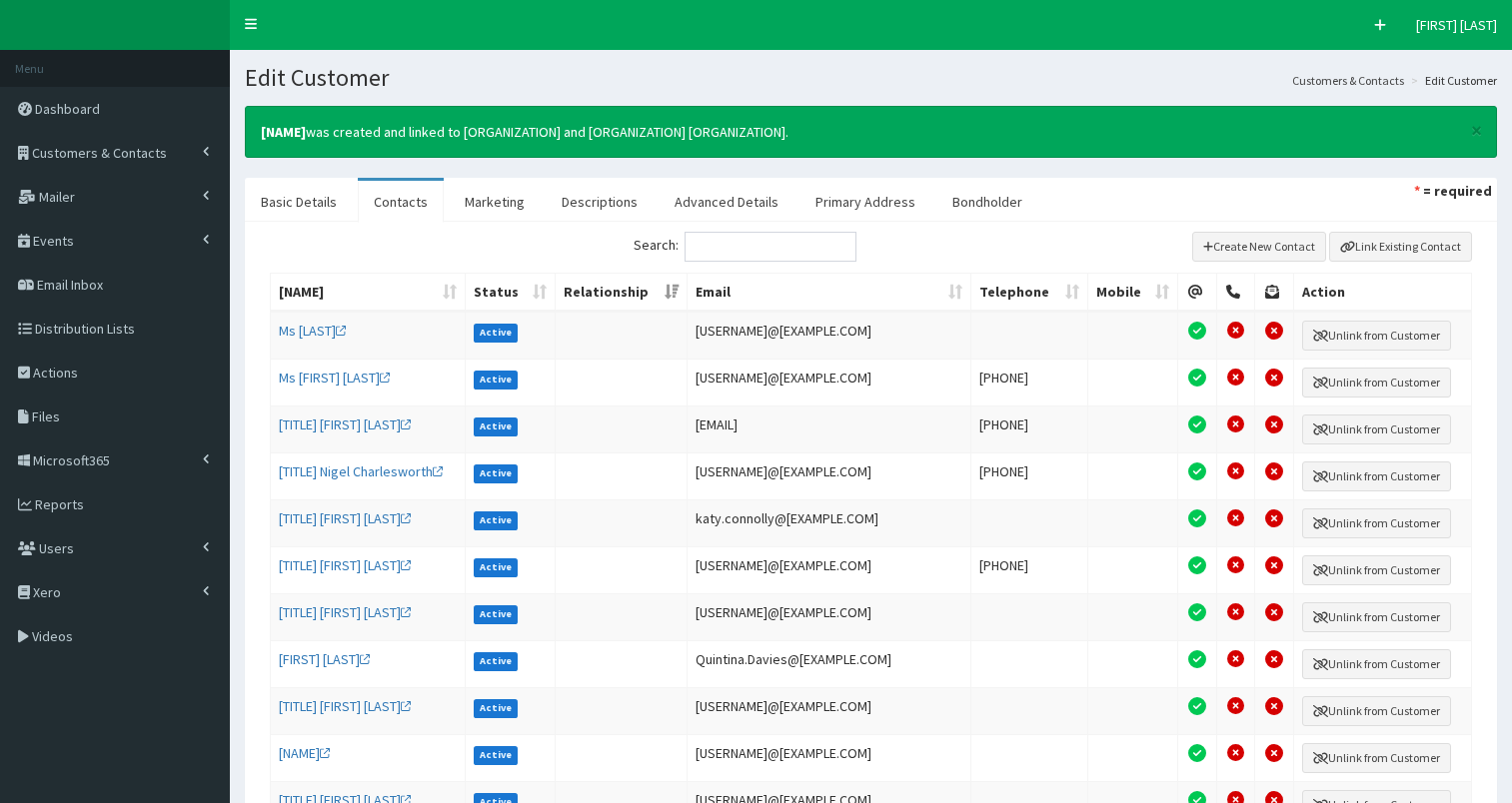 scroll, scrollTop: 0, scrollLeft: 0, axis: both 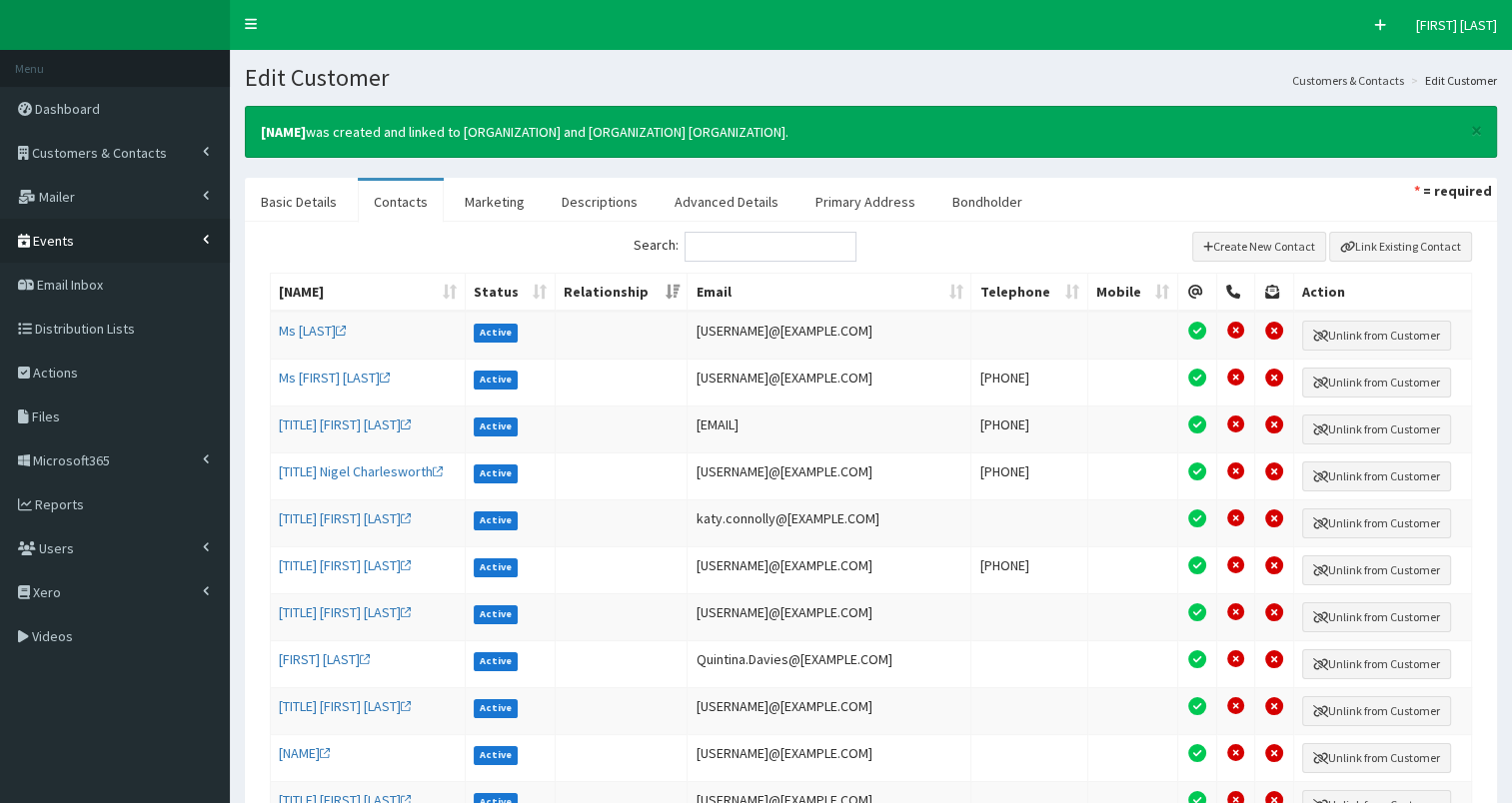 drag, startPoint x: 0, startPoint y: 0, endPoint x: 72, endPoint y: 243, distance: 253.4423 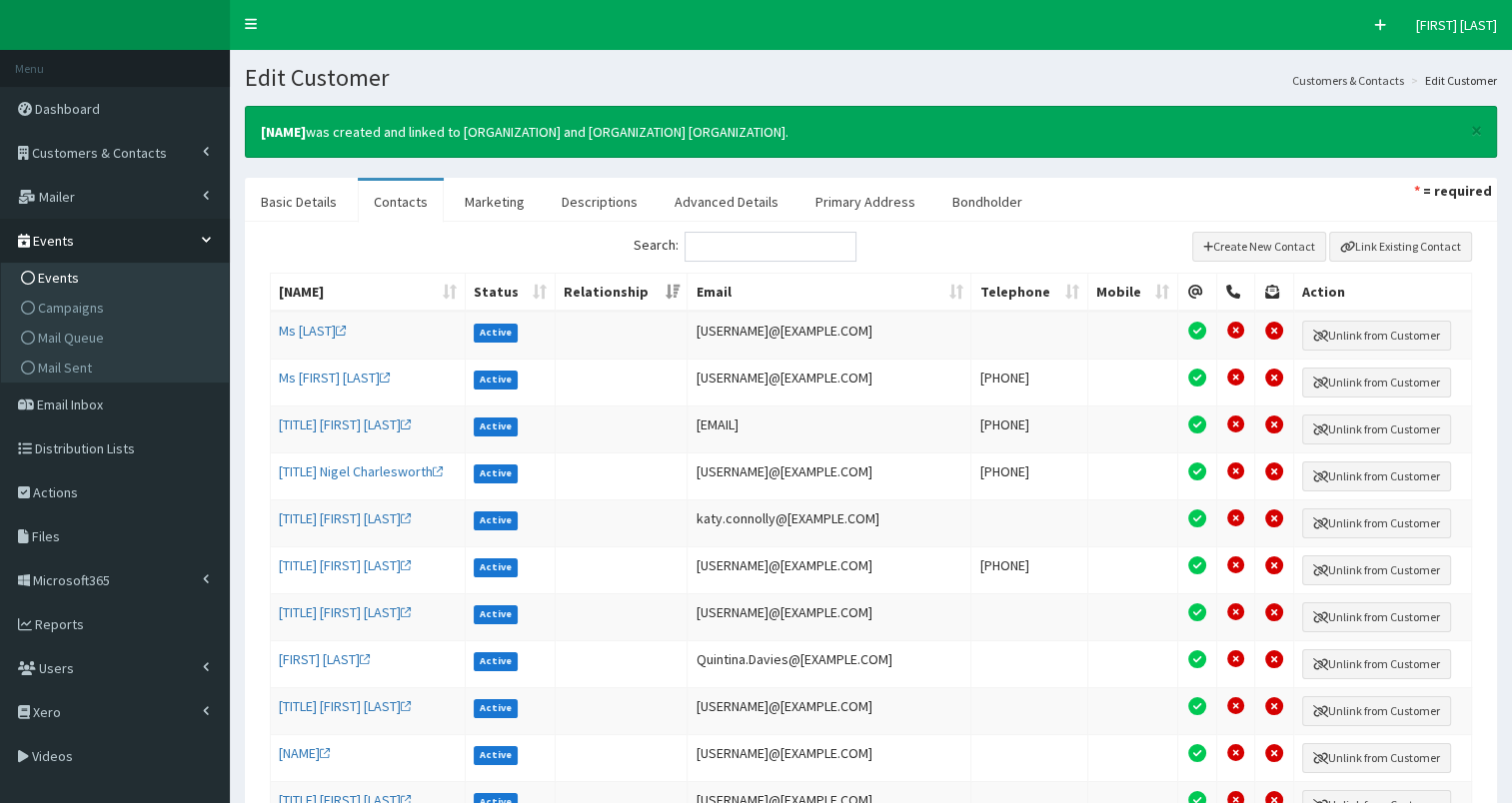 click on "Events" at bounding box center (58, 278) 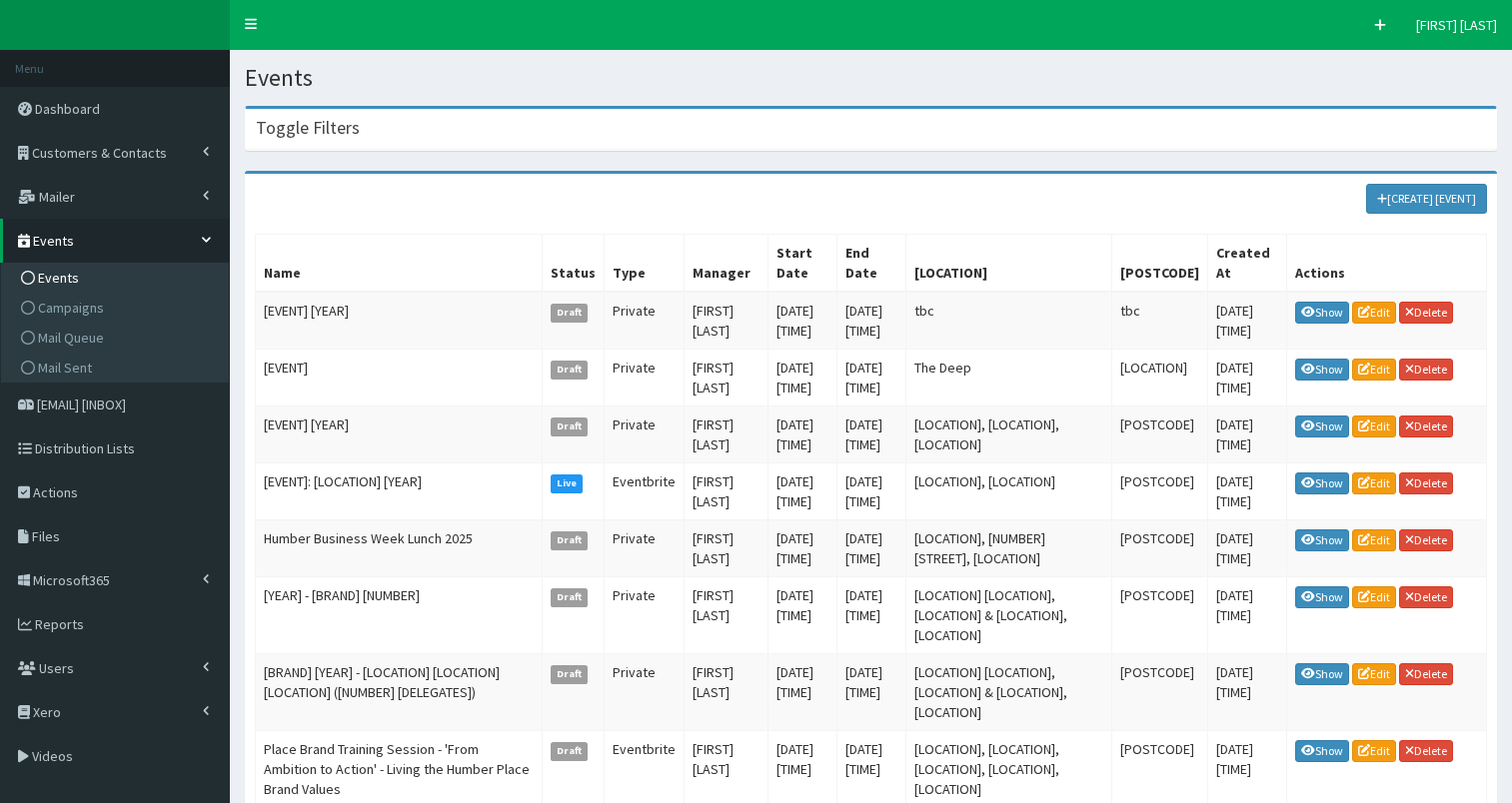scroll, scrollTop: 0, scrollLeft: 0, axis: both 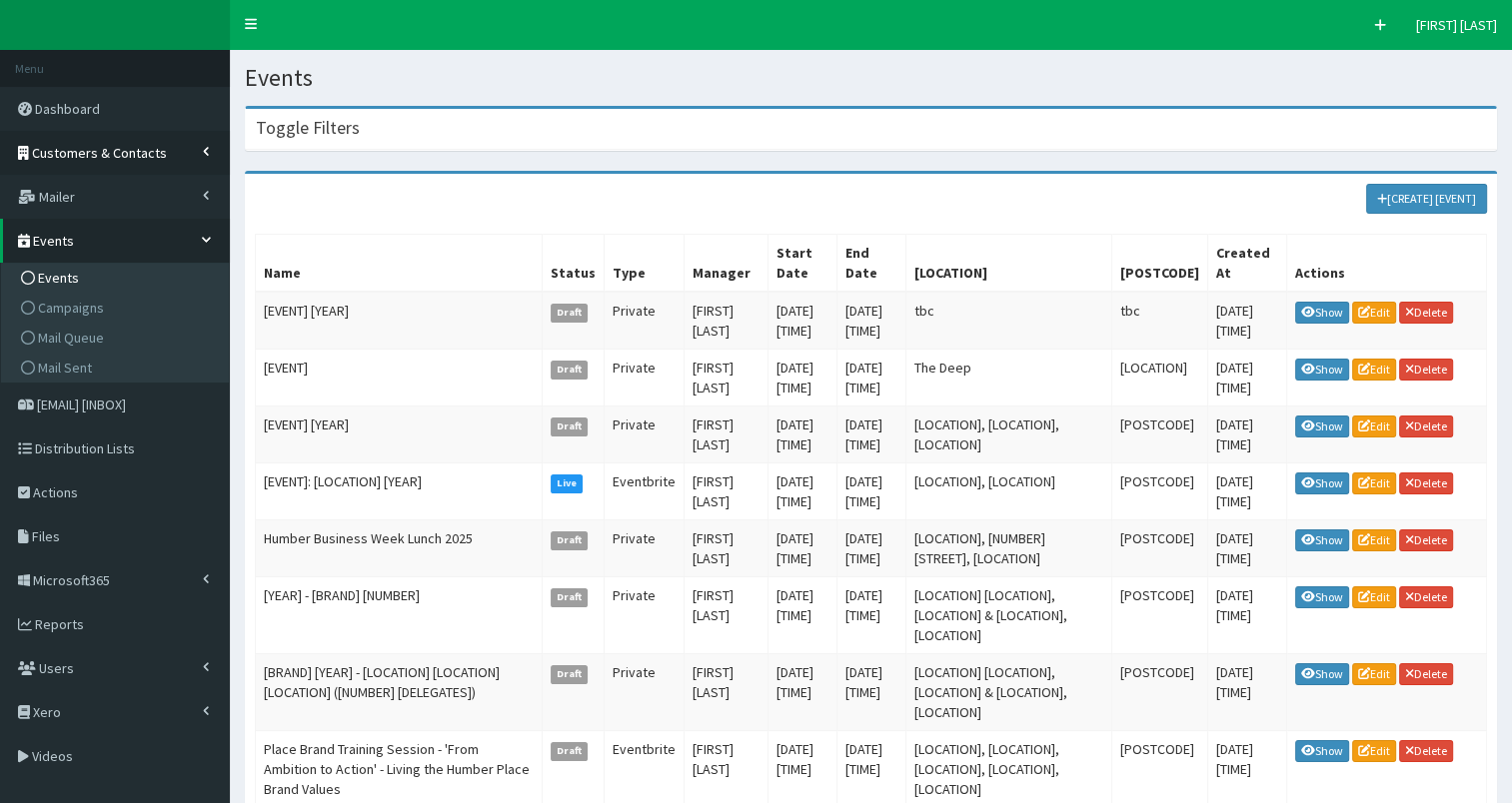 click on "Customers & Contacts" at bounding box center (99, 153) 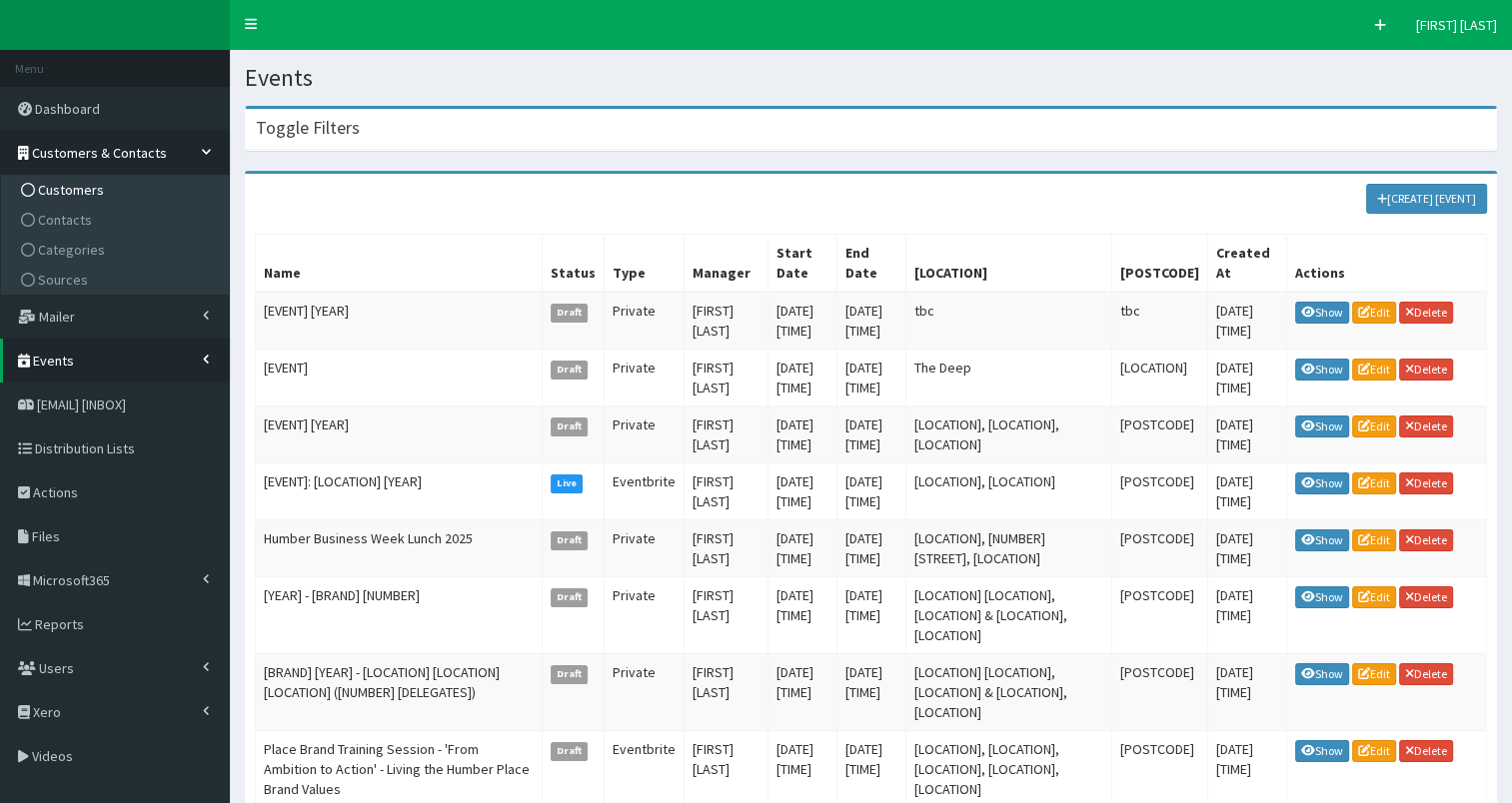 click on "Customers" at bounding box center (71, 190) 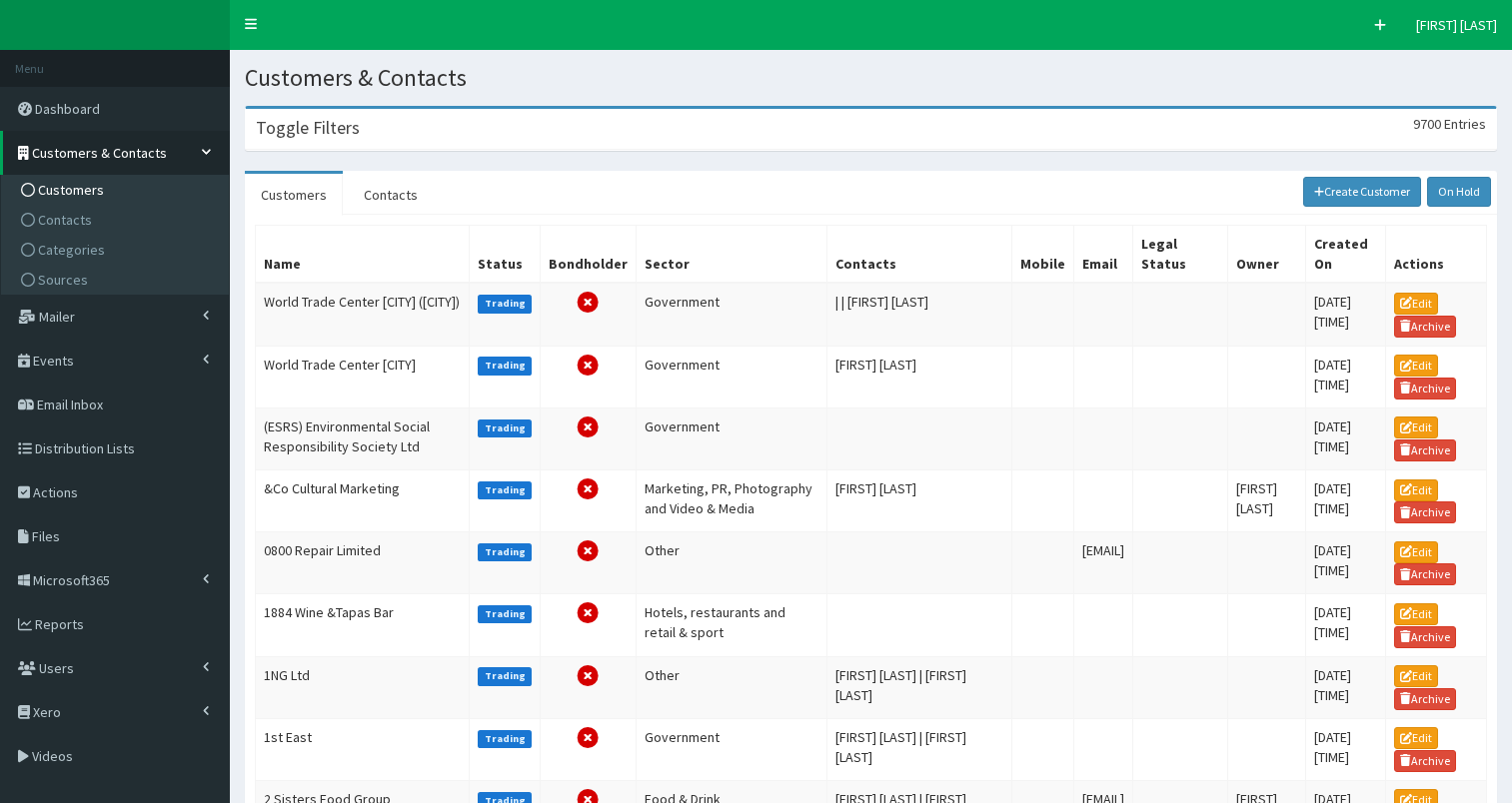 scroll, scrollTop: 0, scrollLeft: 0, axis: both 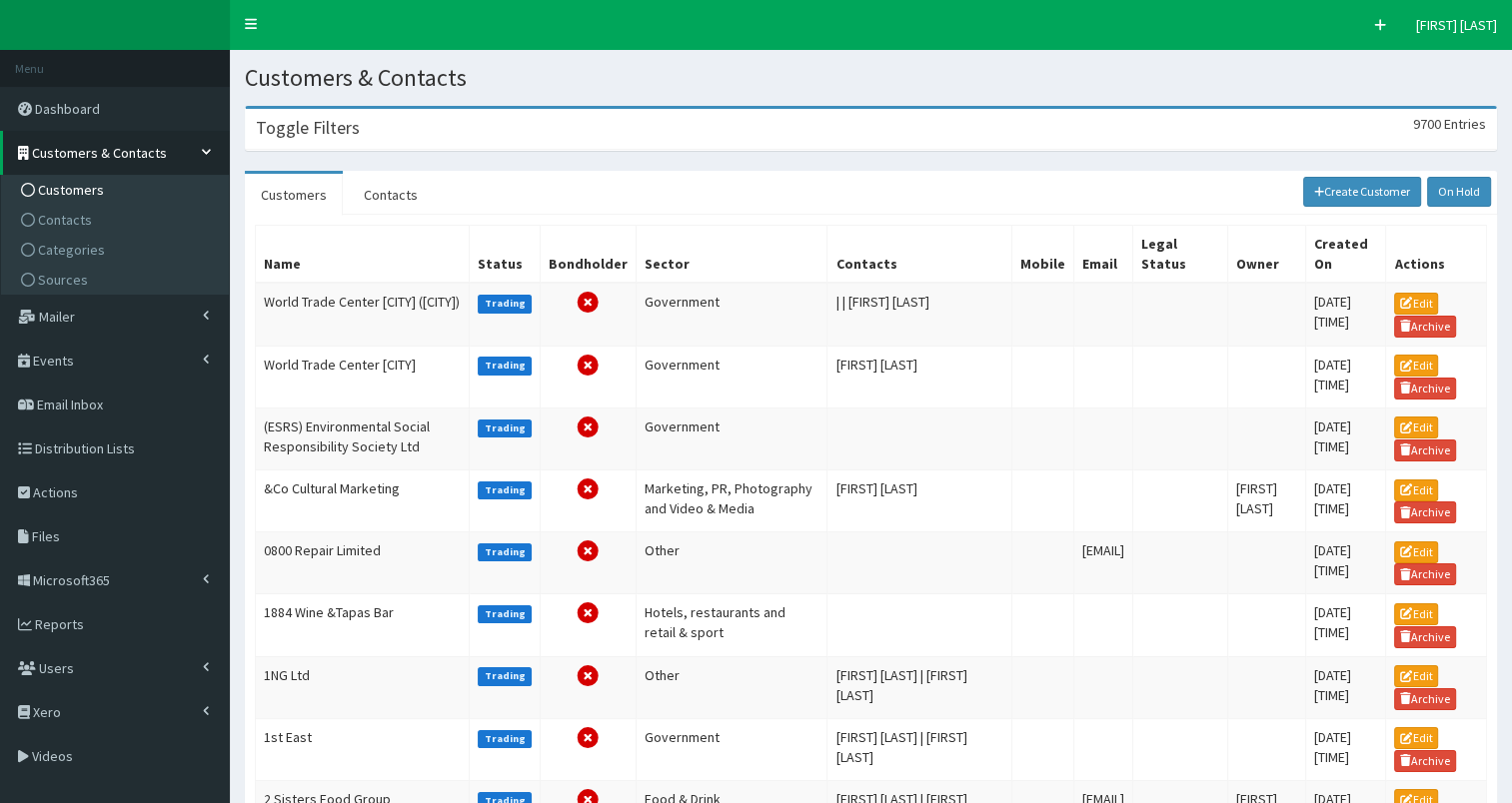 click on "Toggle Filters
9700   Entries" at bounding box center (870, 129) 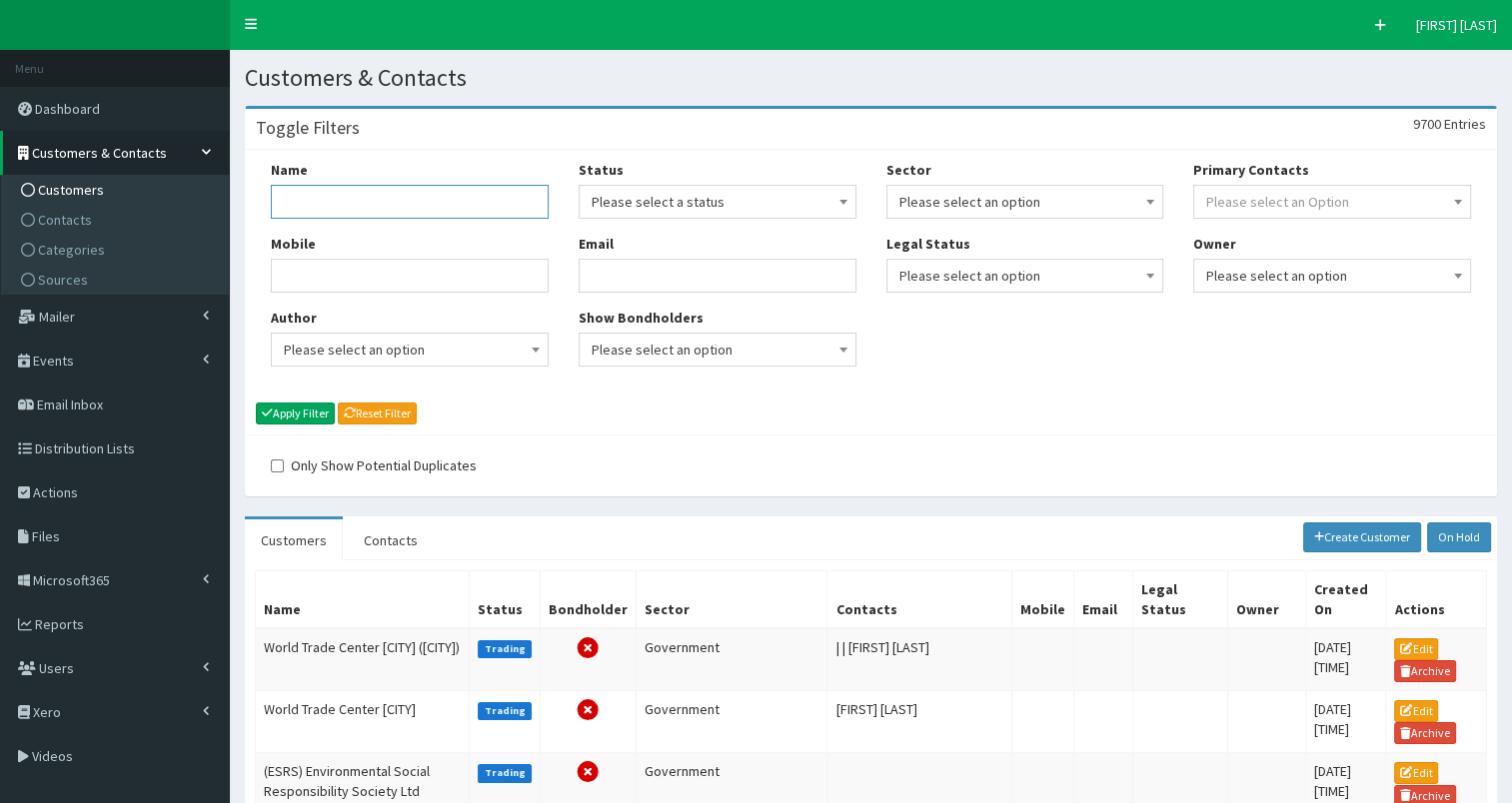click on "Name" at bounding box center [410, 202] 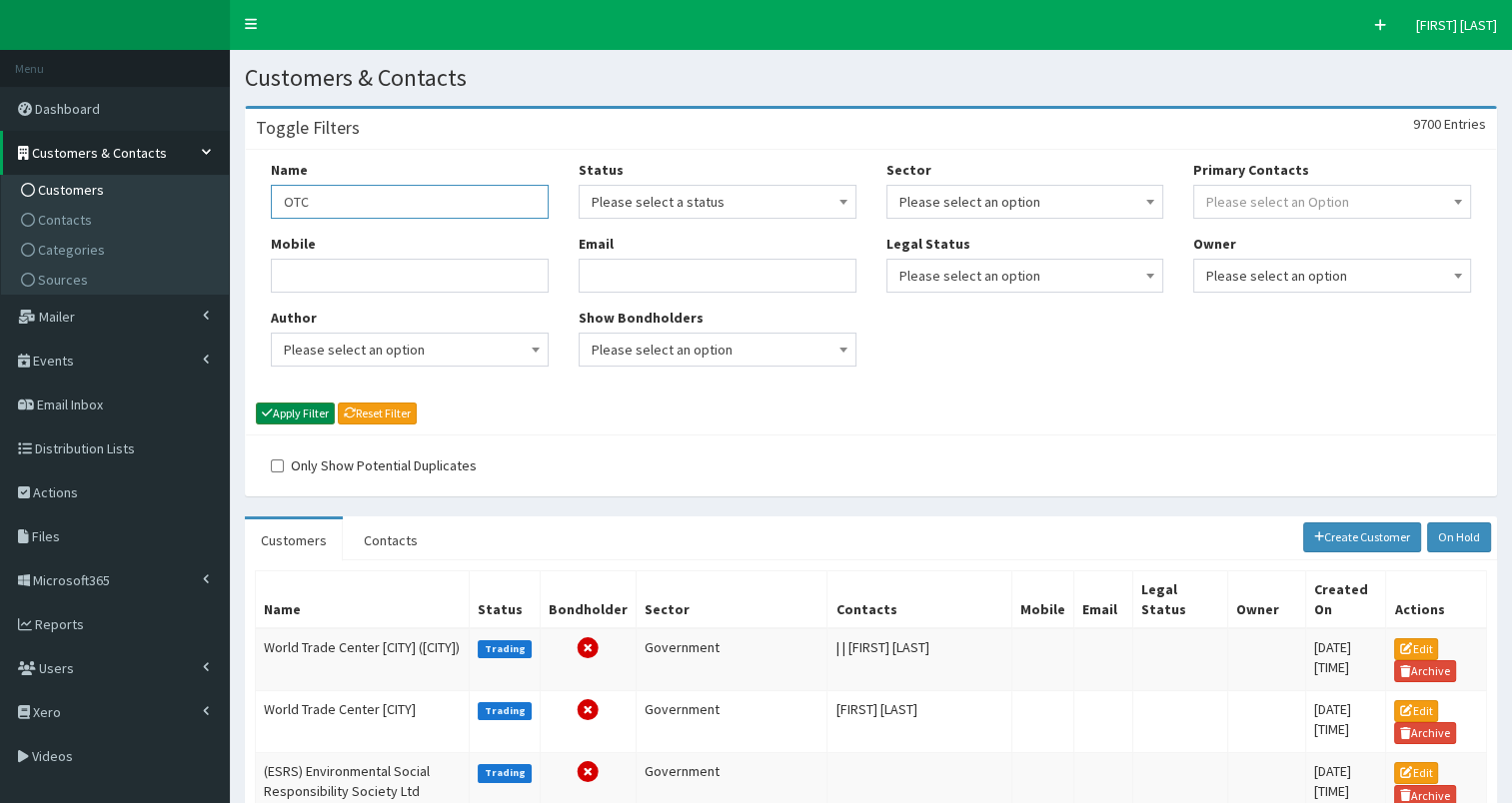 type on "OTC" 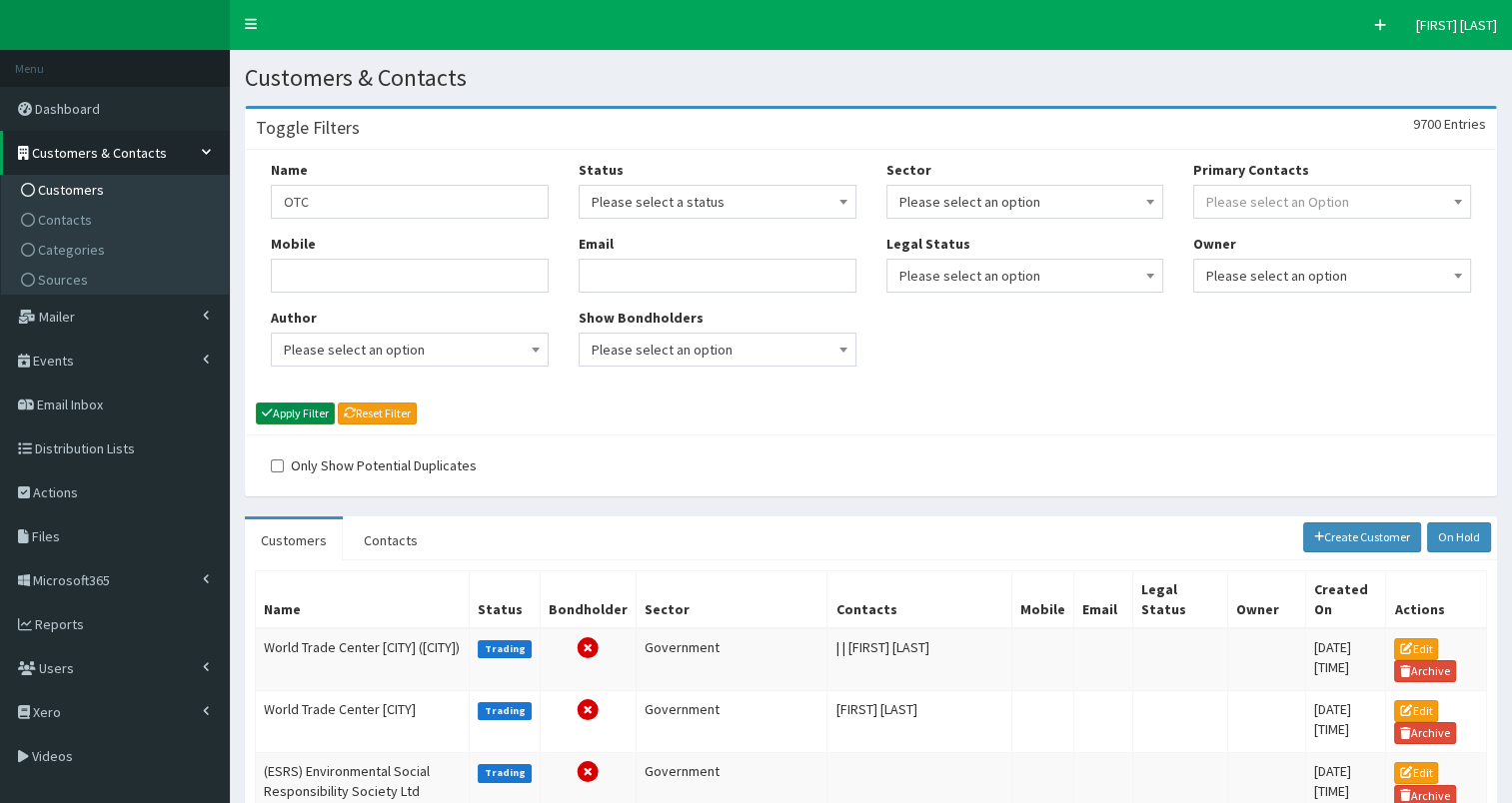 click on "Apply Filter" at bounding box center [295, 413] 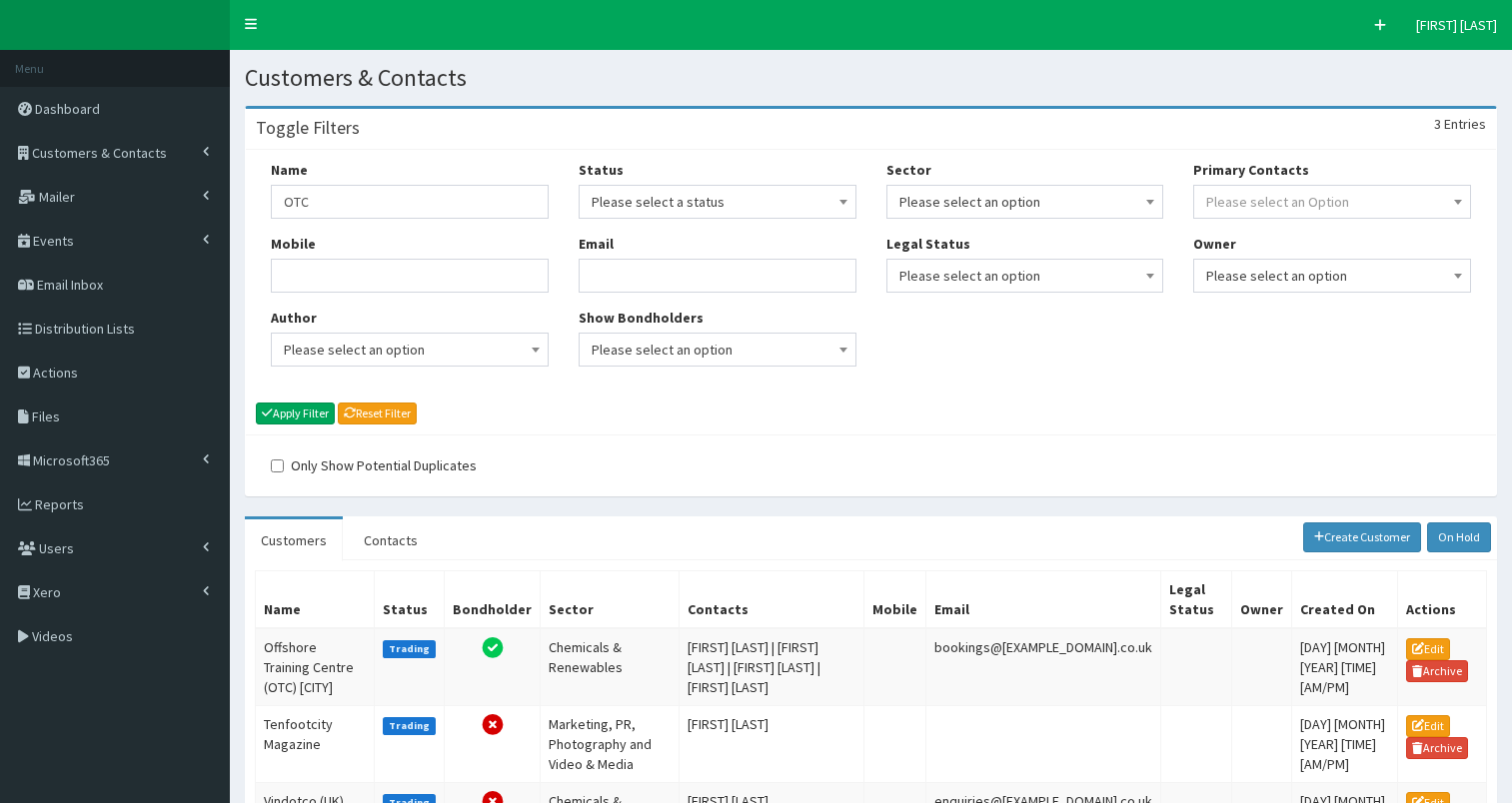scroll, scrollTop: 0, scrollLeft: 0, axis: both 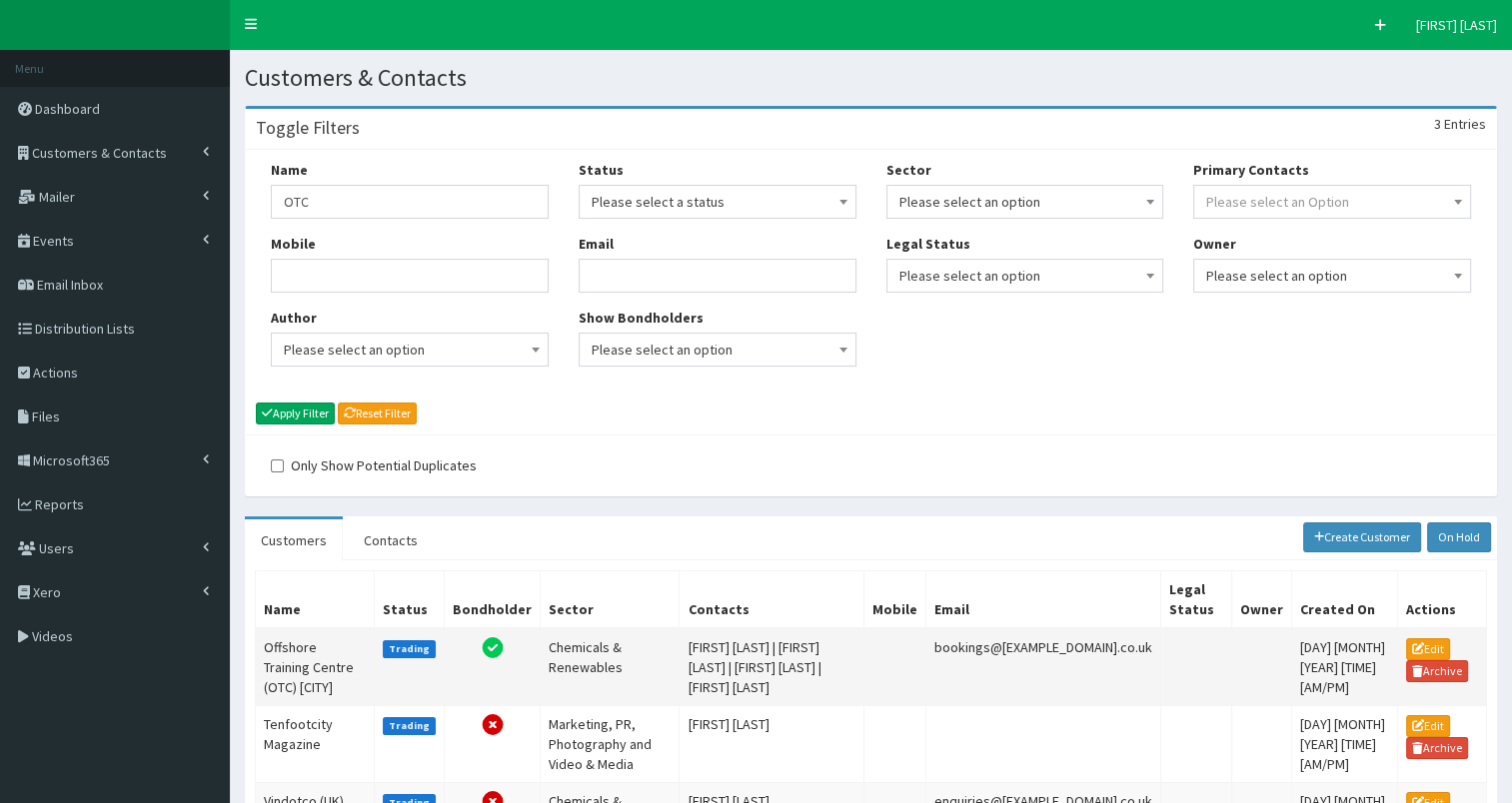 click on "Offshore Training Centre (OTC) Grimsby" at bounding box center [315, 667] 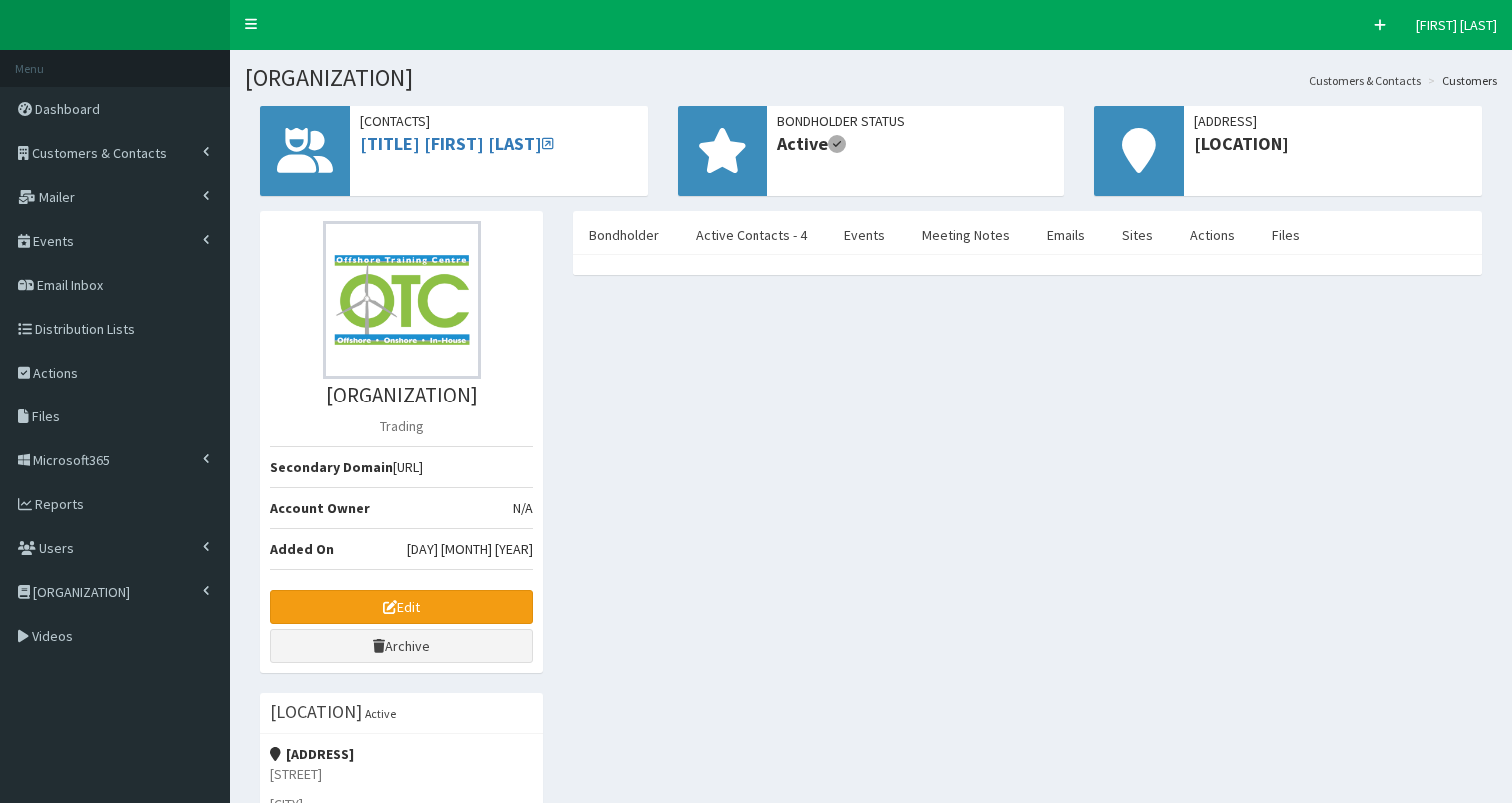 scroll, scrollTop: 0, scrollLeft: 0, axis: both 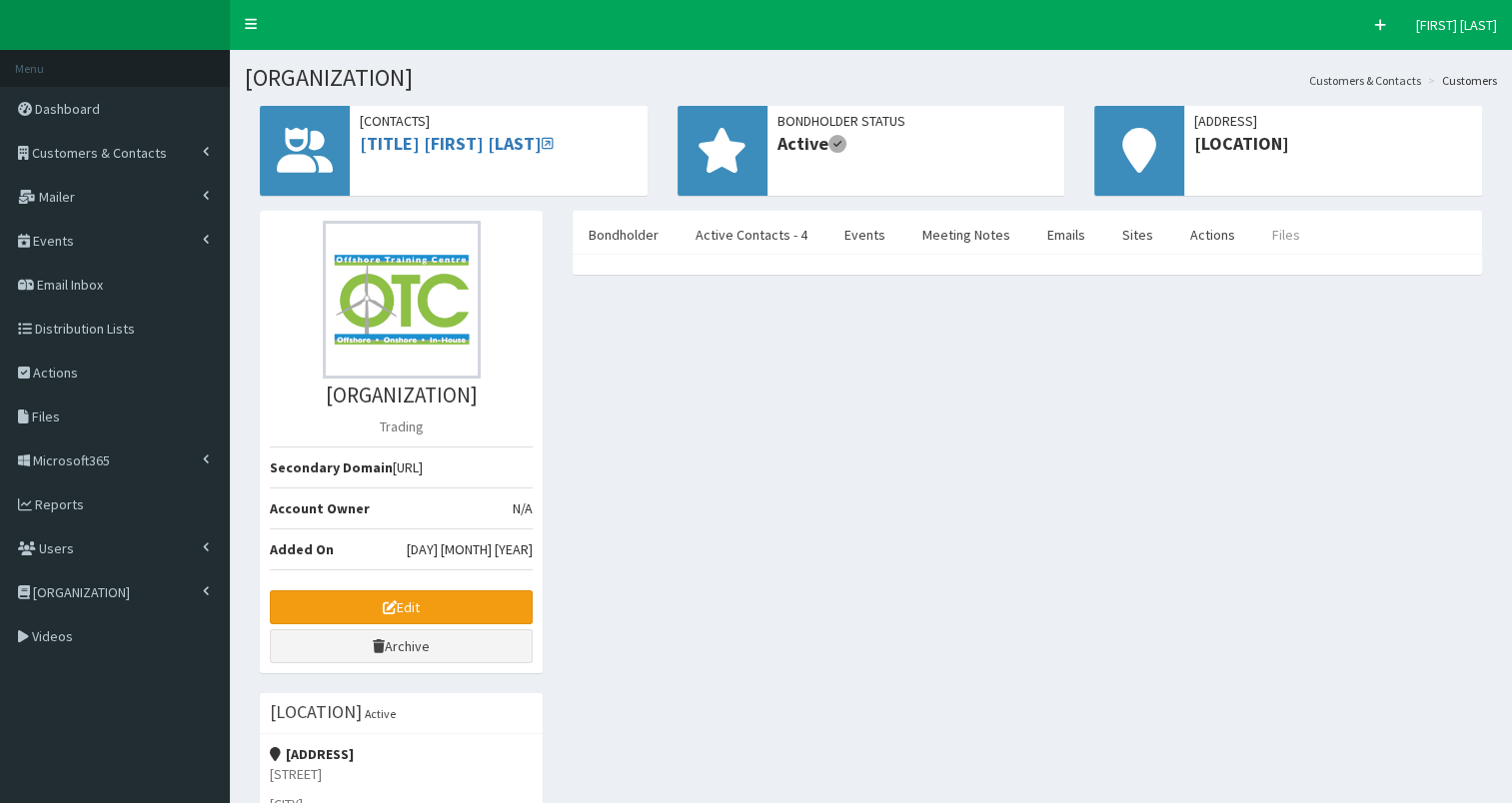 click on "Files" at bounding box center (1286, 235) 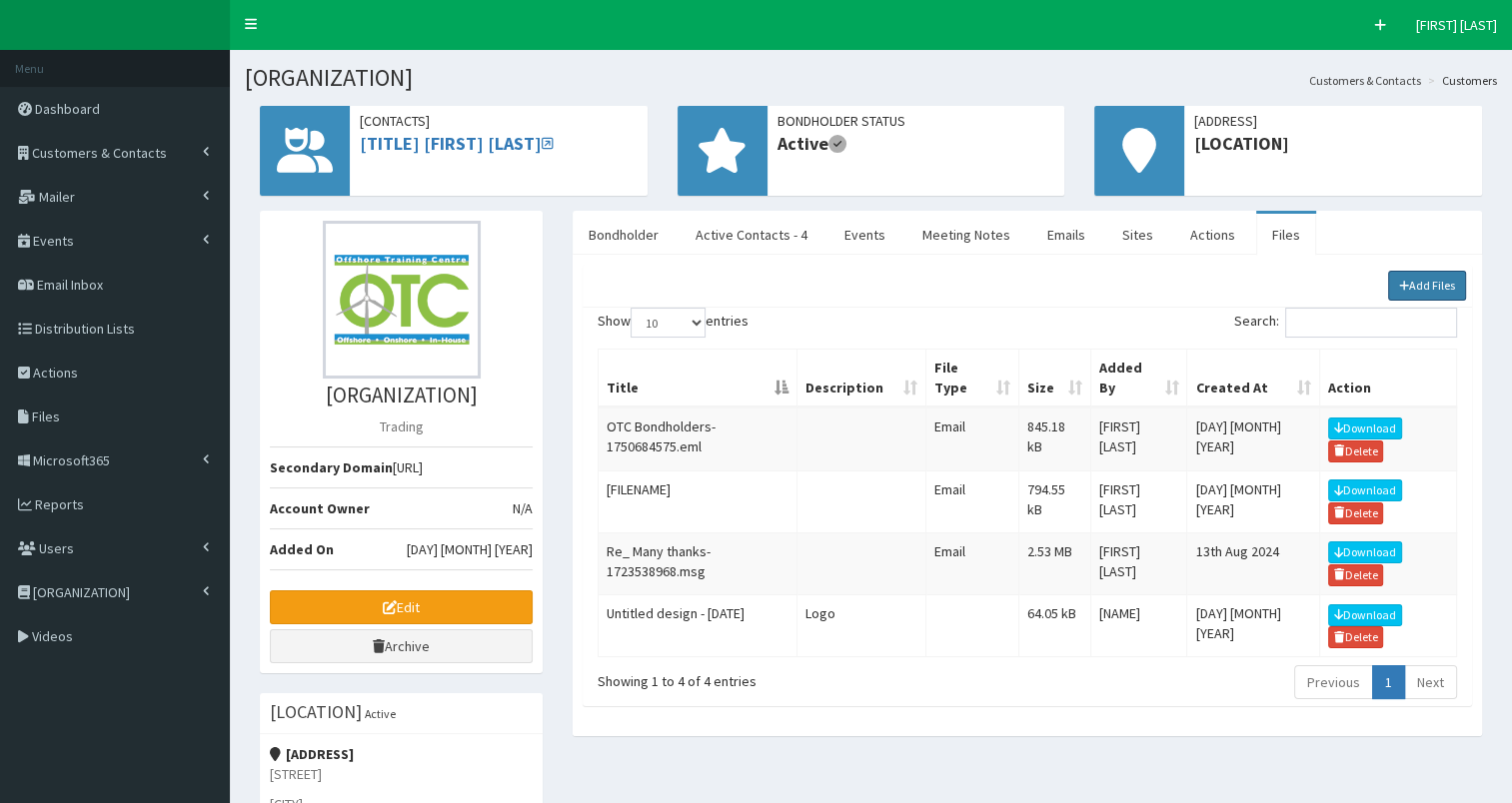 click on "Add Files" at bounding box center [1427, 286] 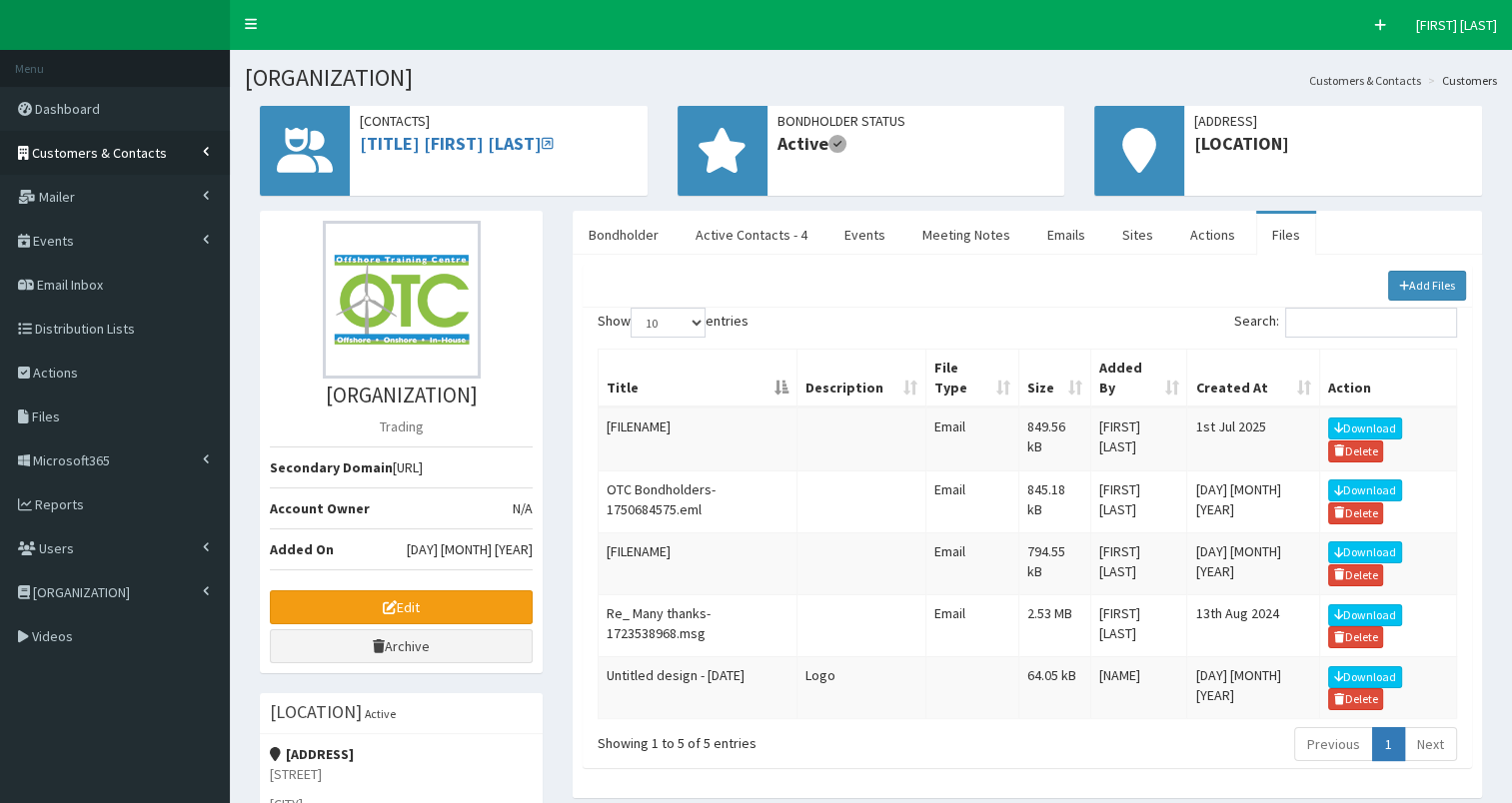 click on "Customers & Contacts" at bounding box center (99, 153) 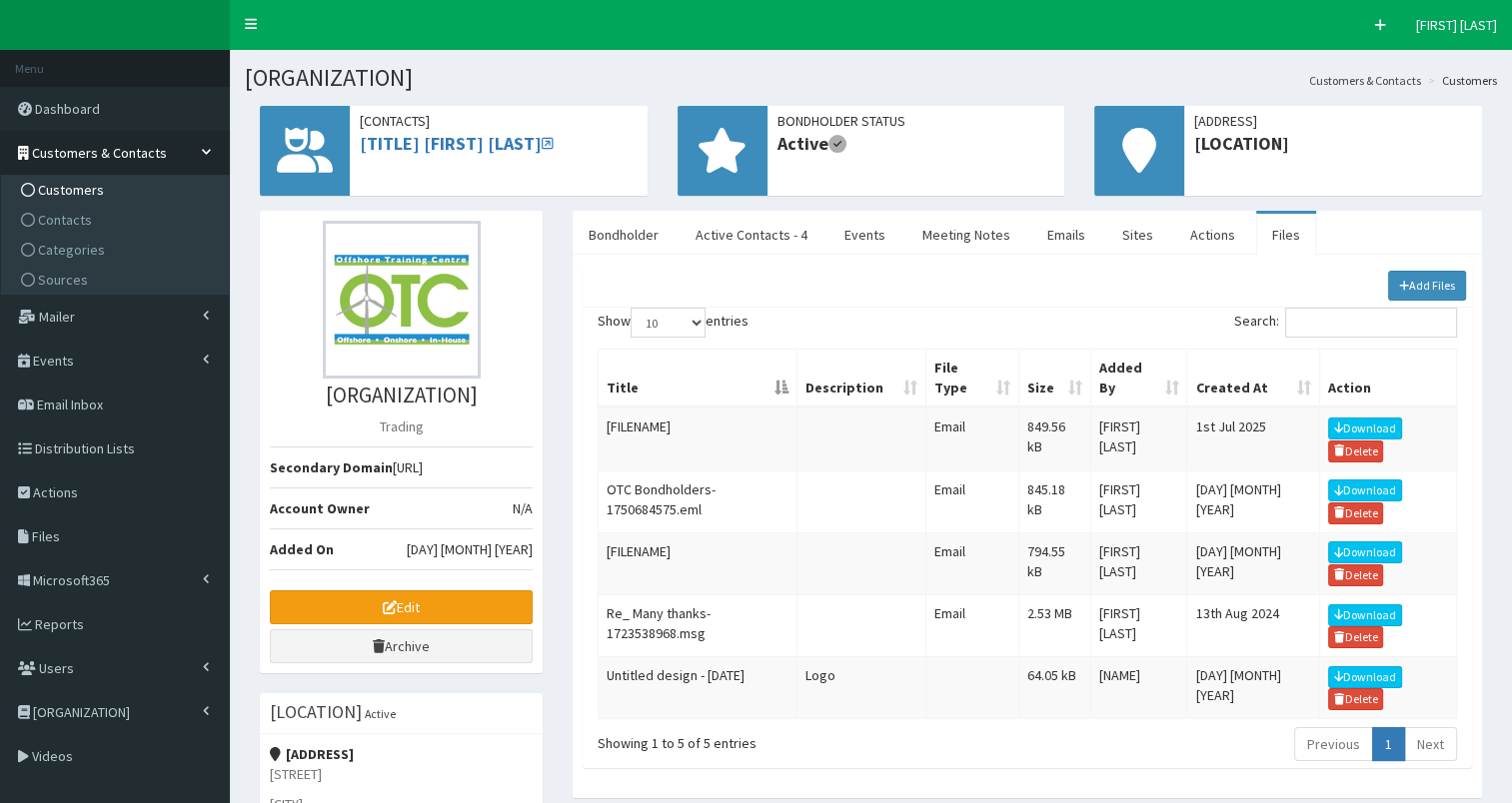 click on "Customers" at bounding box center [71, 190] 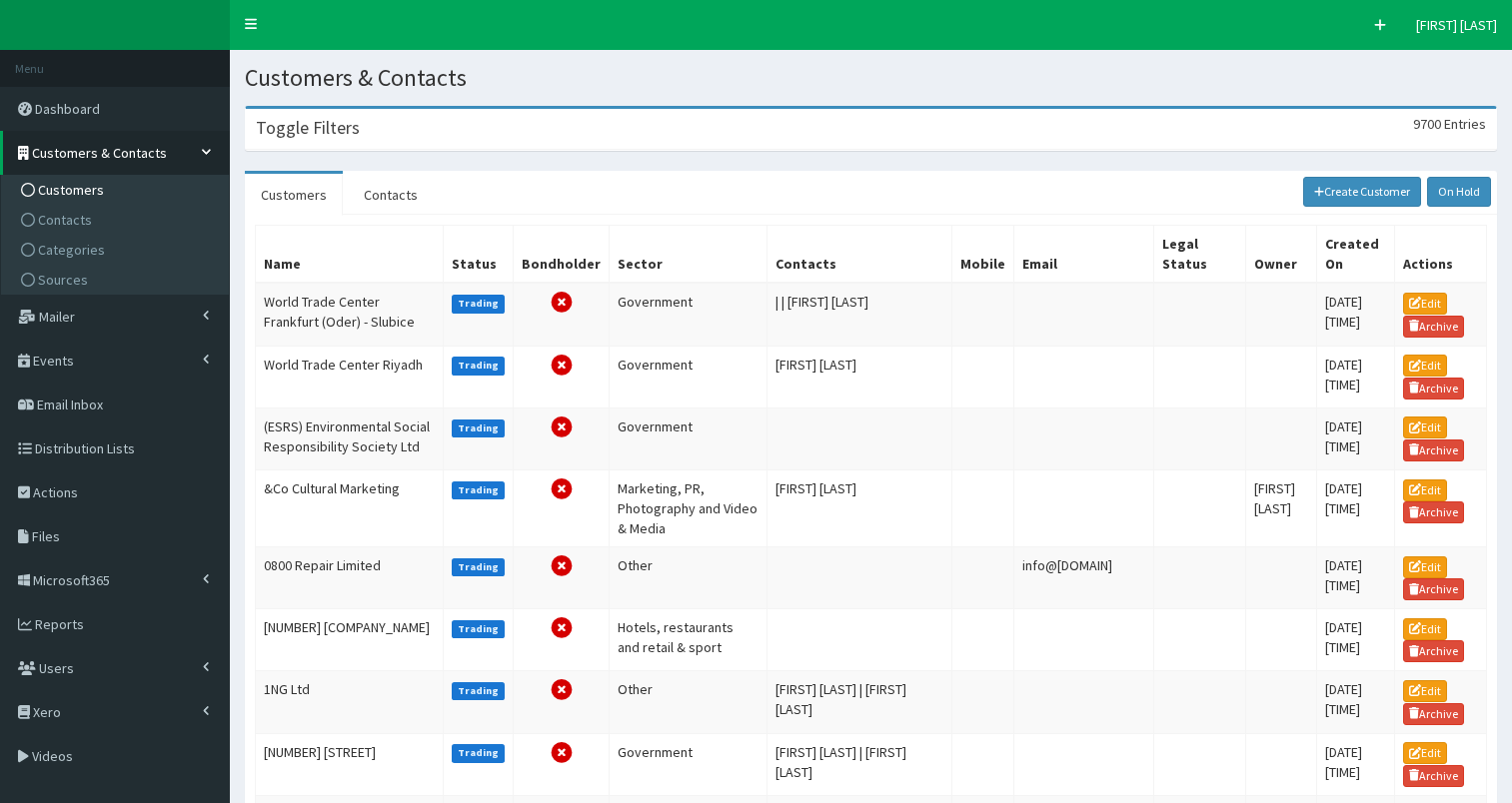 scroll, scrollTop: 0, scrollLeft: 0, axis: both 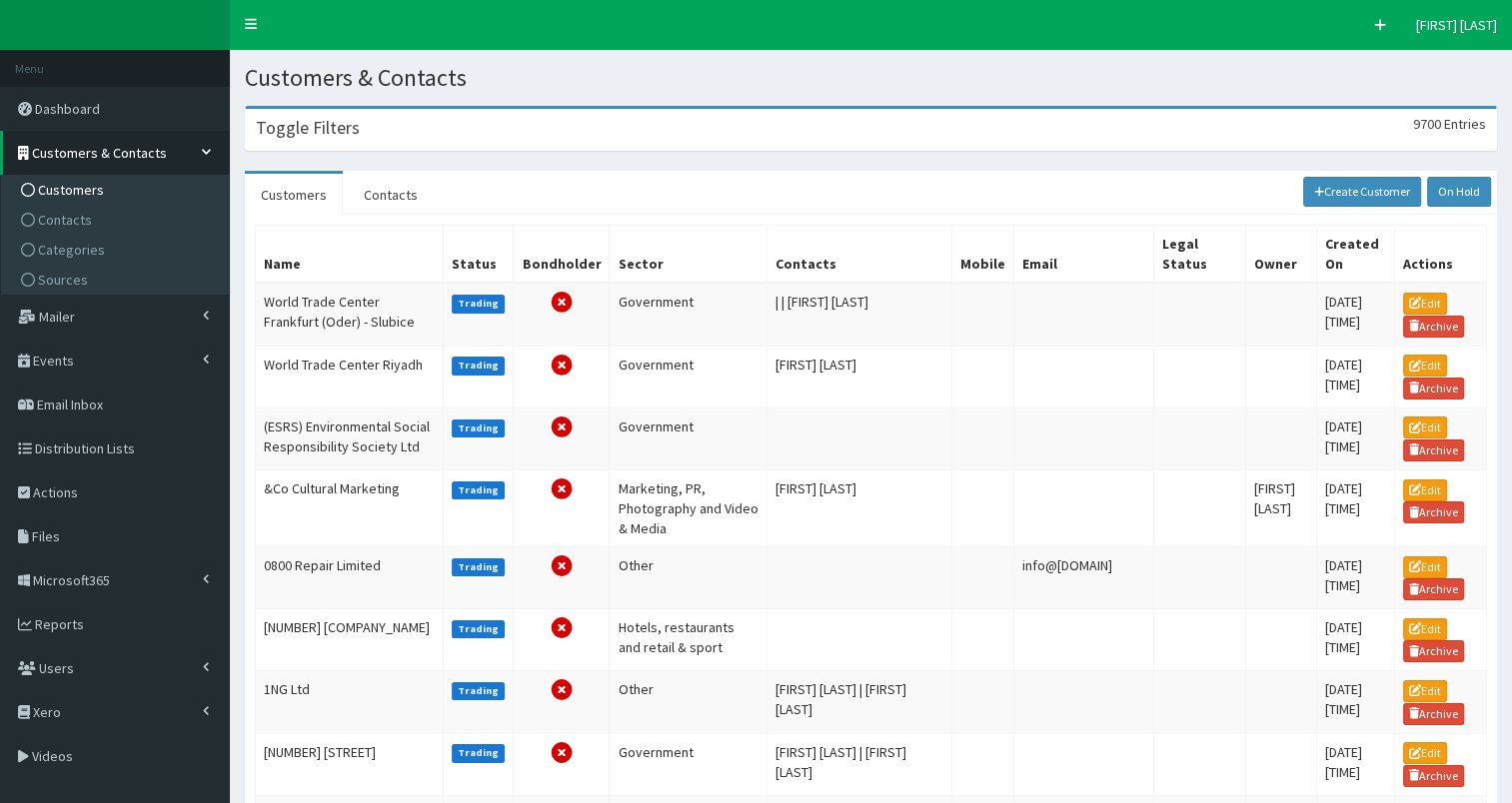 click on "Toggle Filters" at bounding box center [308, 128] 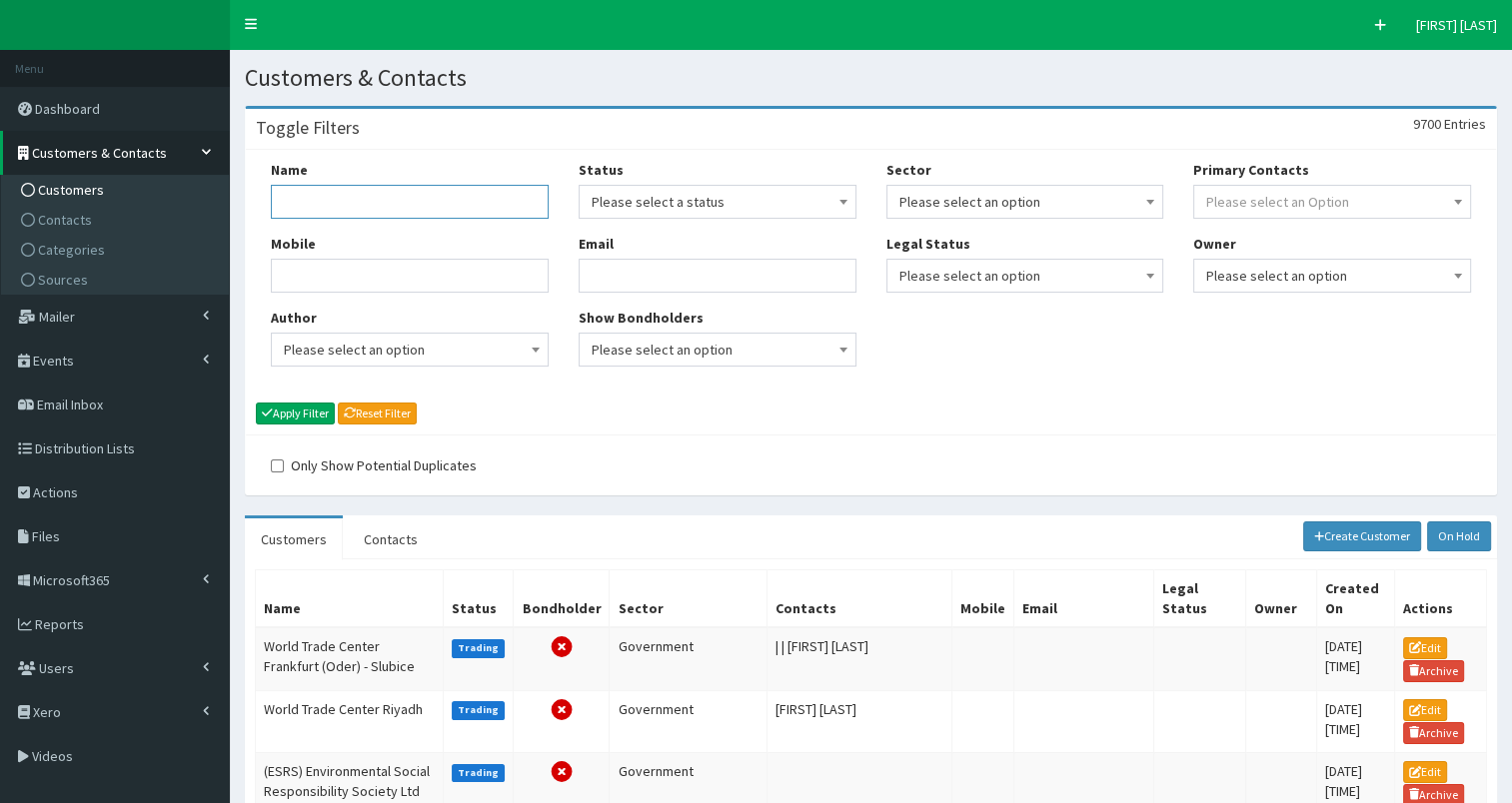 click on "Name" at bounding box center (410, 202) 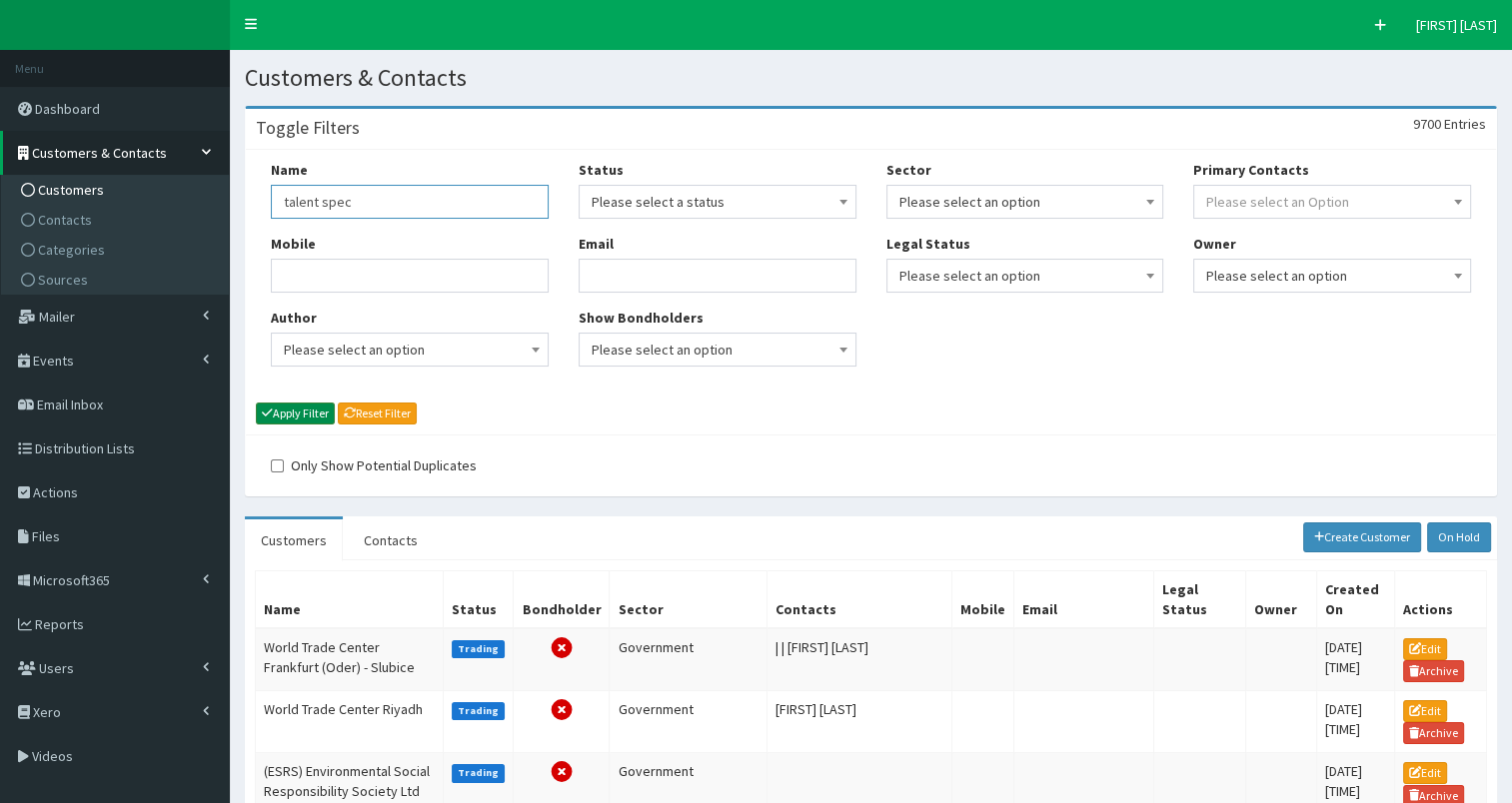 type on "talent spec" 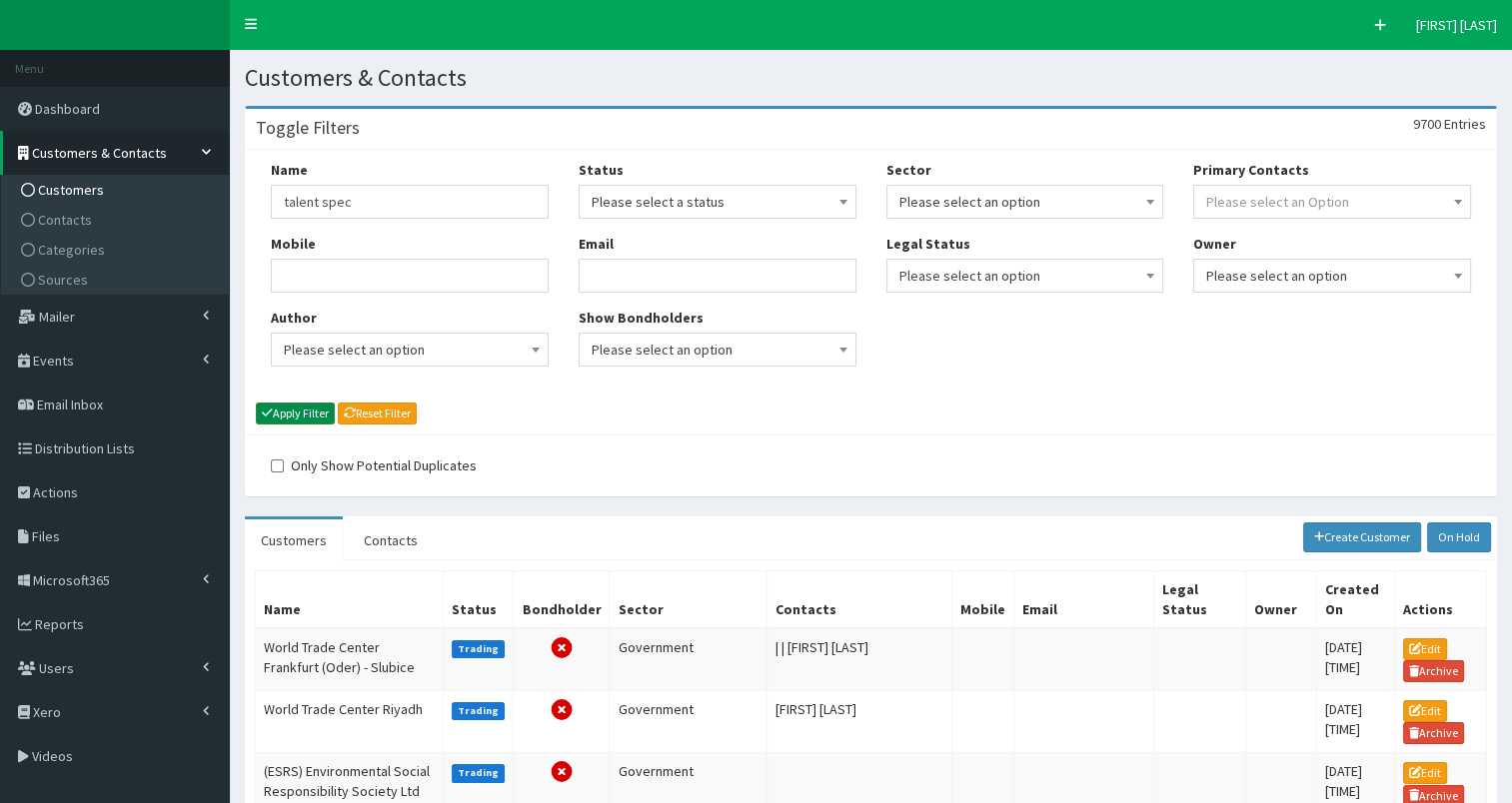 click on "Apply Filter" at bounding box center (295, 413) 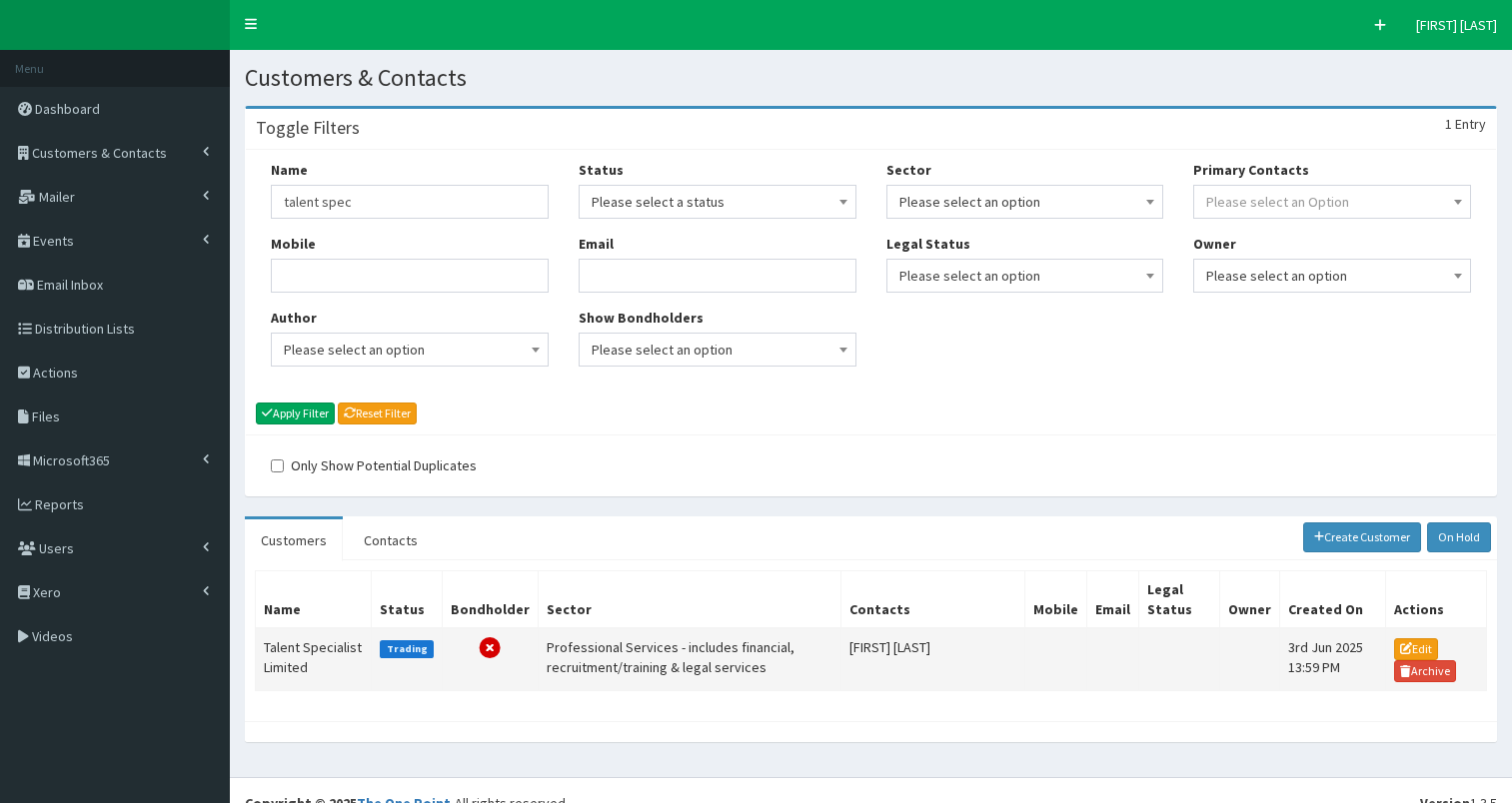 scroll, scrollTop: 0, scrollLeft: 0, axis: both 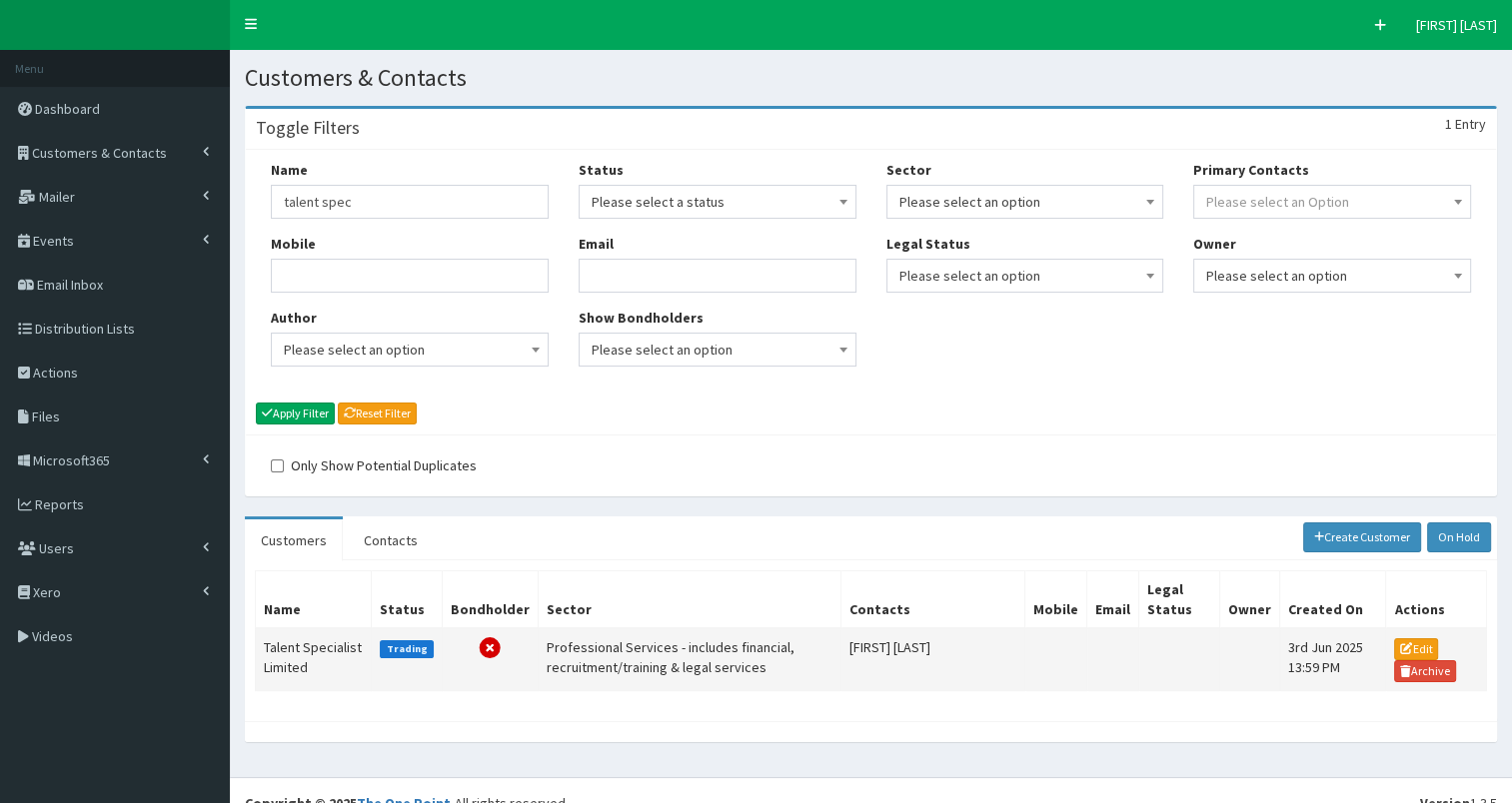 click on "Talent Specialist Limited" at bounding box center [314, 659] 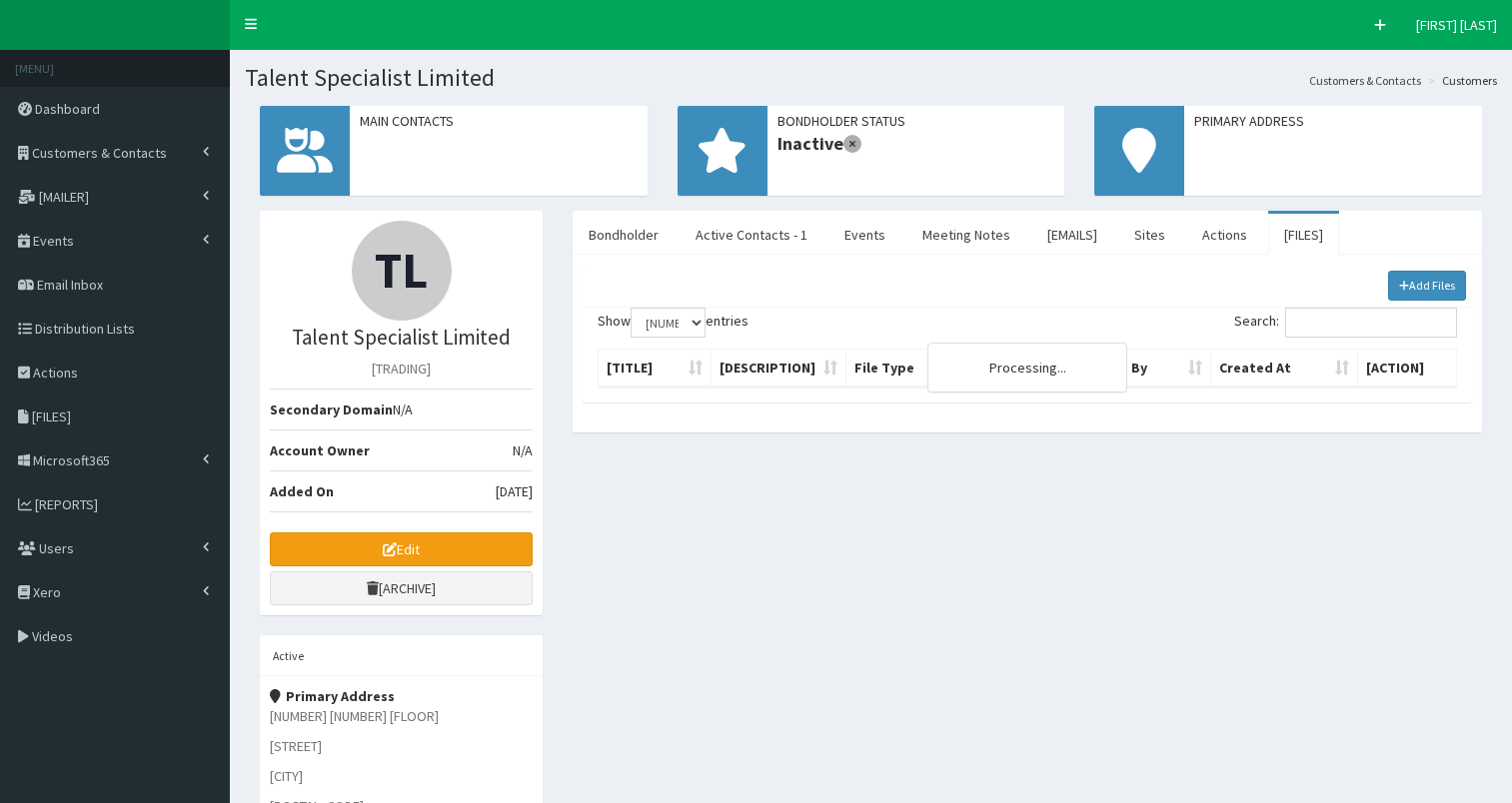 scroll, scrollTop: 0, scrollLeft: 0, axis: both 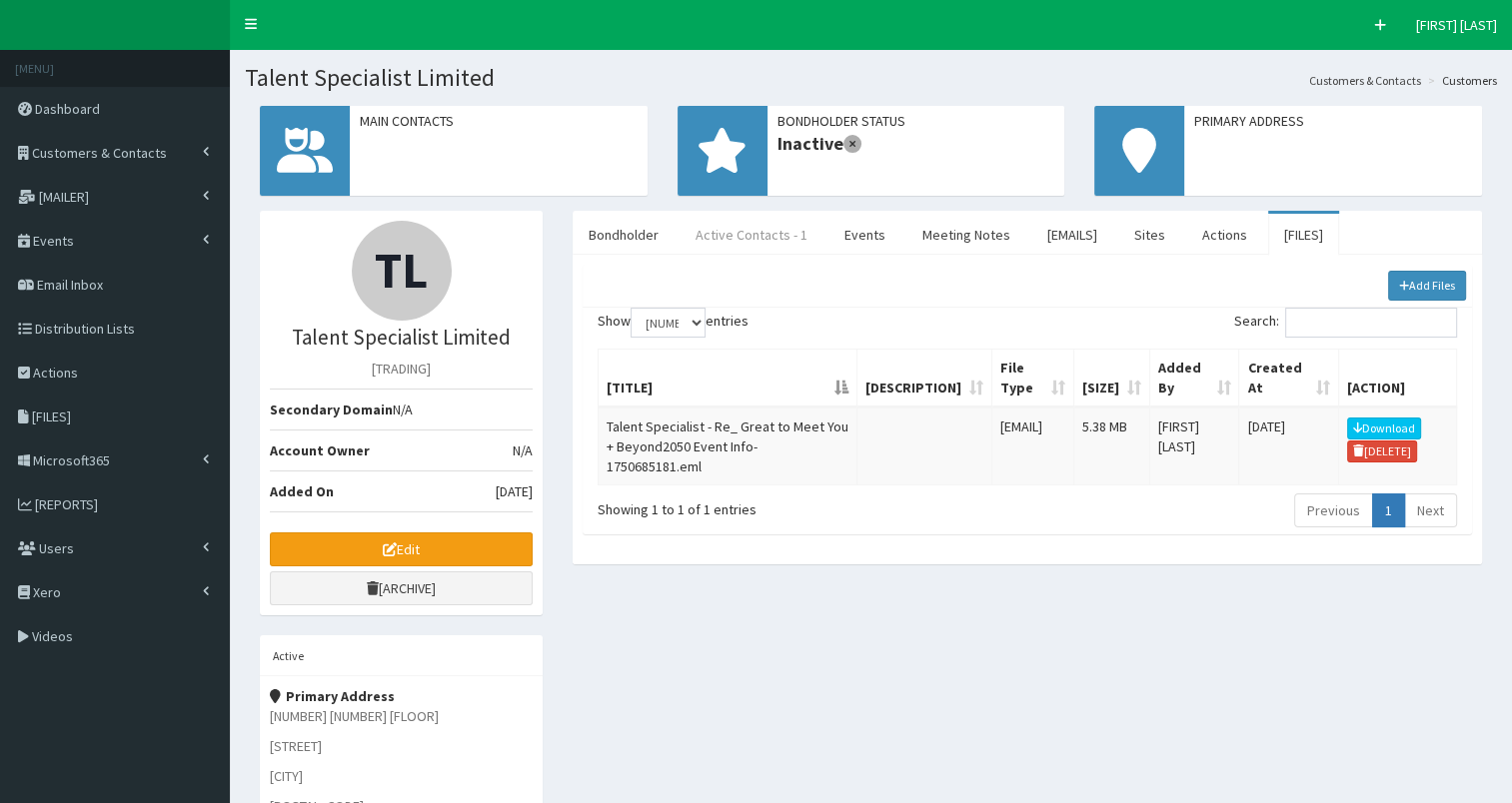 click on "Active Contacts - 1" at bounding box center [752, 235] 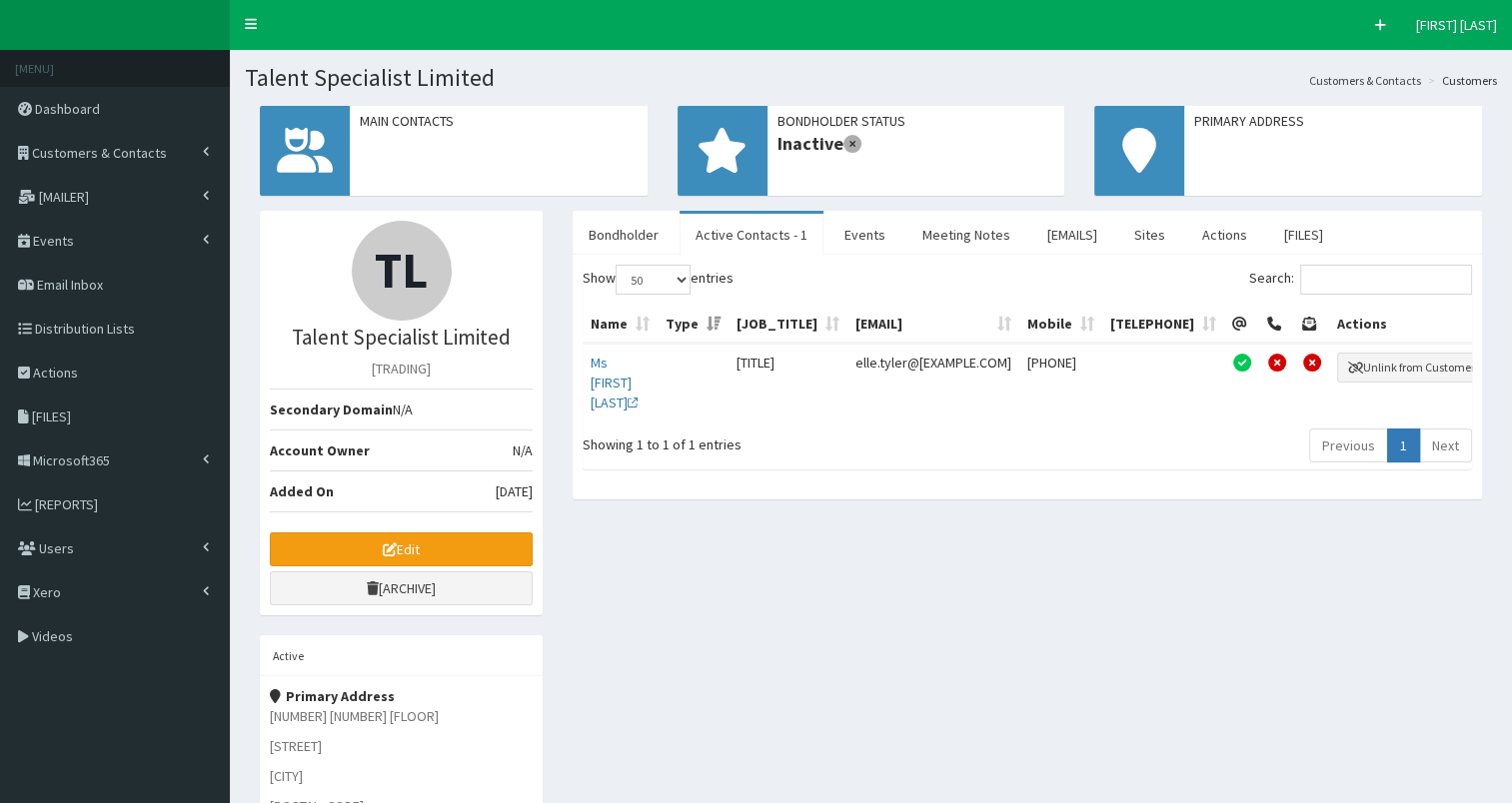 click on "TL
Talent Specialist Limited
Trading
Secondary Domain  N/A
Account Owner
N/A
Added On   3rd Jun 2025
Edit
Archive Active No" at bounding box center (870, 659) 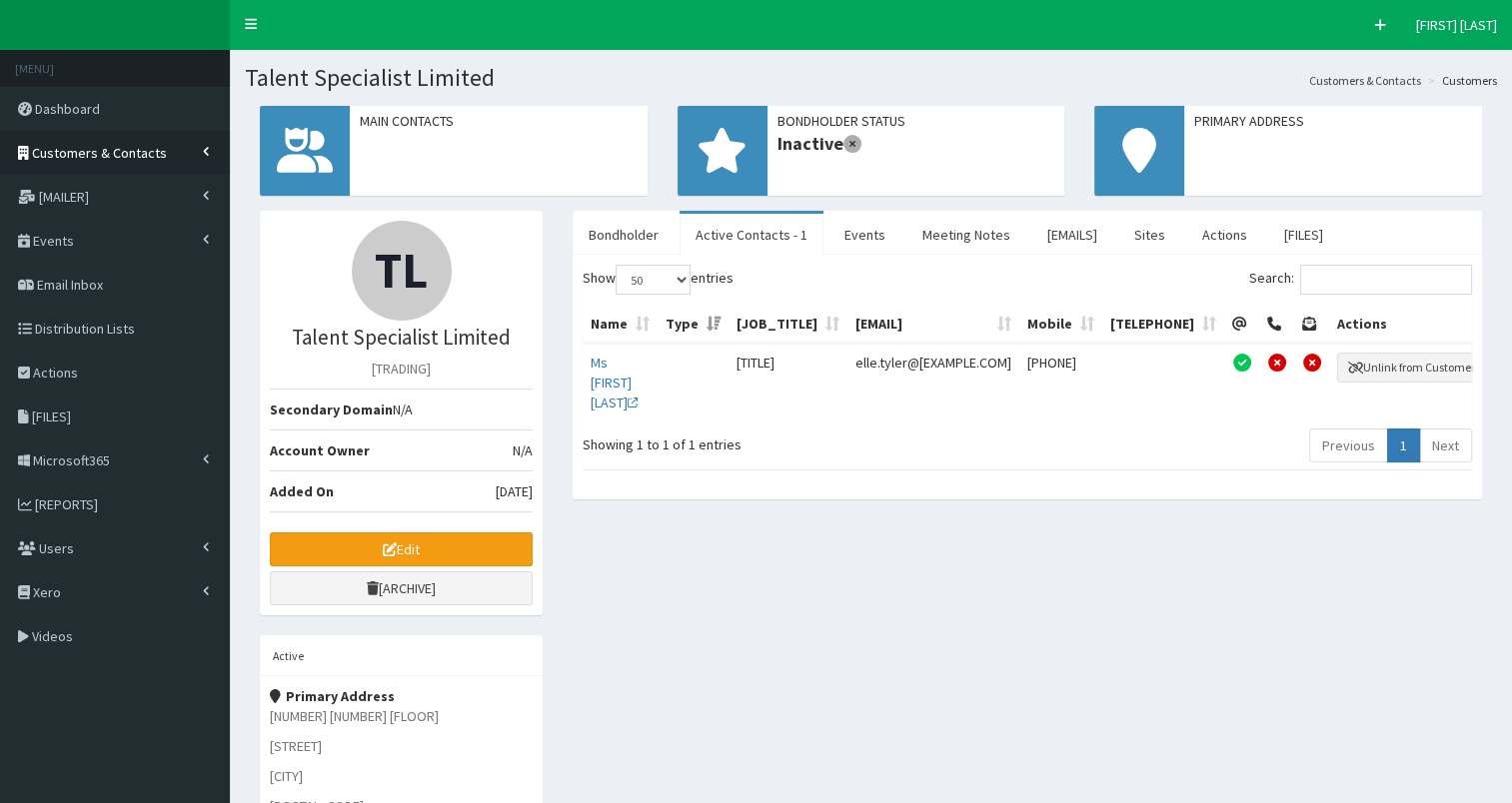click on "Customers & Contacts" at bounding box center (99, 153) 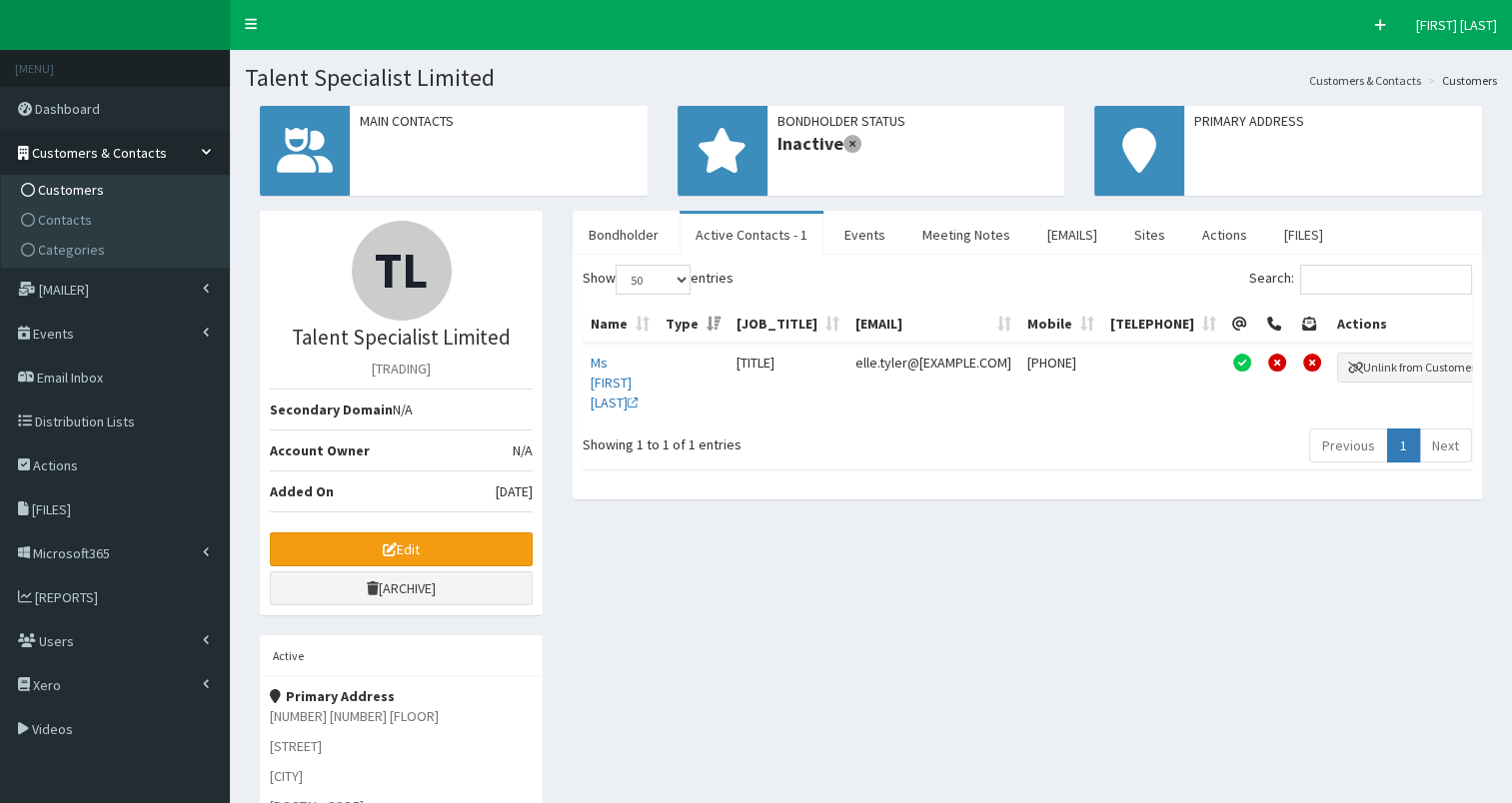 click on "Customers" at bounding box center (71, 190) 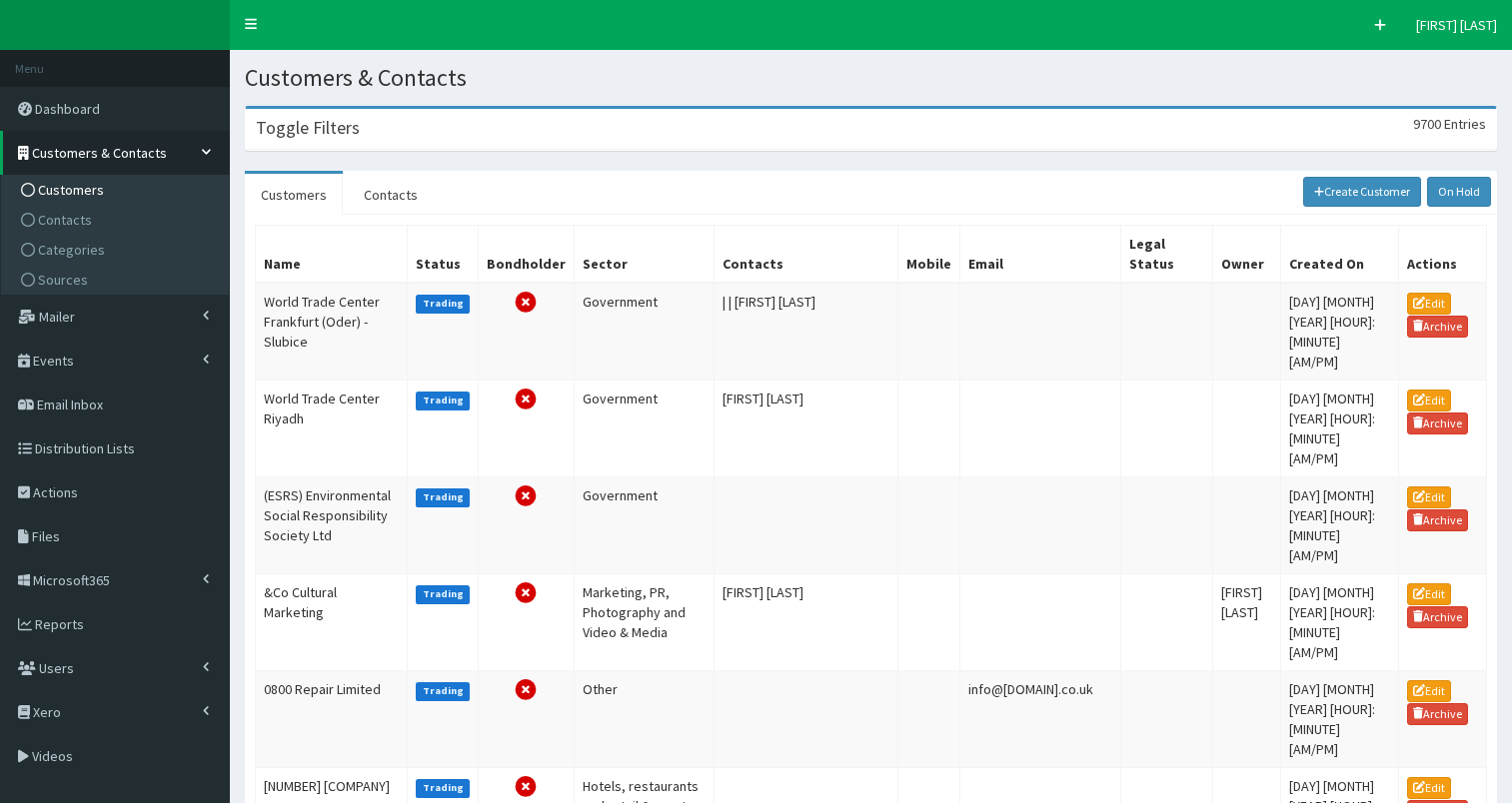 scroll, scrollTop: 0, scrollLeft: 0, axis: both 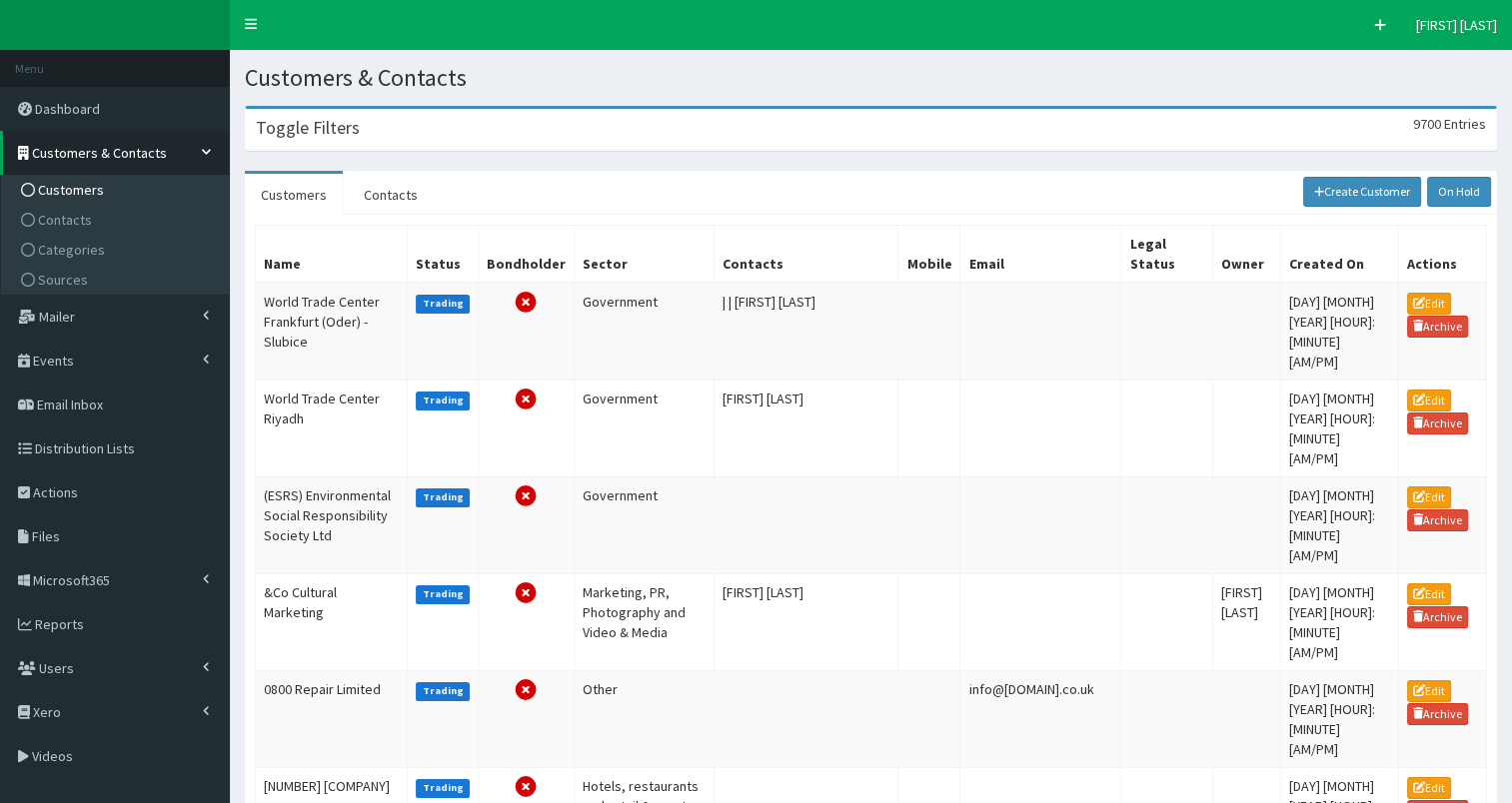 click on "Toggle Filters" at bounding box center [308, 128] 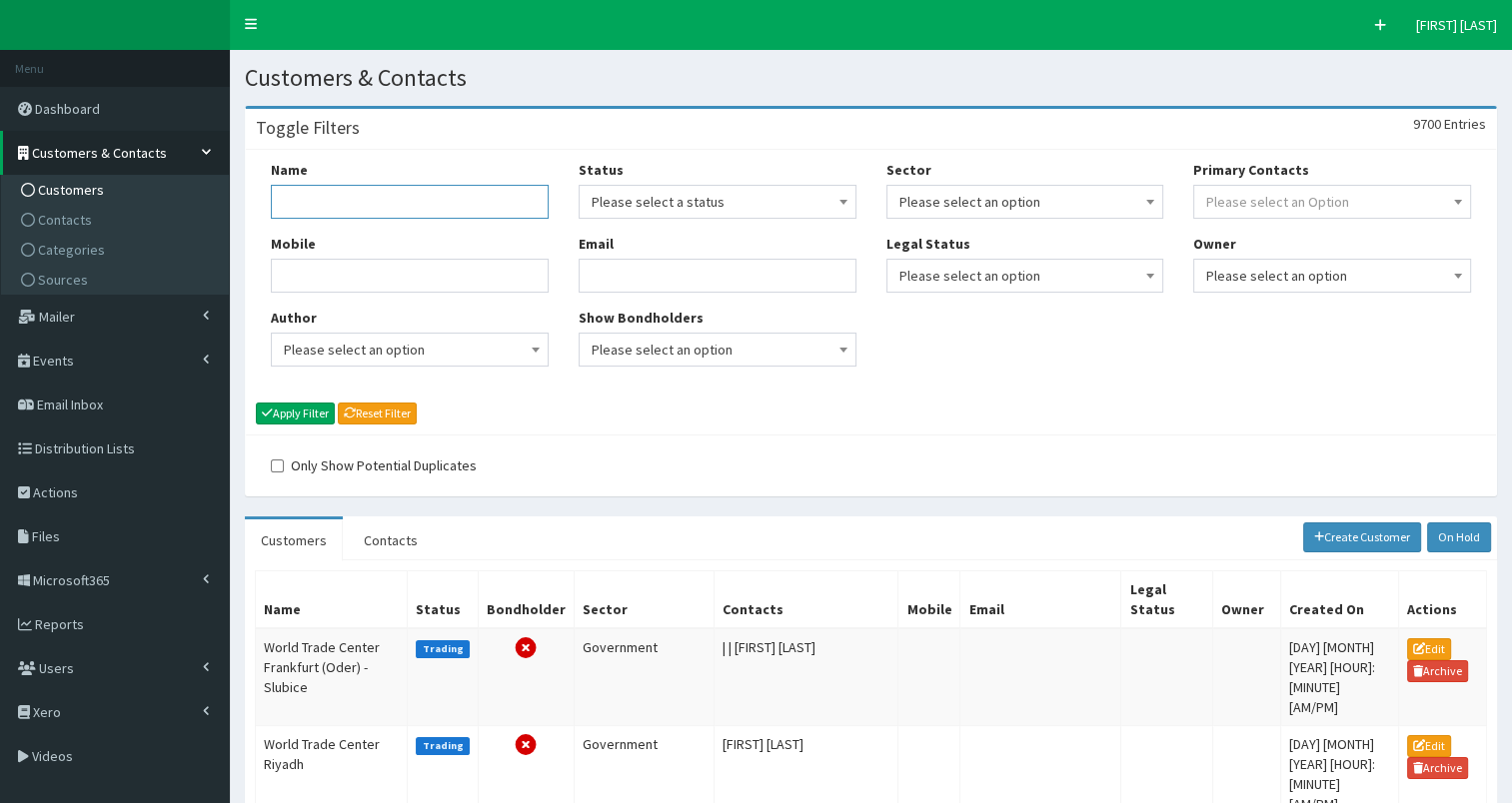 click on "Name" at bounding box center [410, 202] 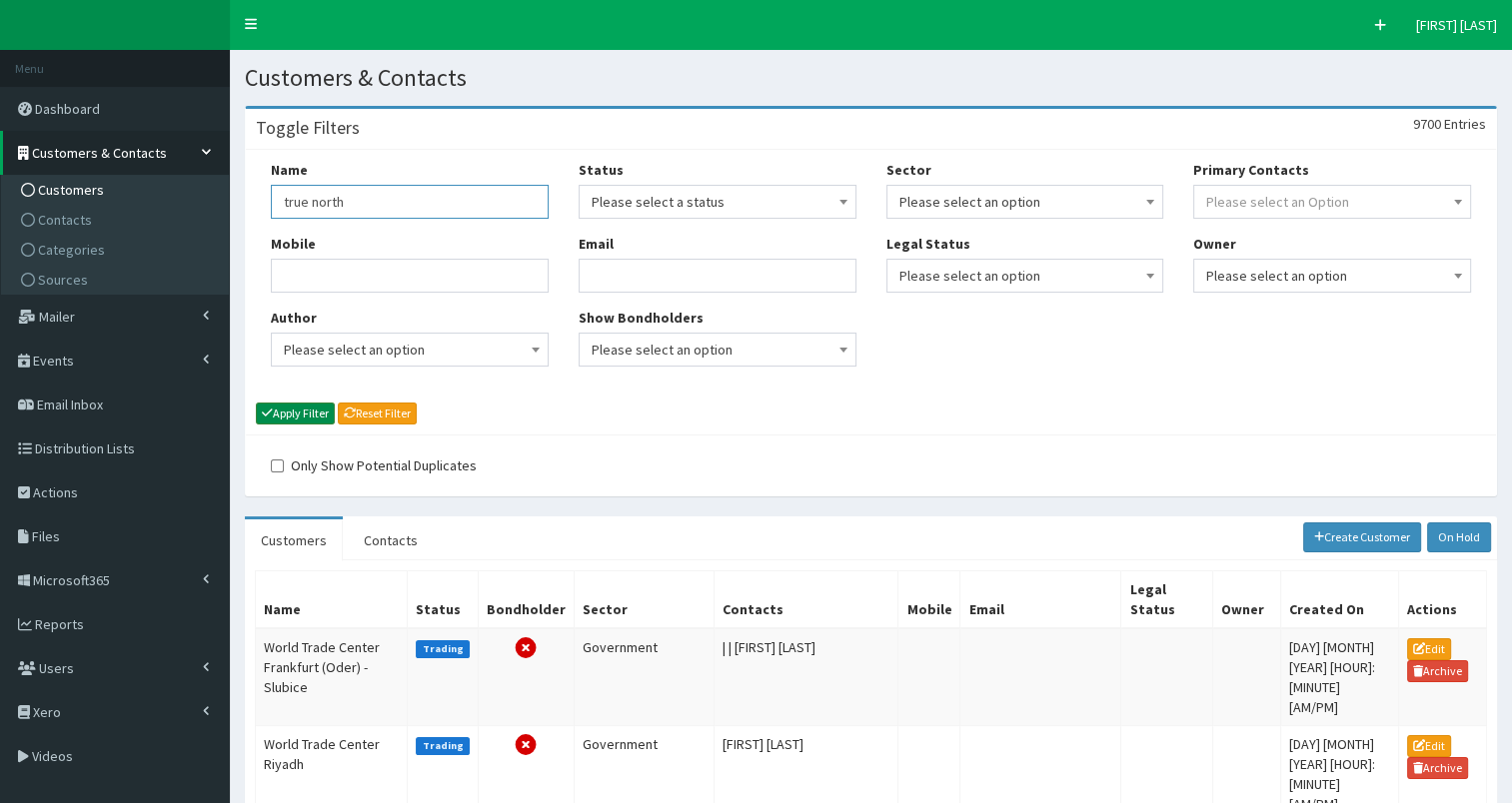 type on "true north" 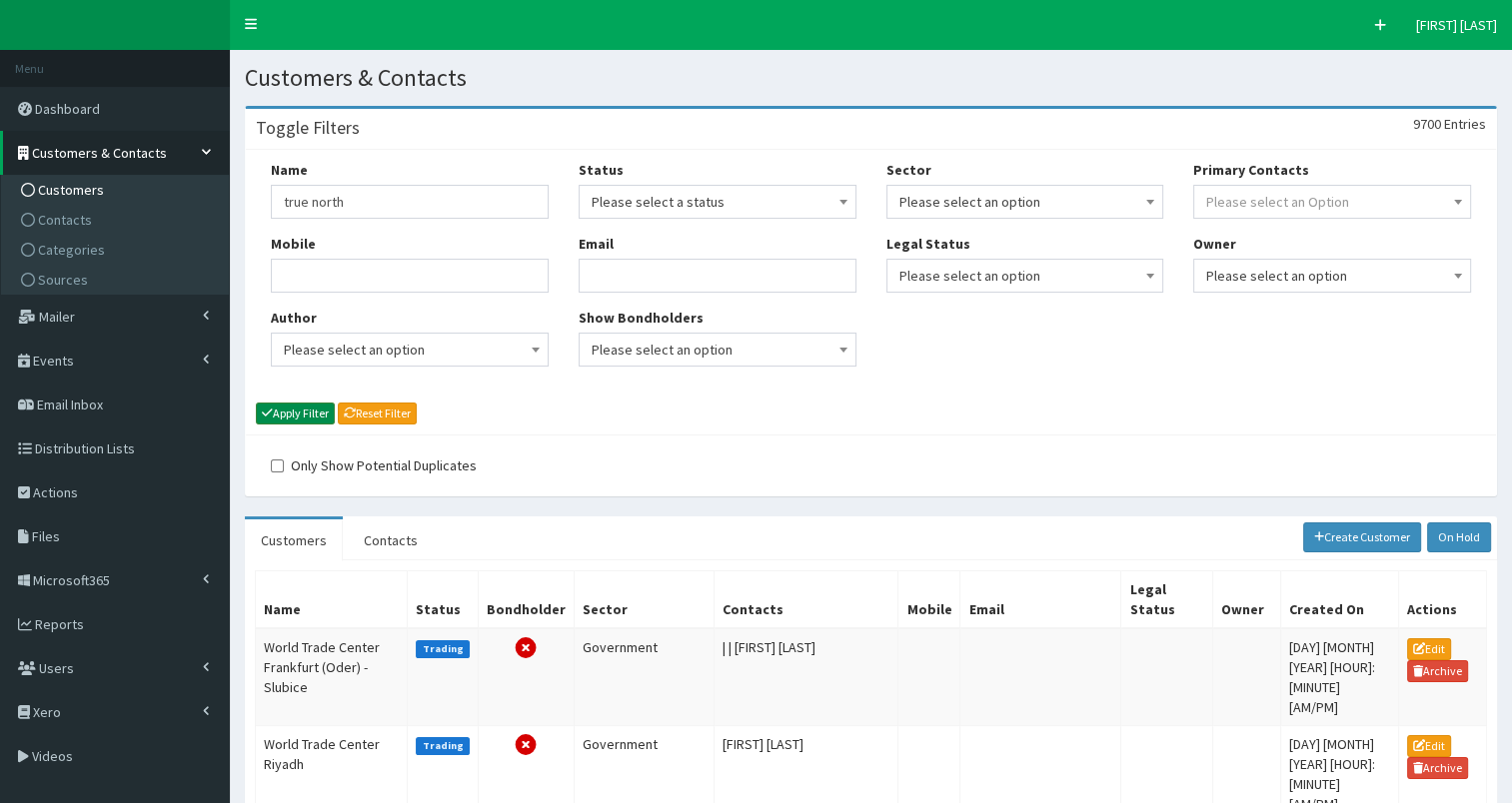 click on "Apply Filter" at bounding box center [295, 413] 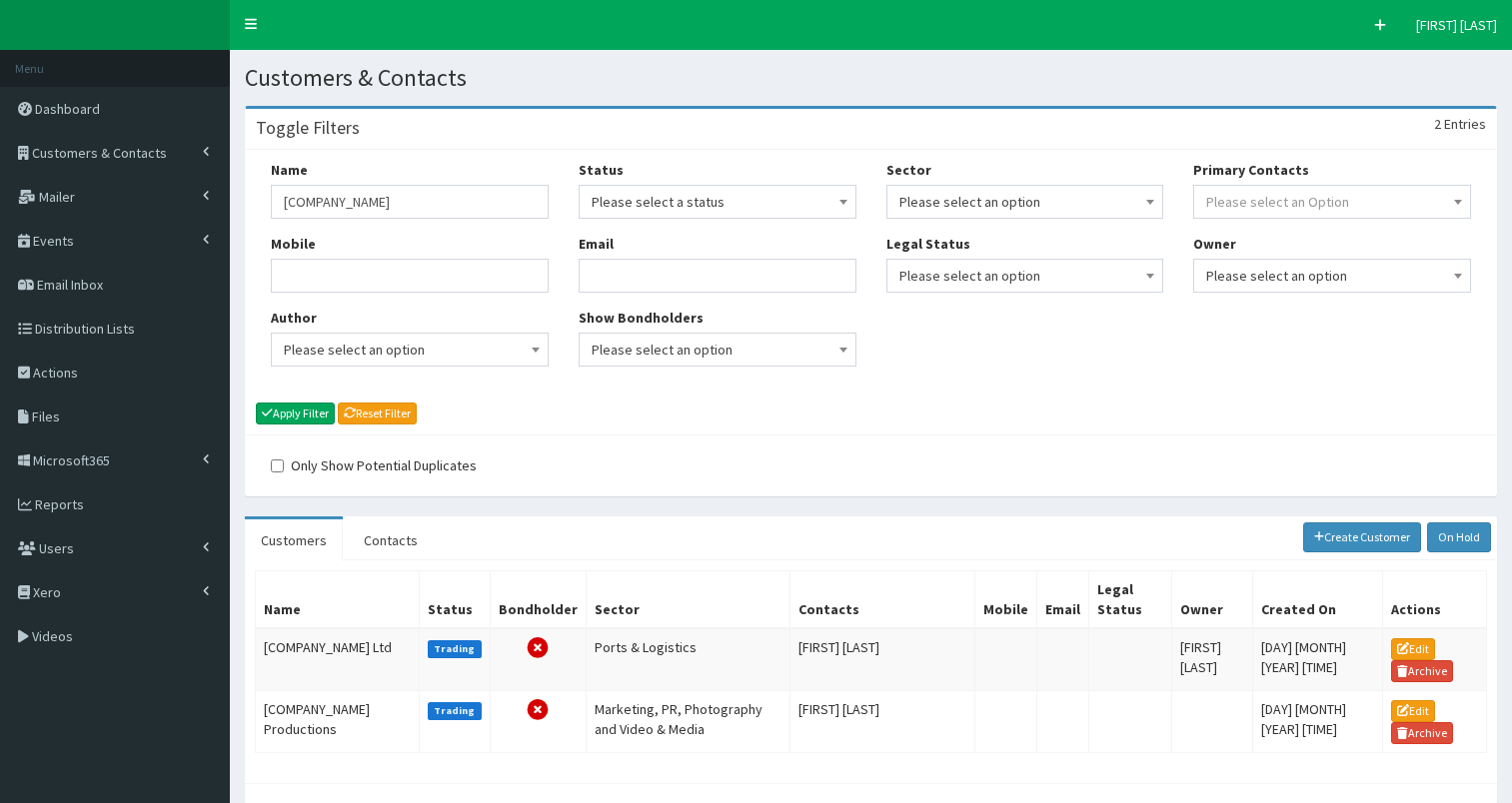 scroll, scrollTop: 0, scrollLeft: 0, axis: both 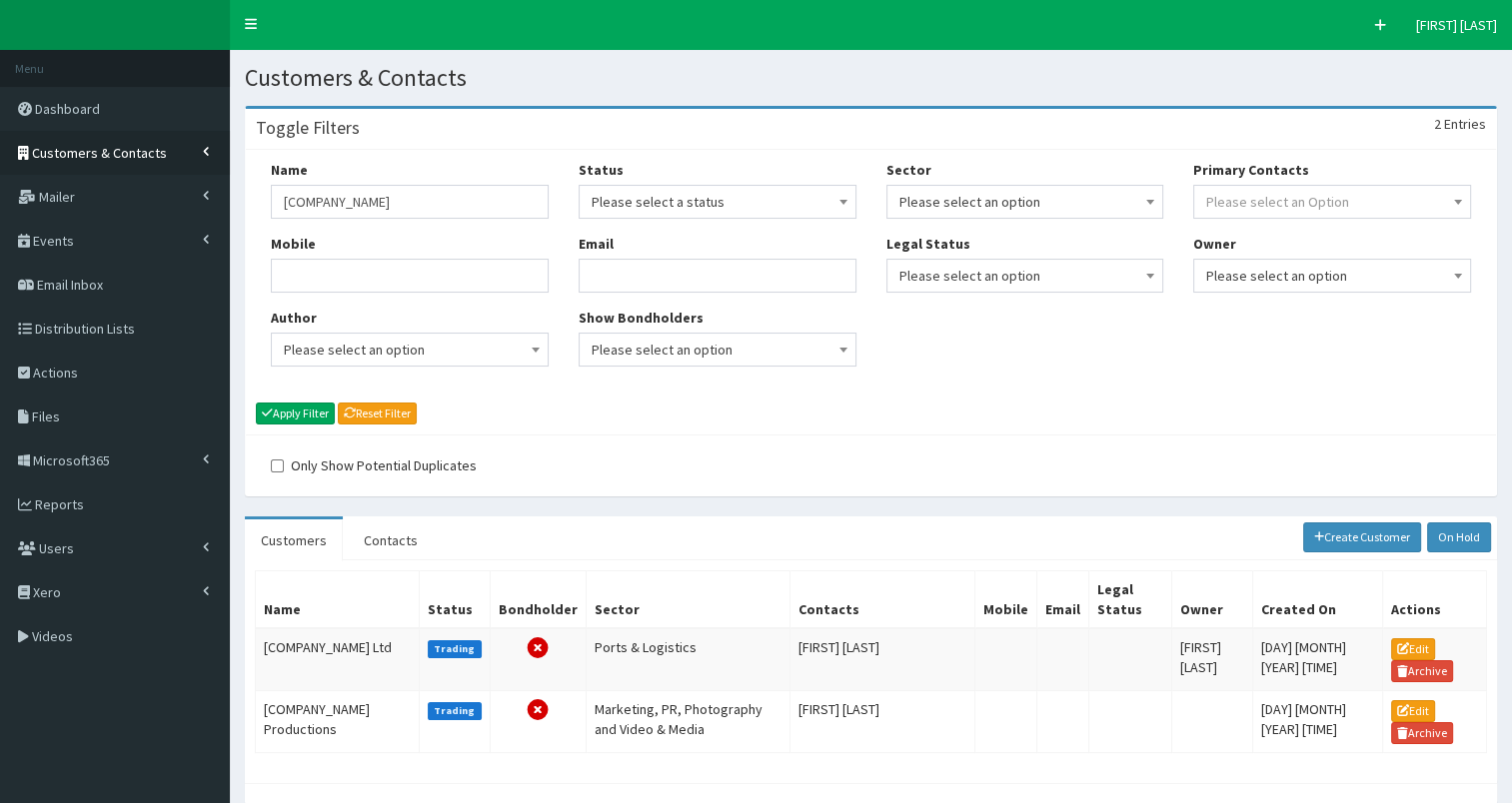 click on "Customers & Contacts" at bounding box center [99, 153] 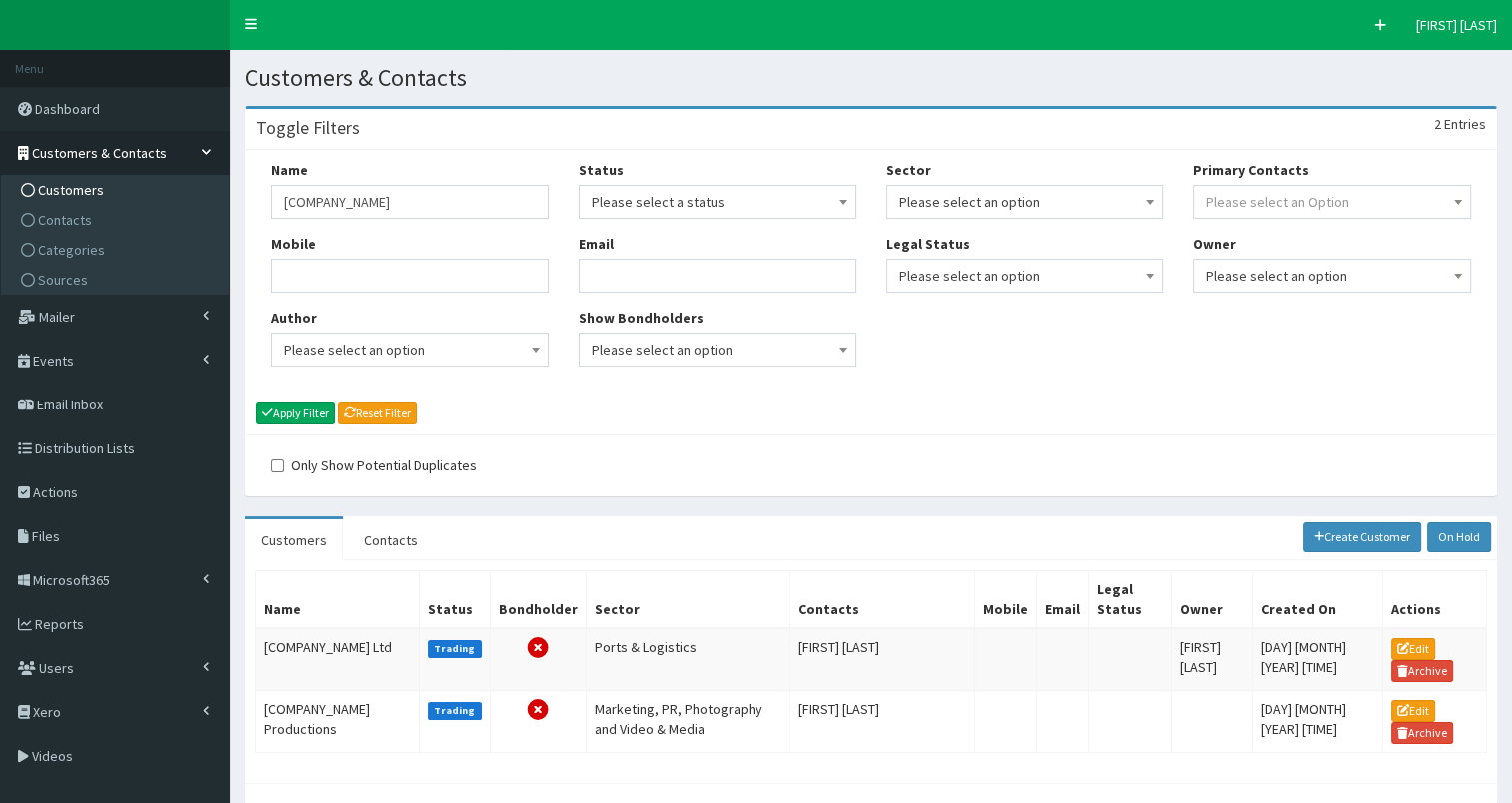 click on "Customers" at bounding box center (71, 190) 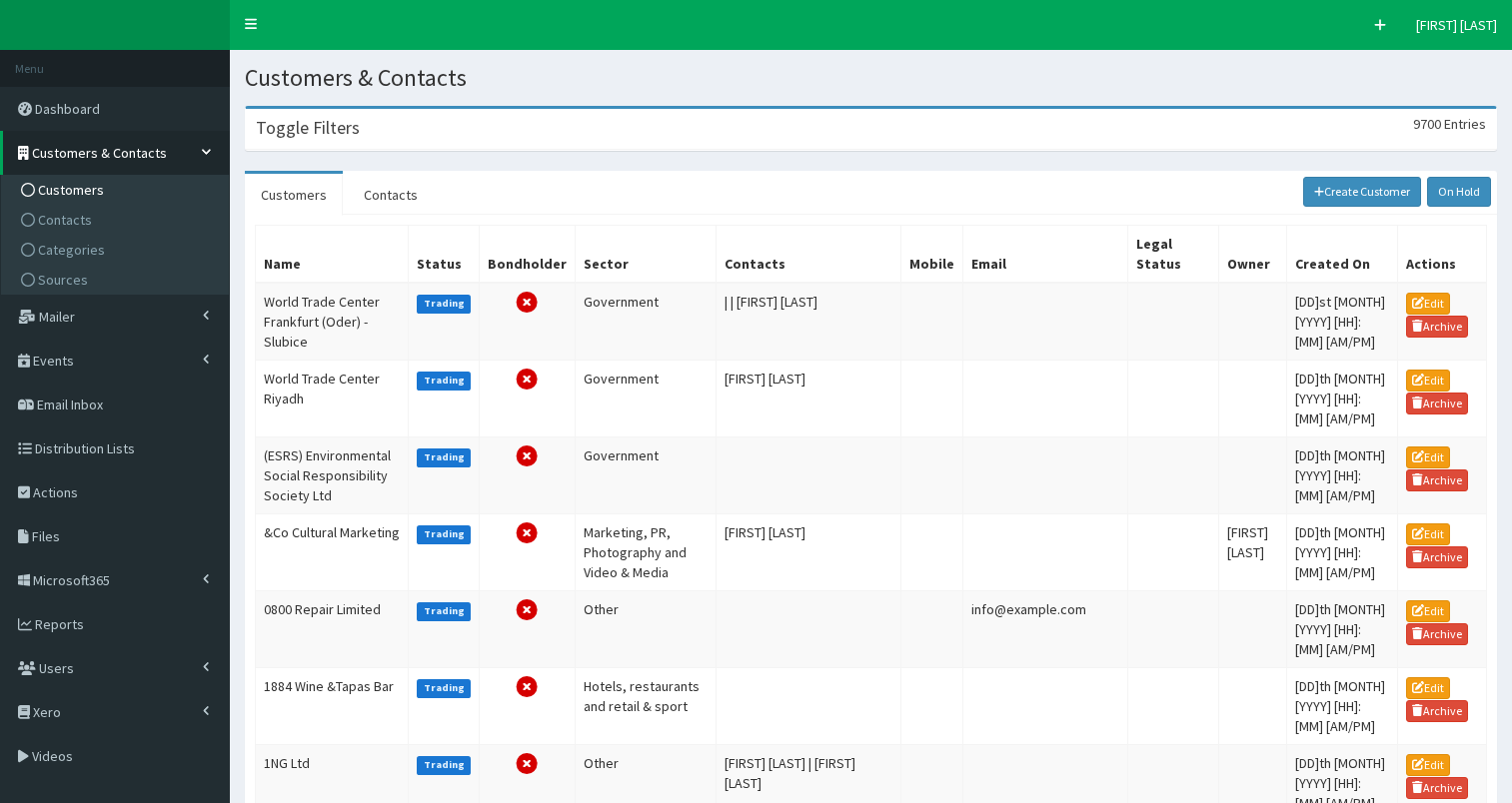 scroll, scrollTop: 0, scrollLeft: 0, axis: both 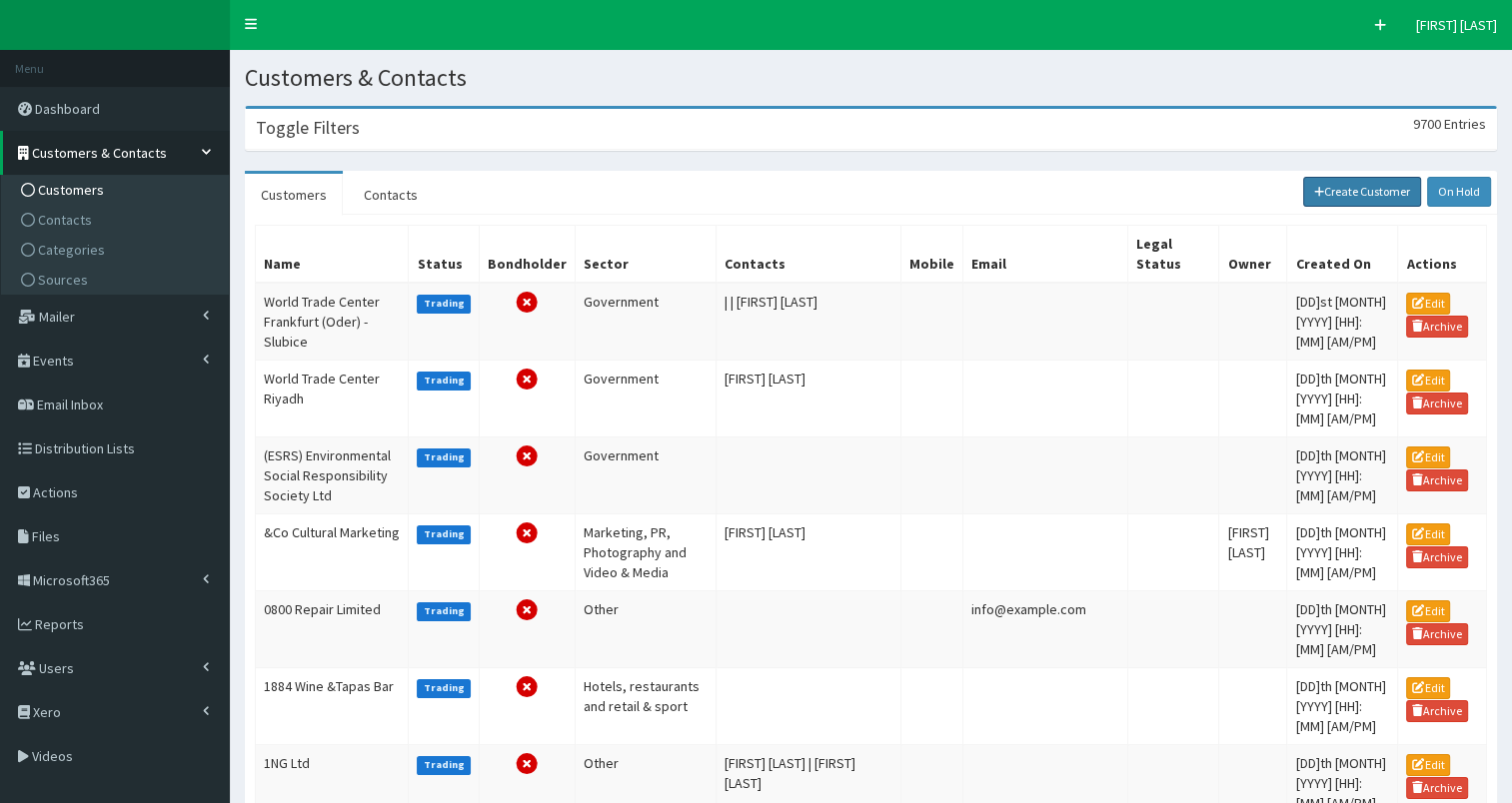 click at bounding box center (1319, 192) 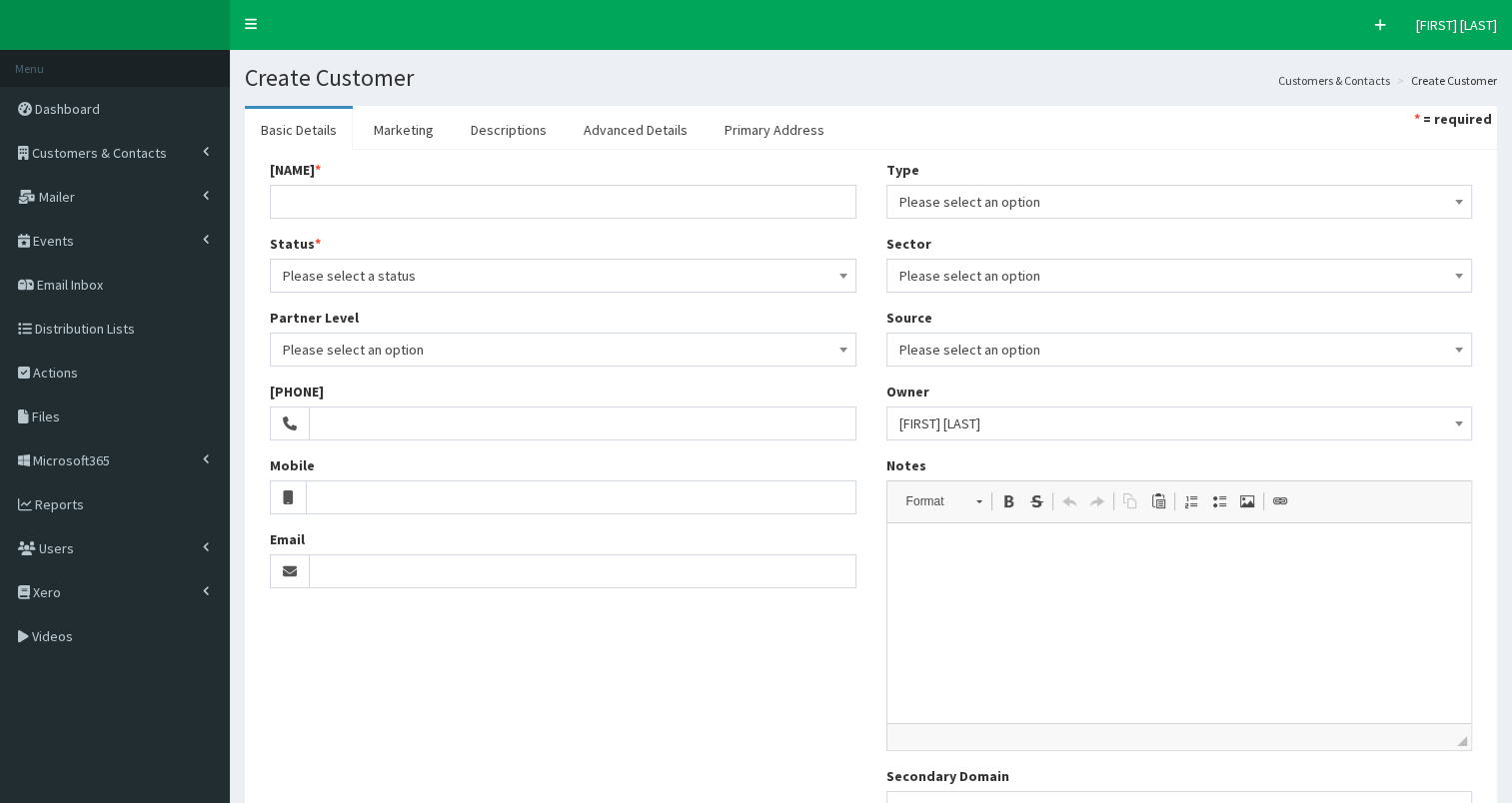 scroll, scrollTop: 0, scrollLeft: 0, axis: both 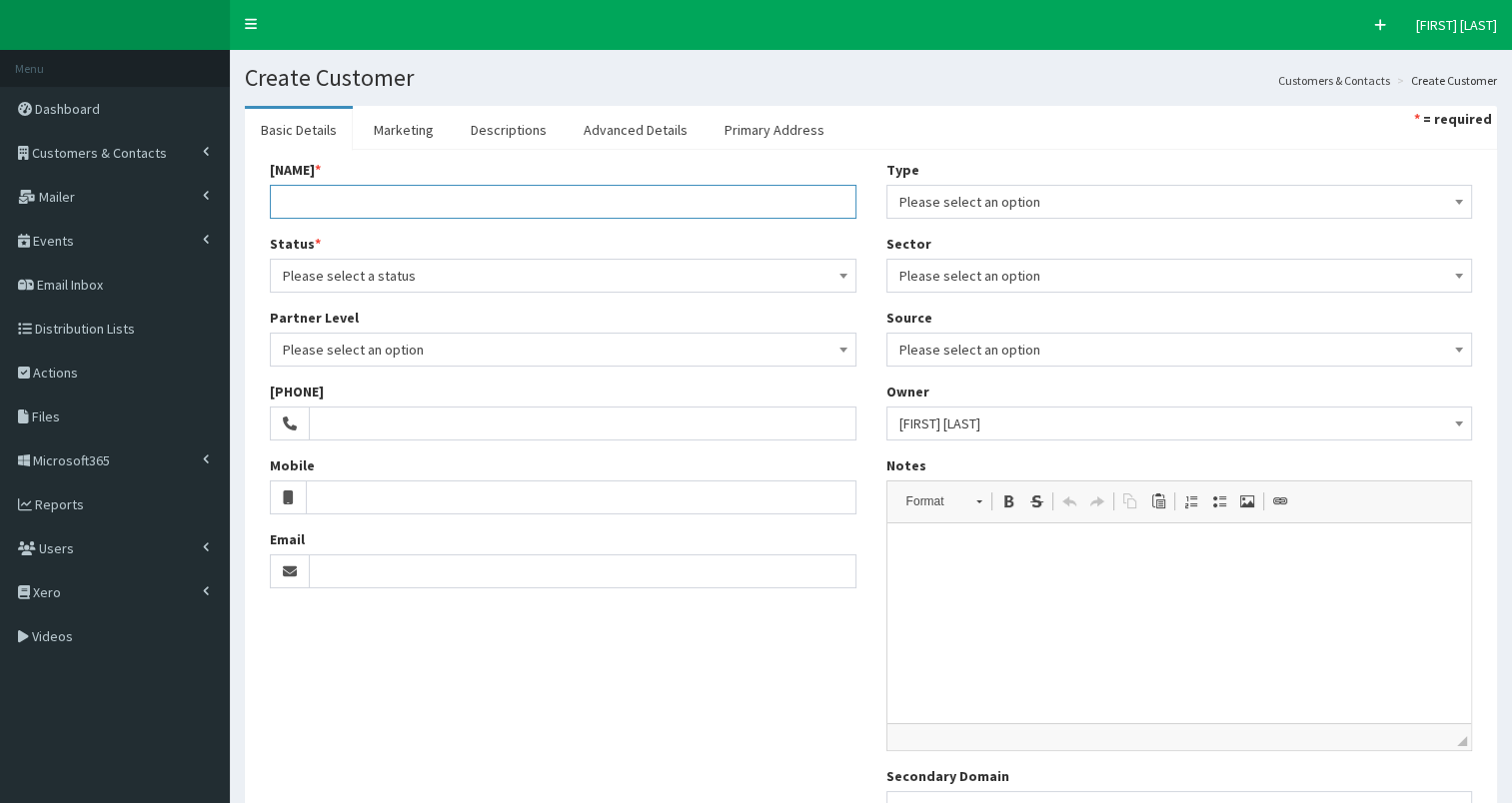 click on "Name  *" at bounding box center (563, 202) 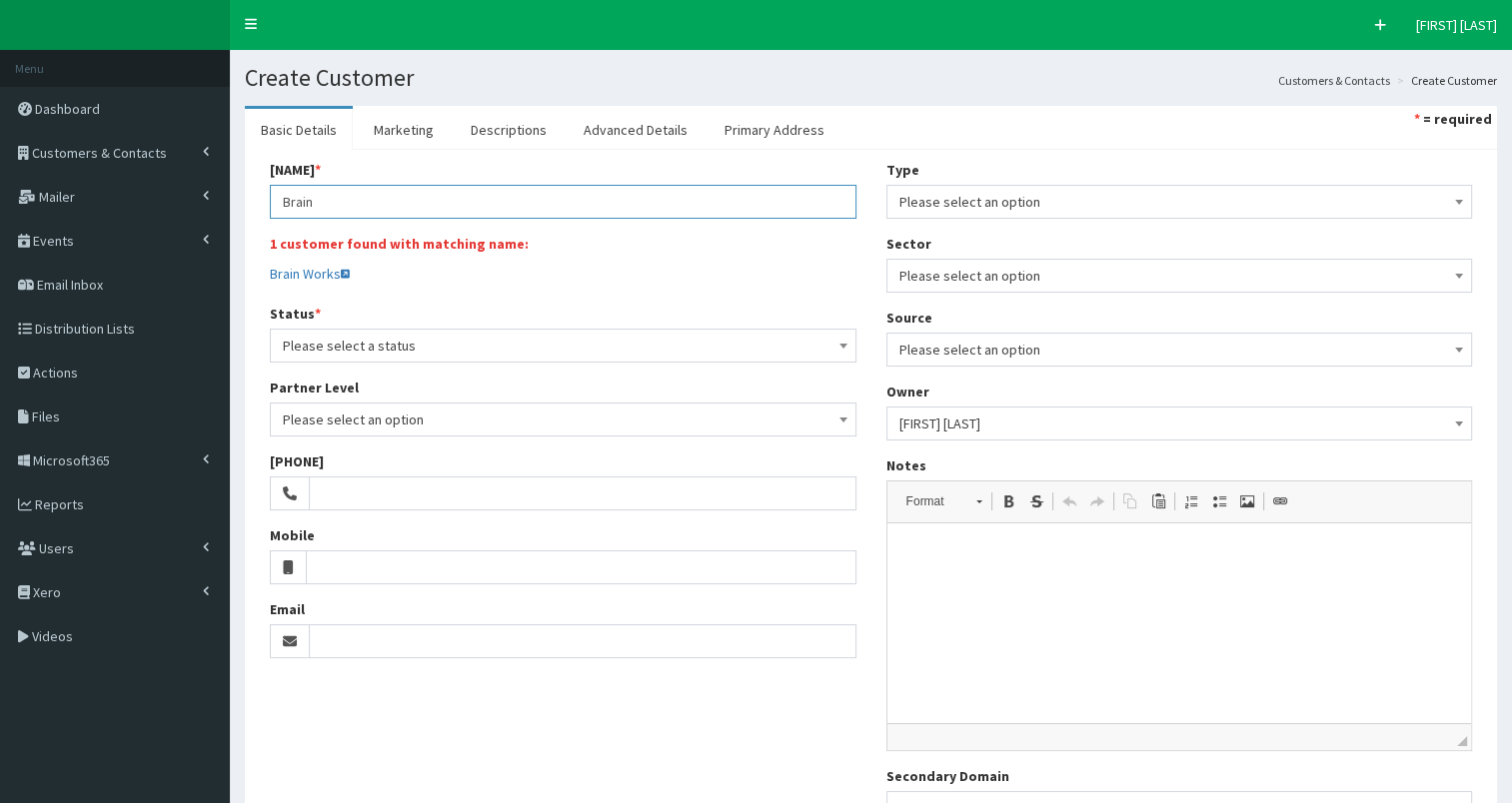 click on "Brain" at bounding box center [563, 202] 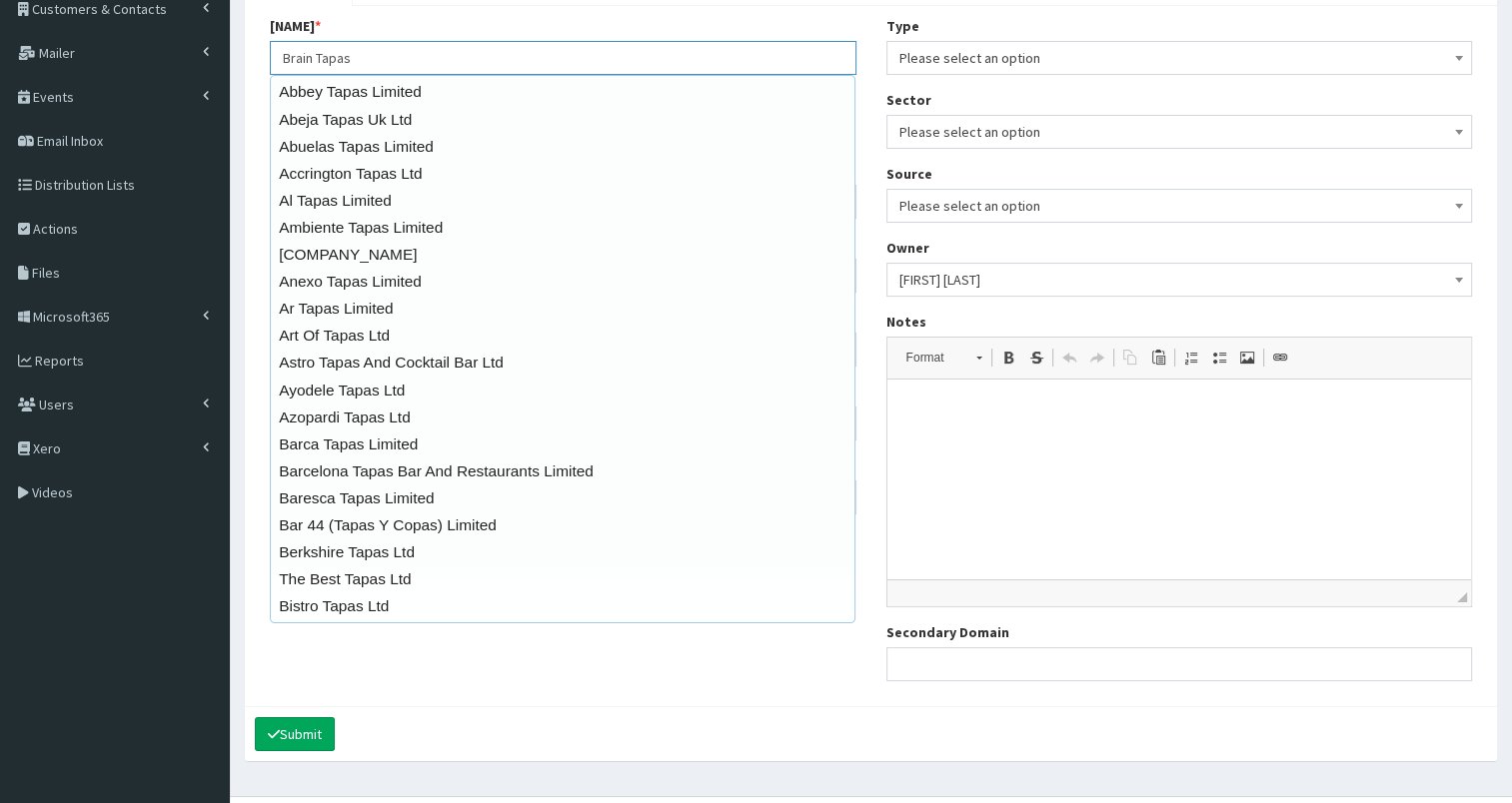 scroll, scrollTop: 0, scrollLeft: 0, axis: both 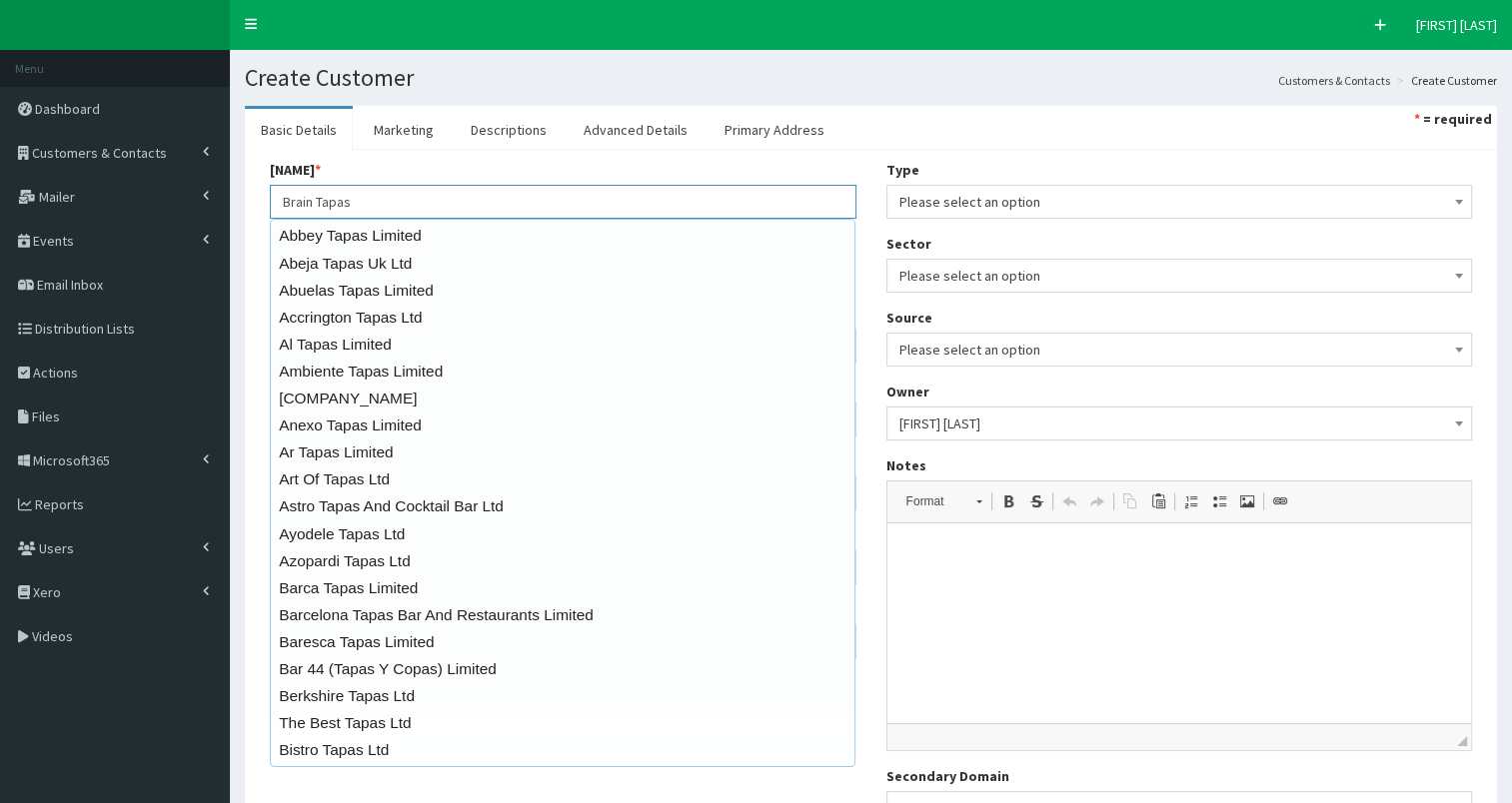 type on "Brain Tapas" 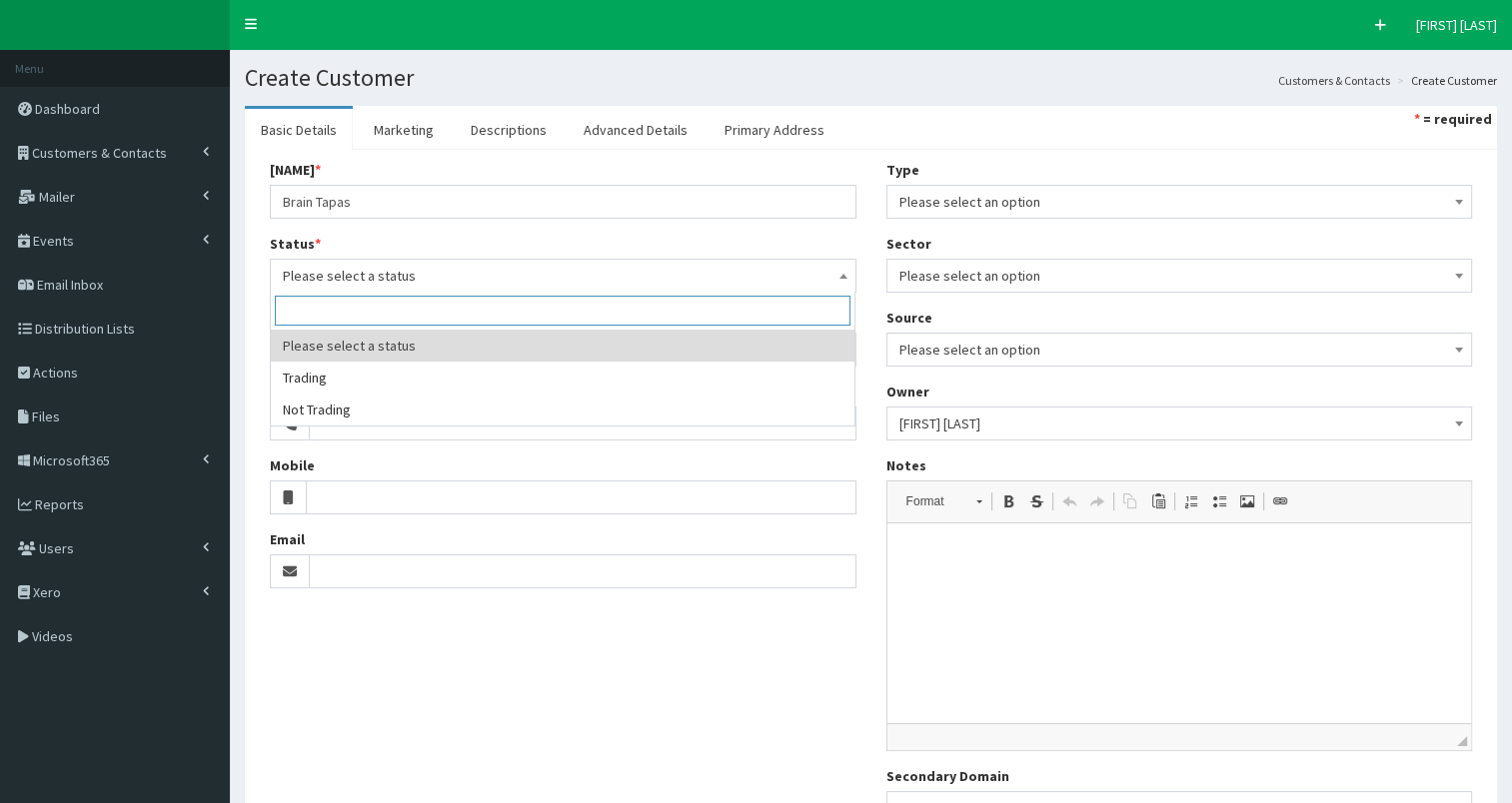 click on "Please select a status" at bounding box center (563, 276) 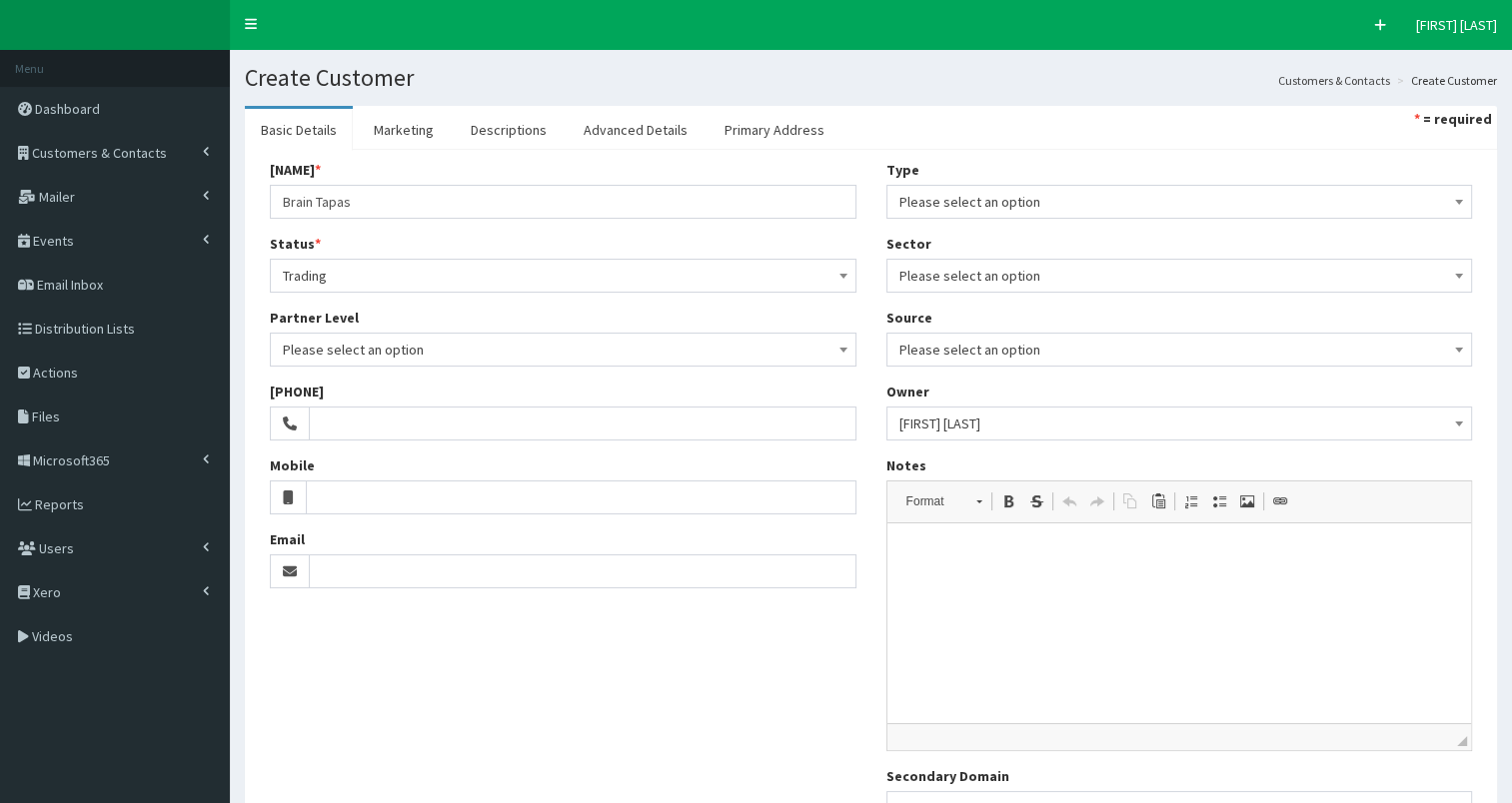 click on "Please select an option" at bounding box center [1179, 202] 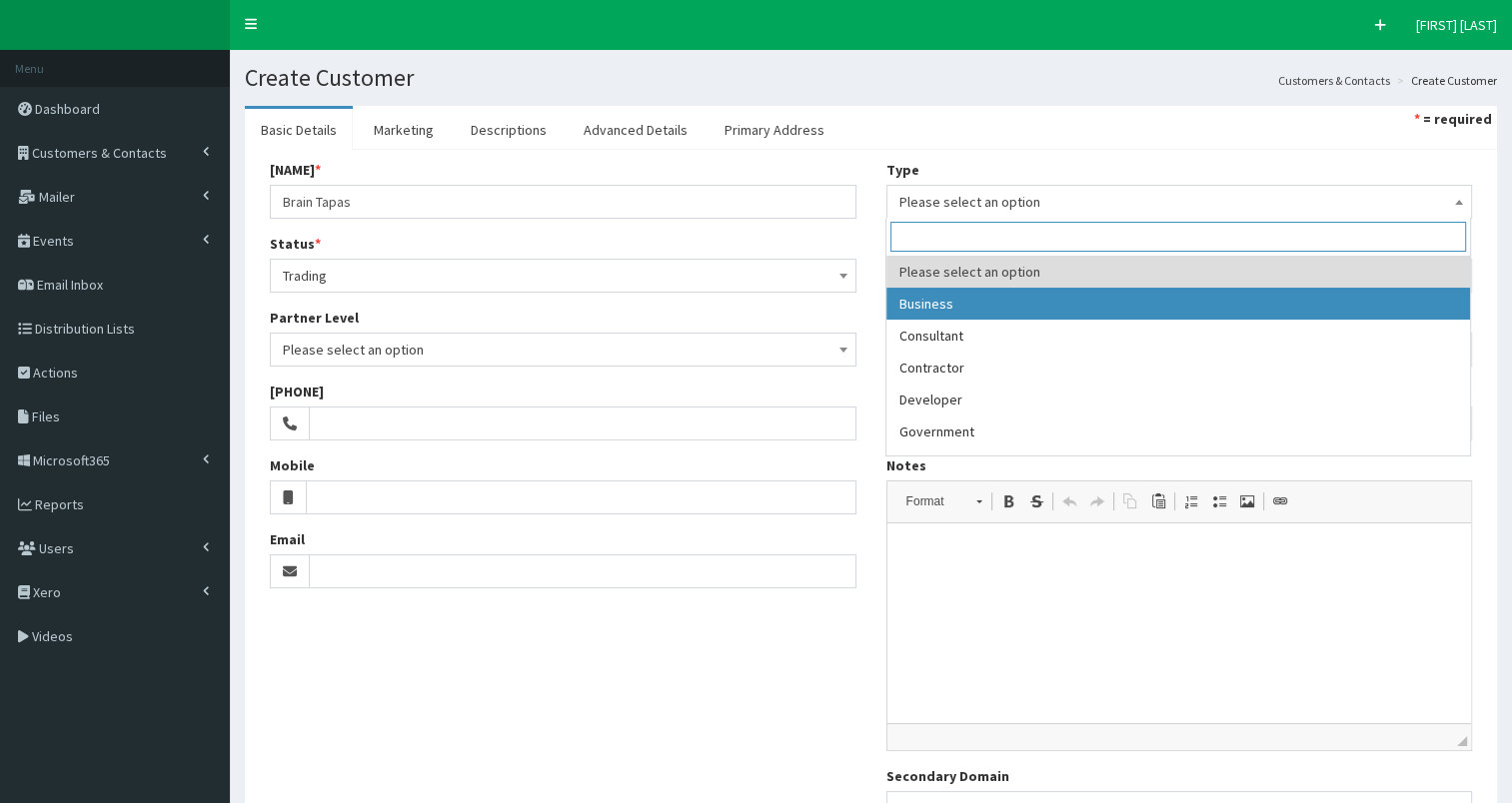 drag, startPoint x: 968, startPoint y: 299, endPoint x: 999, endPoint y: 300, distance: 31.016125 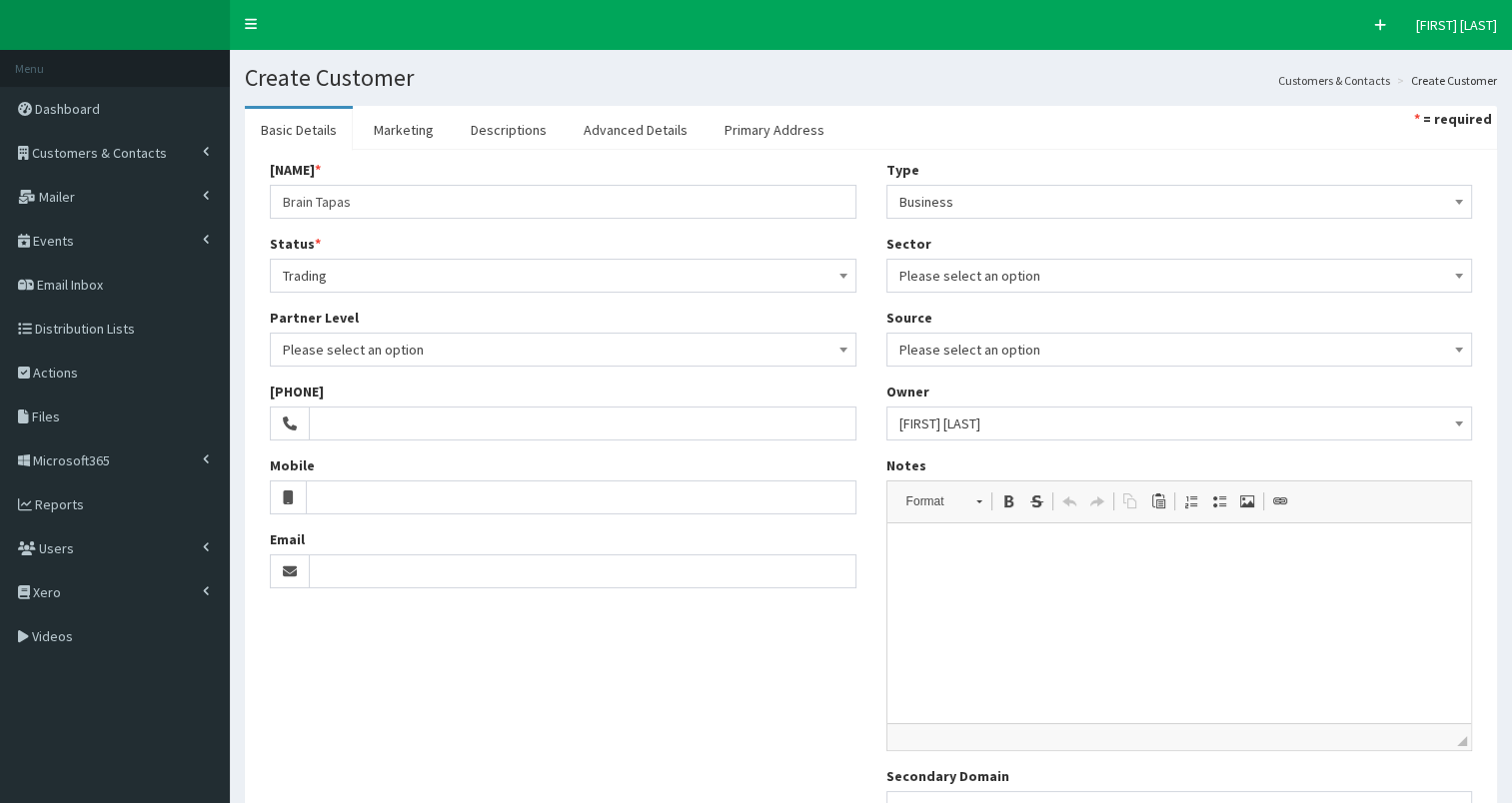 click on "Please select an option" at bounding box center [1179, 276] 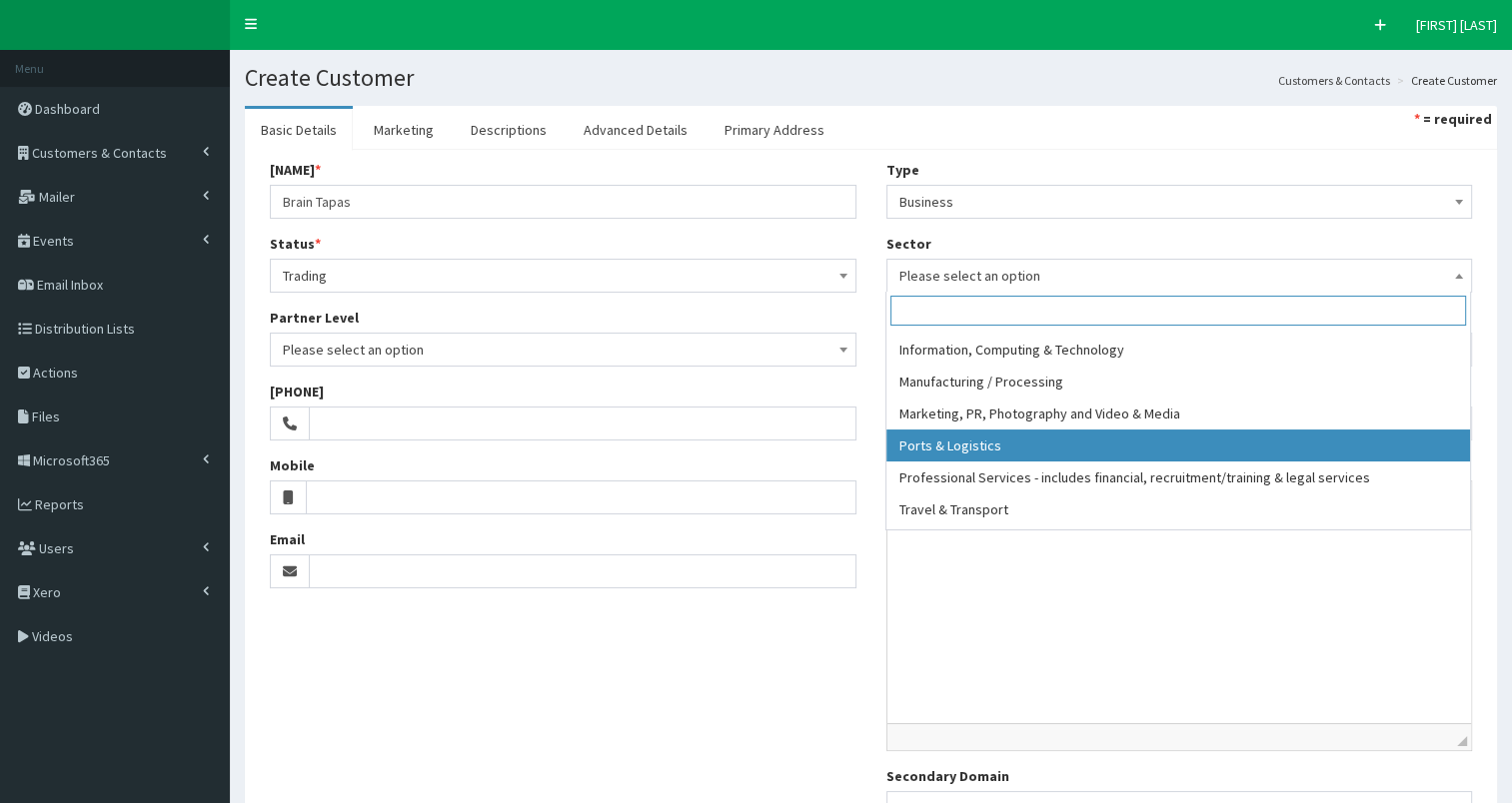 scroll, scrollTop: 312, scrollLeft: 0, axis: vertical 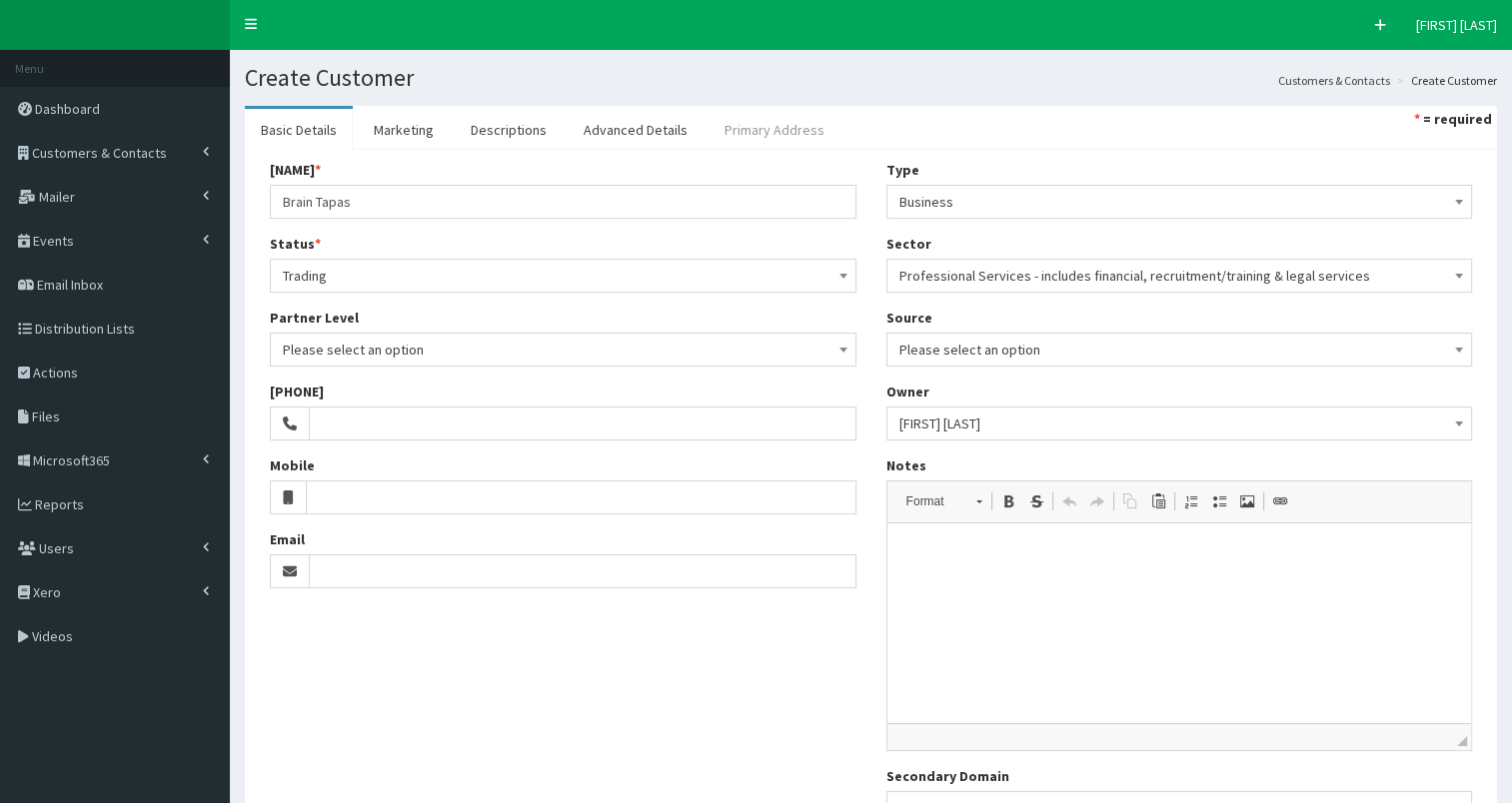 click on "Primary Address" at bounding box center [774, 130] 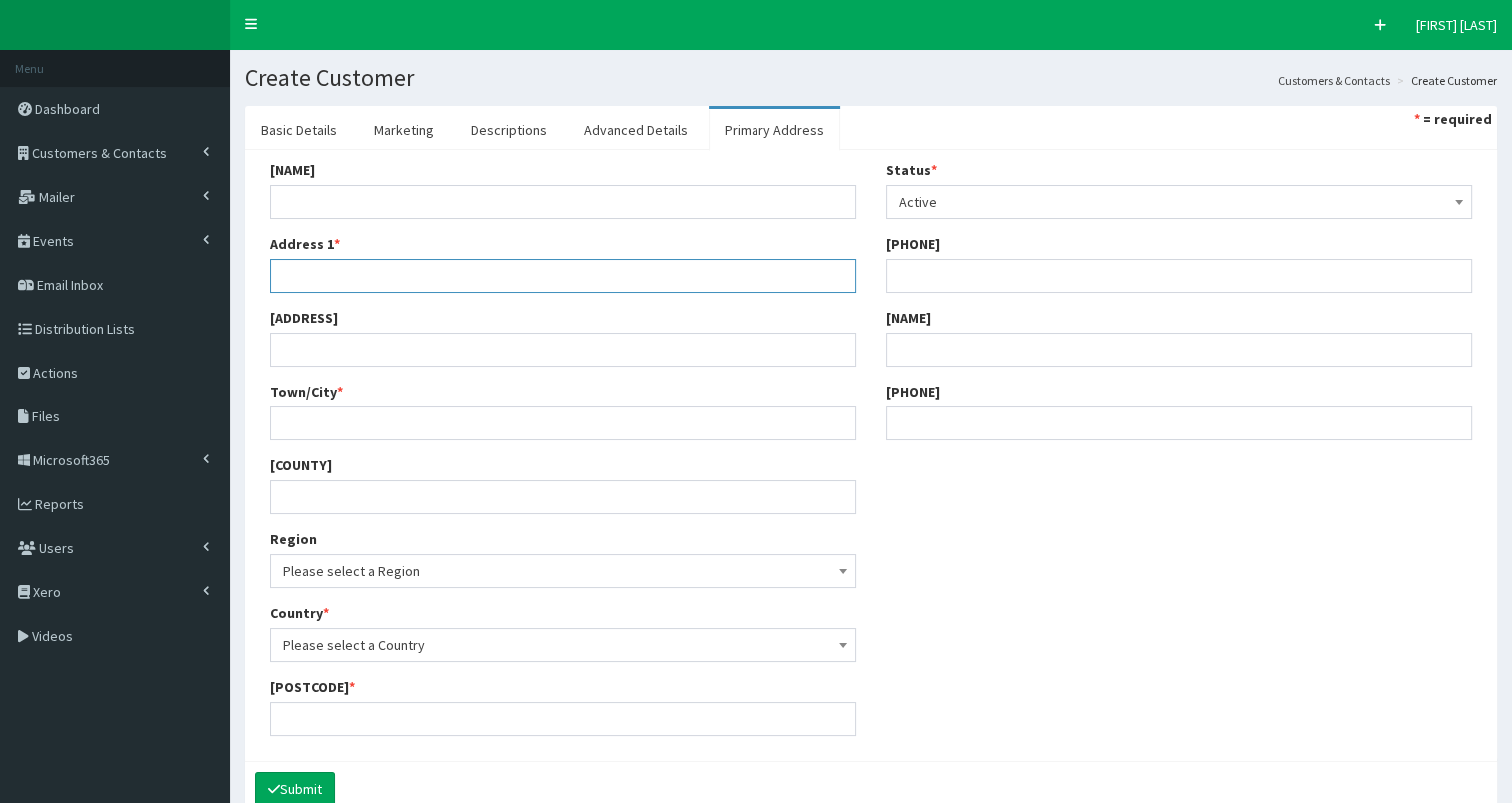 click on "Address 1  *" at bounding box center (563, 276) 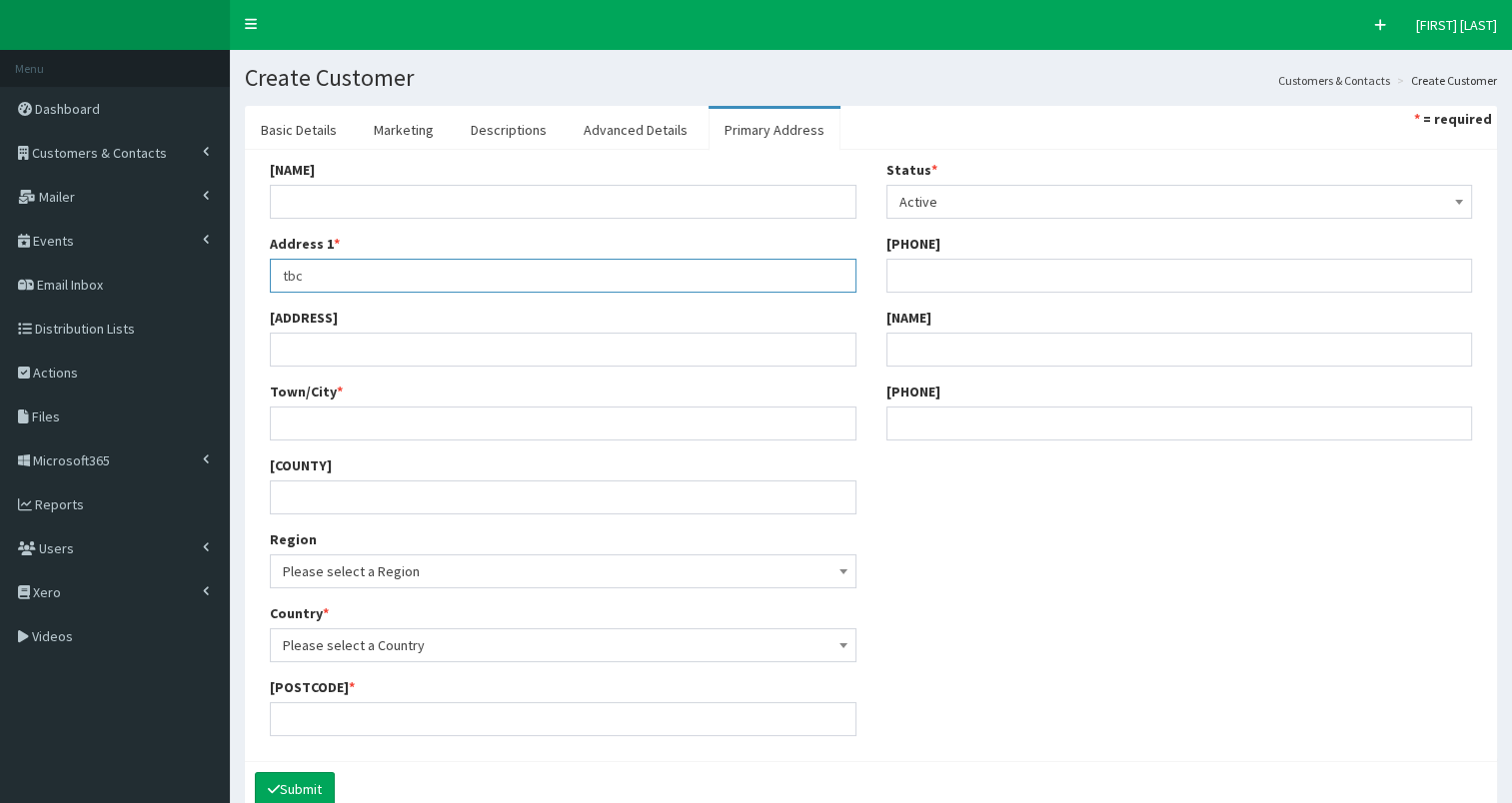 type on "tbc" 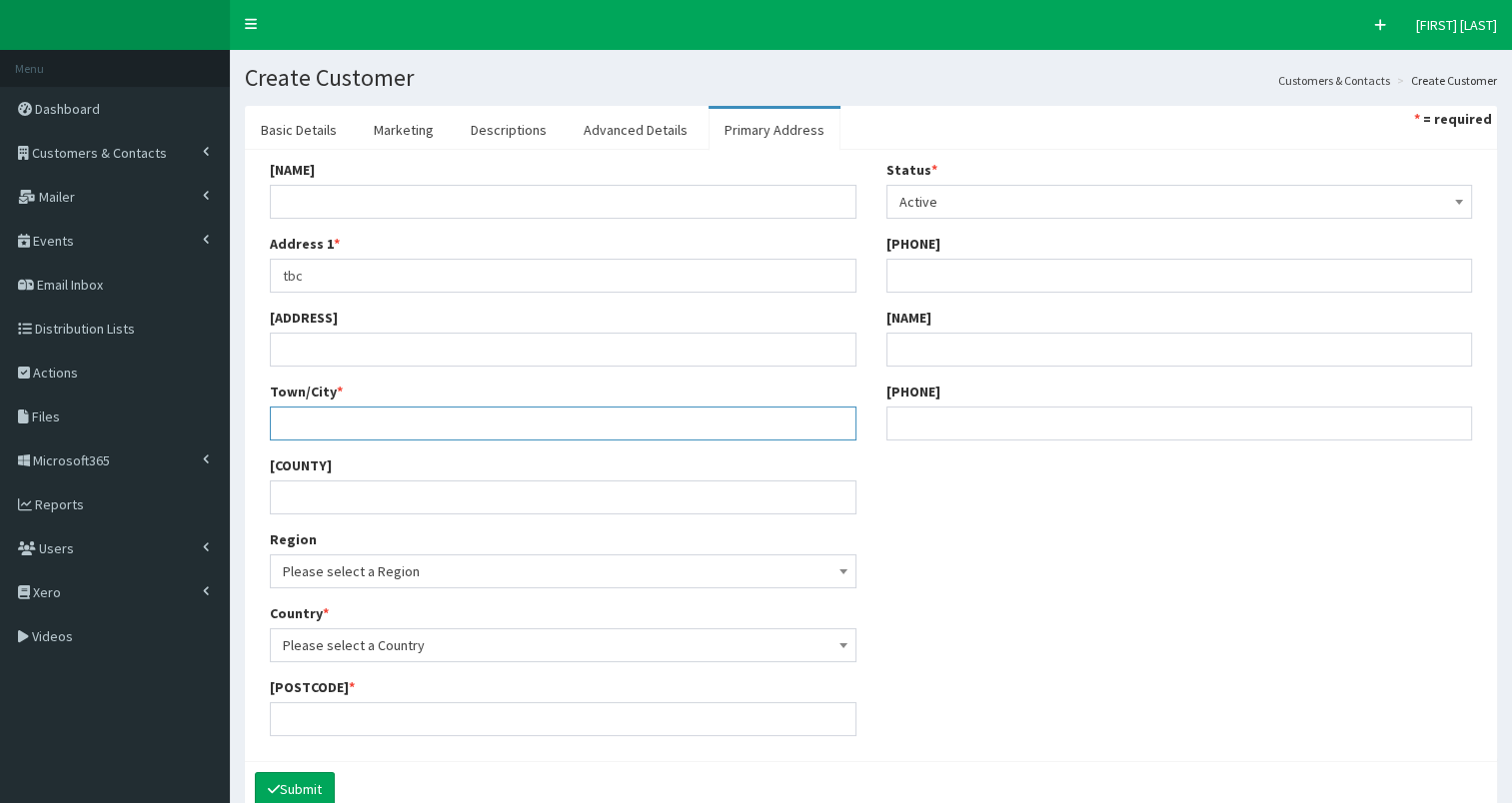click on "Town/City  *" at bounding box center [563, 423] 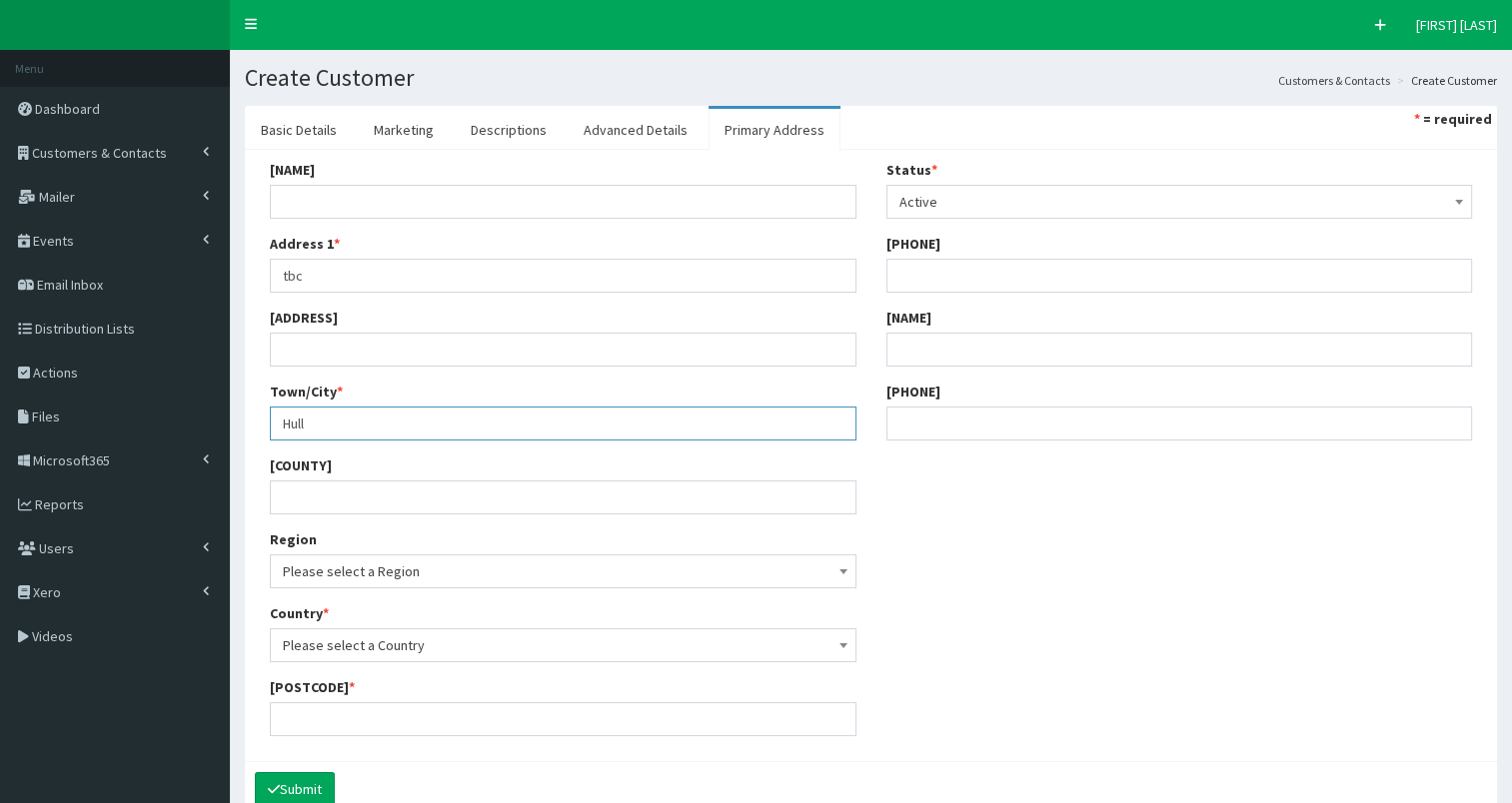 type on "Hull" 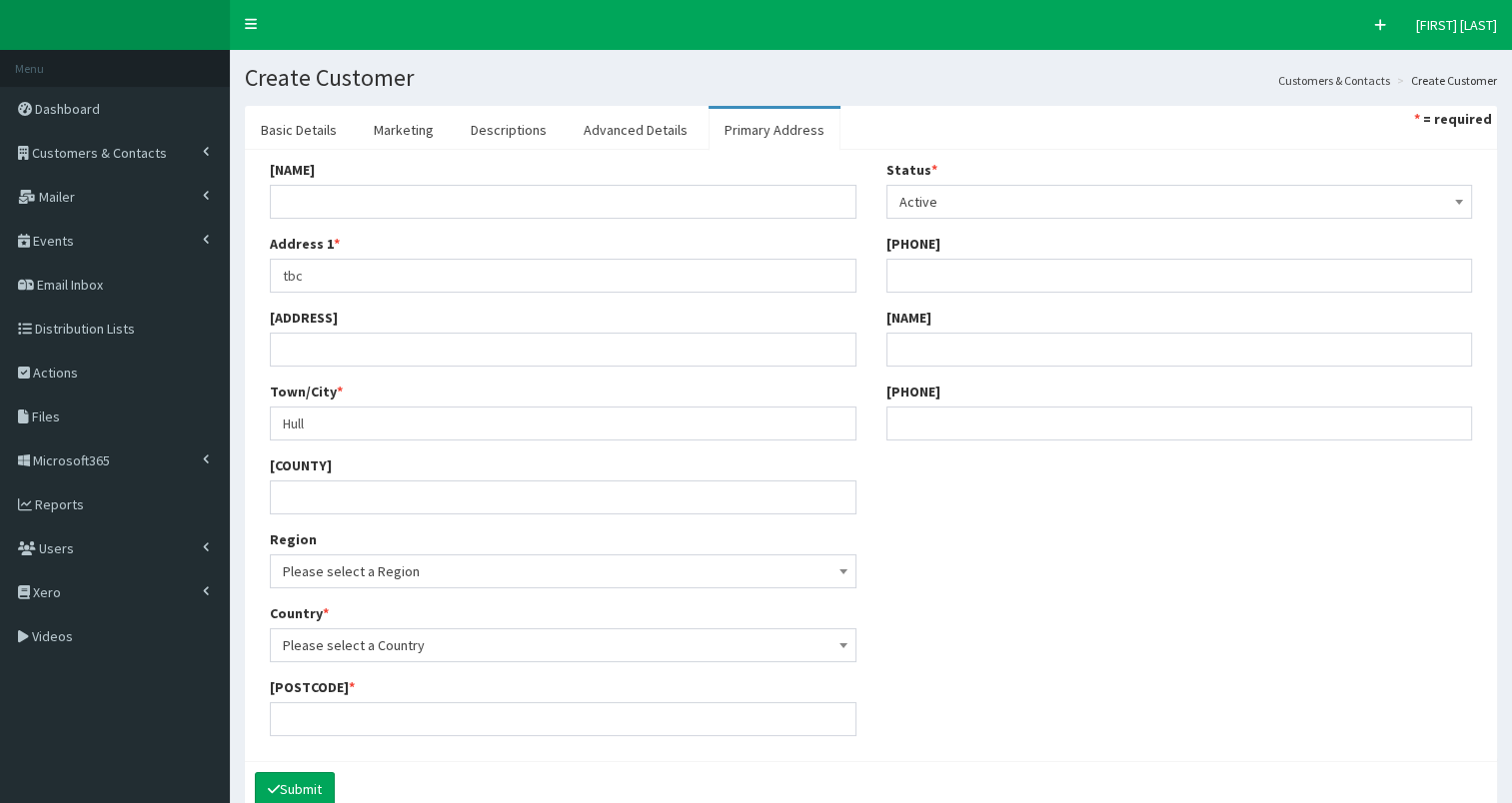 click on "Please select a Region" at bounding box center [563, 571] 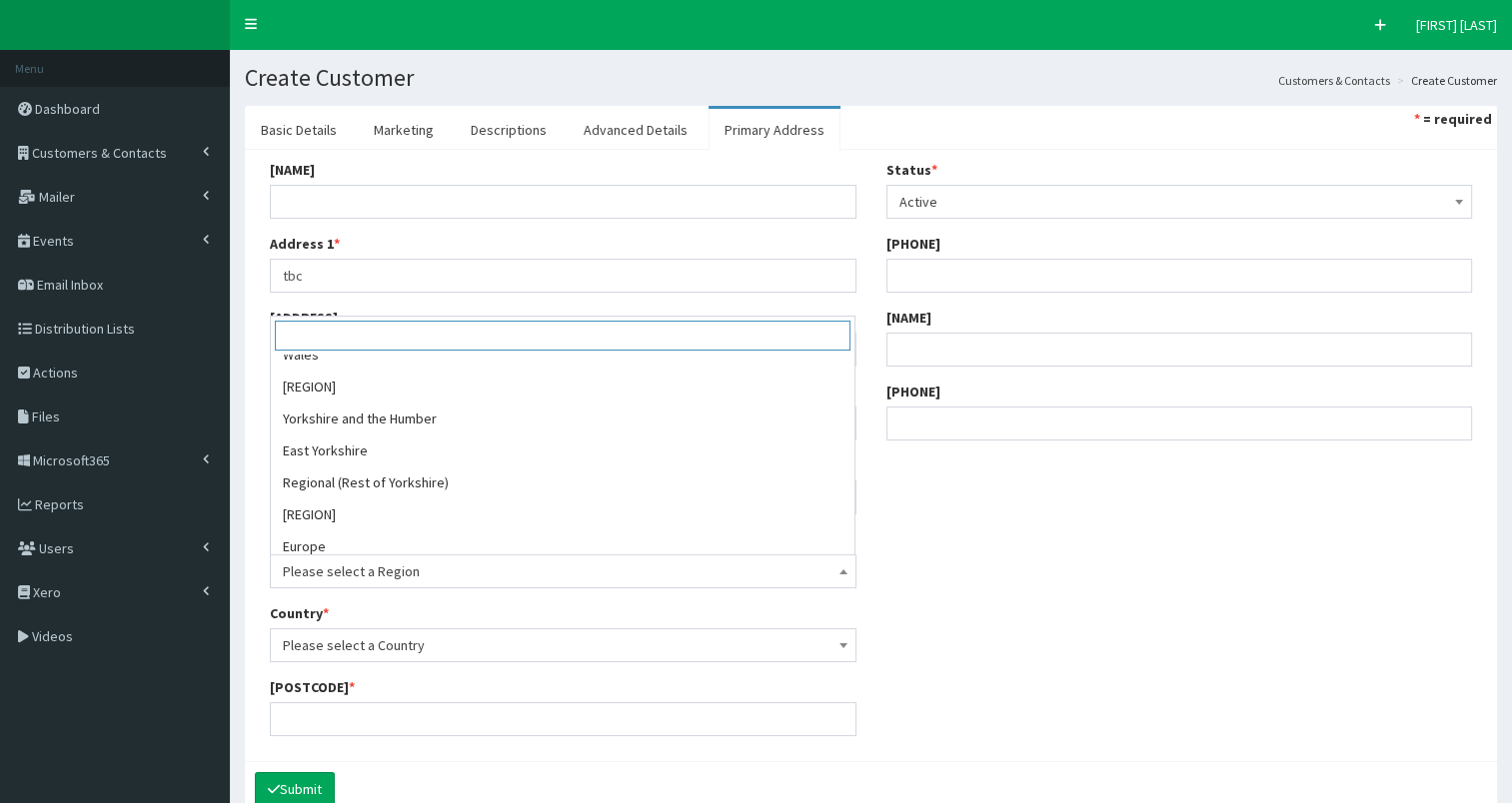 scroll, scrollTop: 503, scrollLeft: 0, axis: vertical 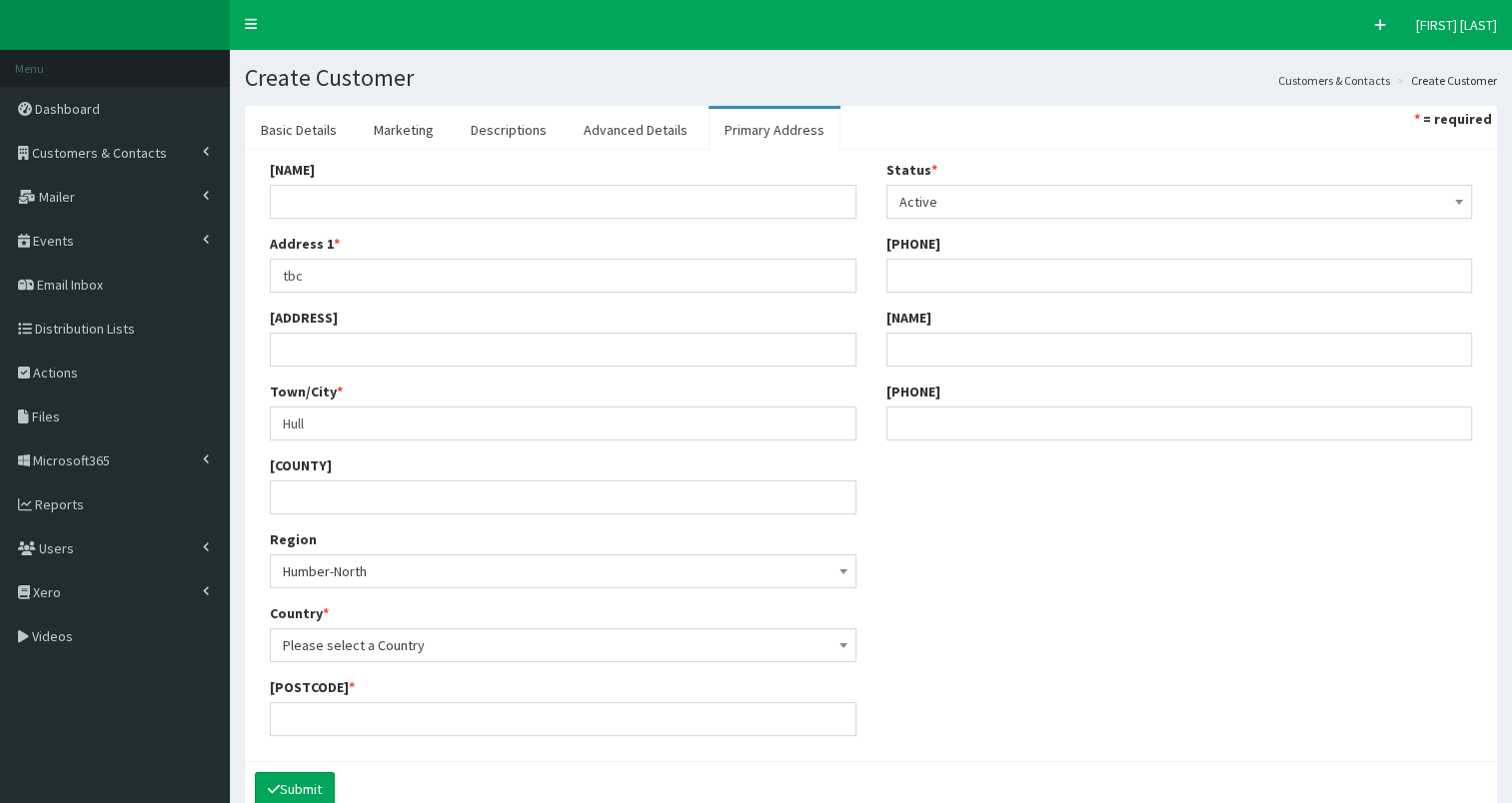 click on "Please select a Country" at bounding box center [563, 645] 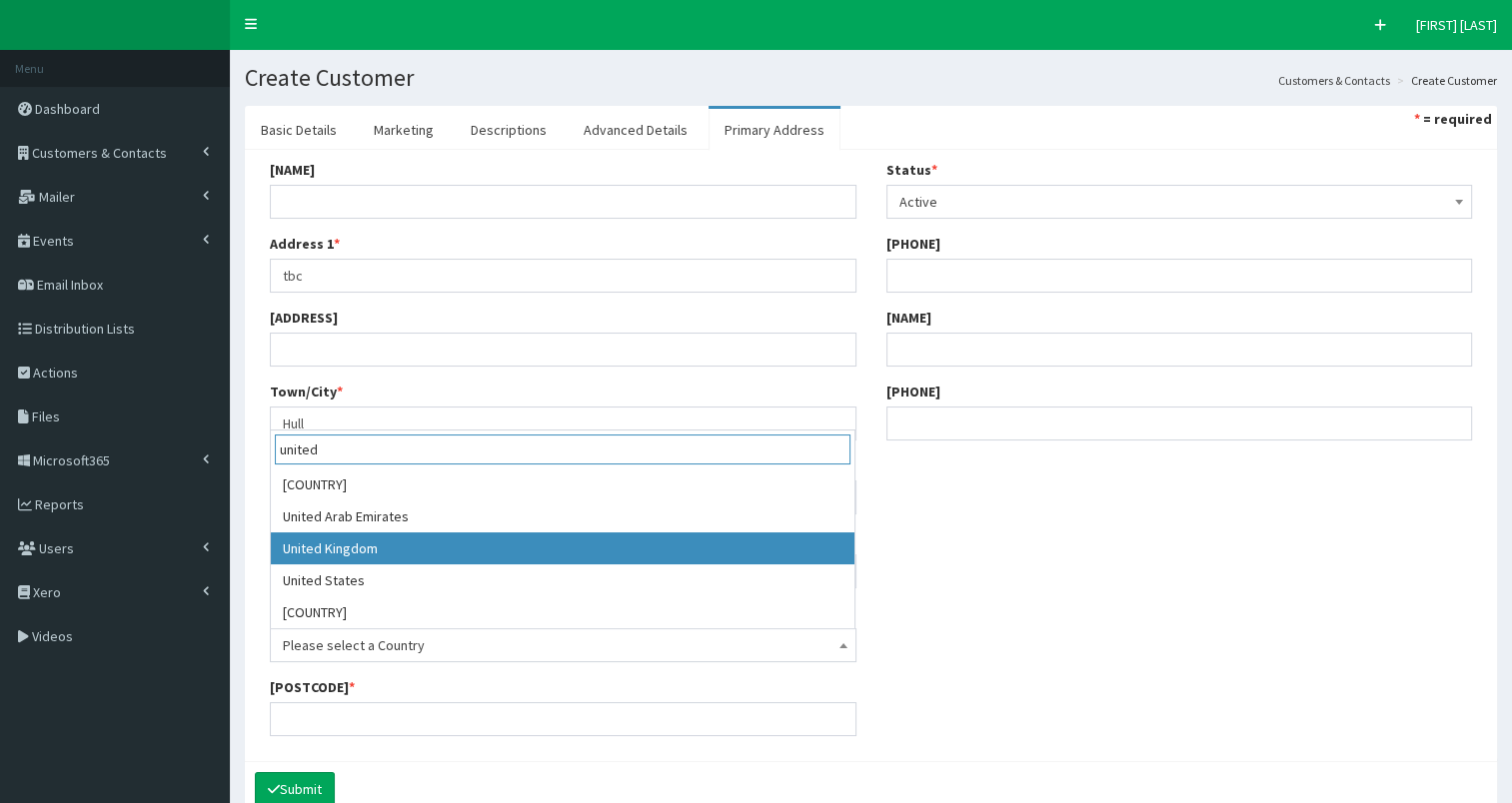 type on "united" 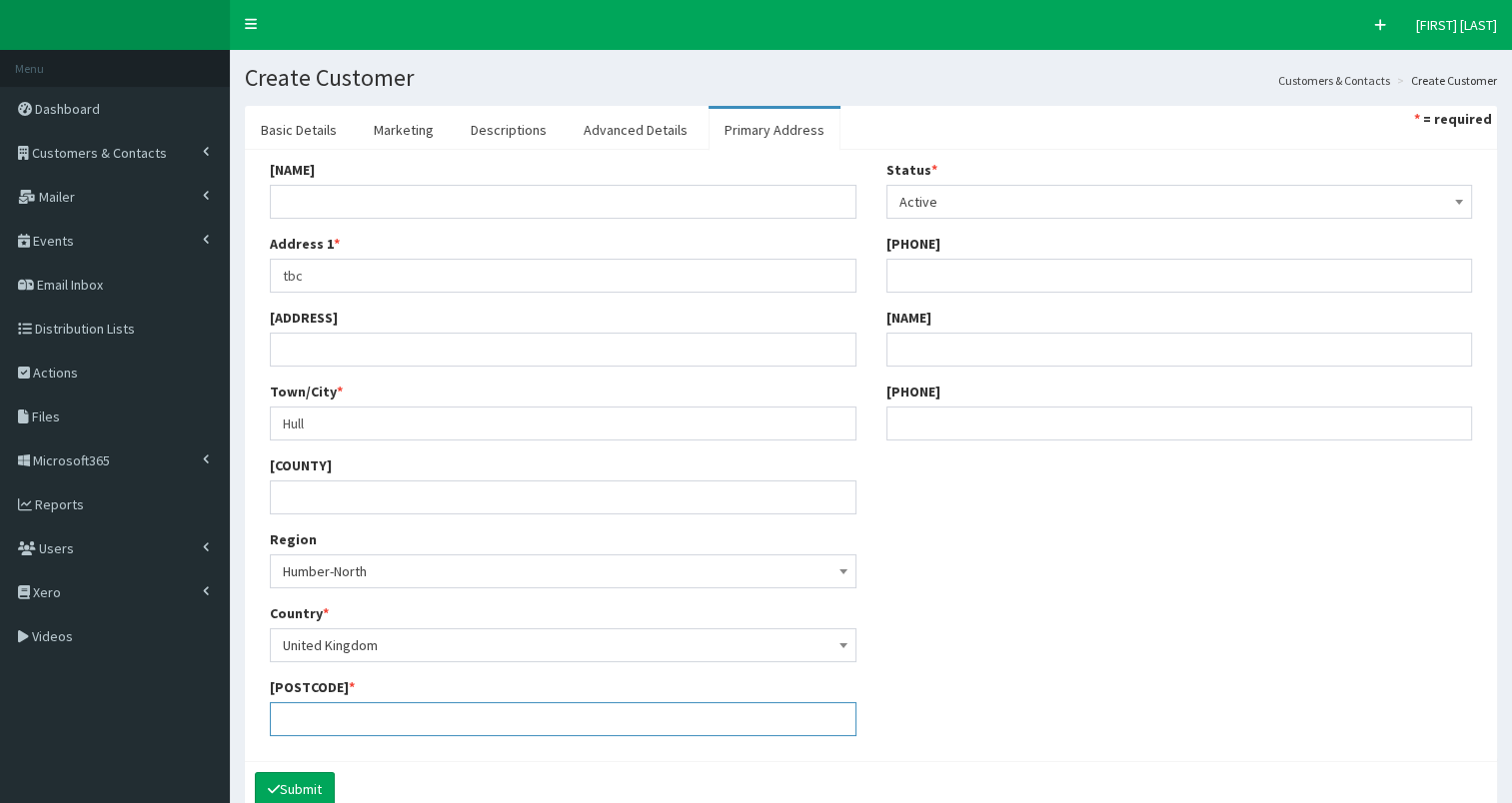 click on "Postcode  *" at bounding box center [563, 719] 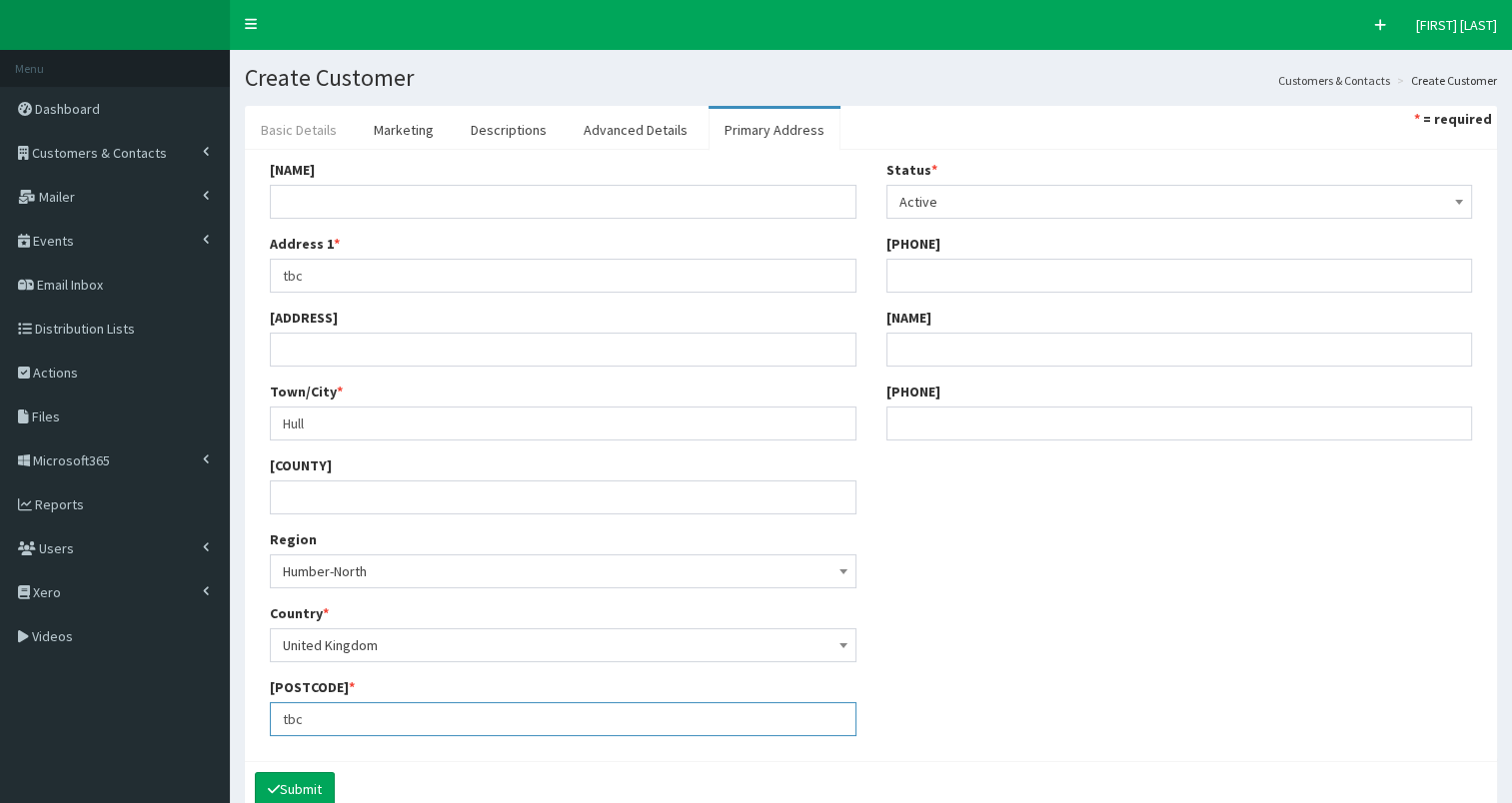 type on "tbc" 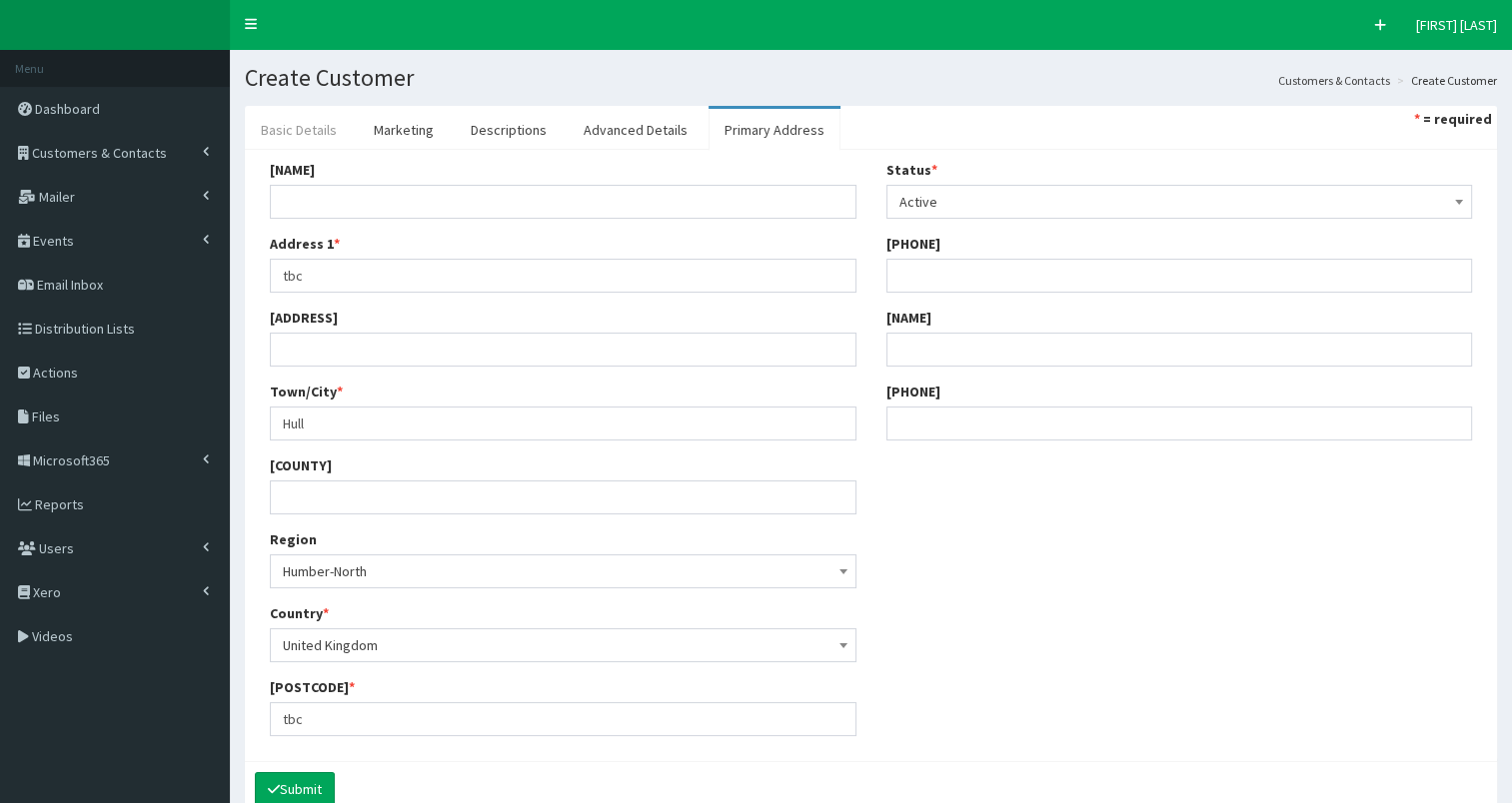 click on "Basic Details" at bounding box center [299, 130] 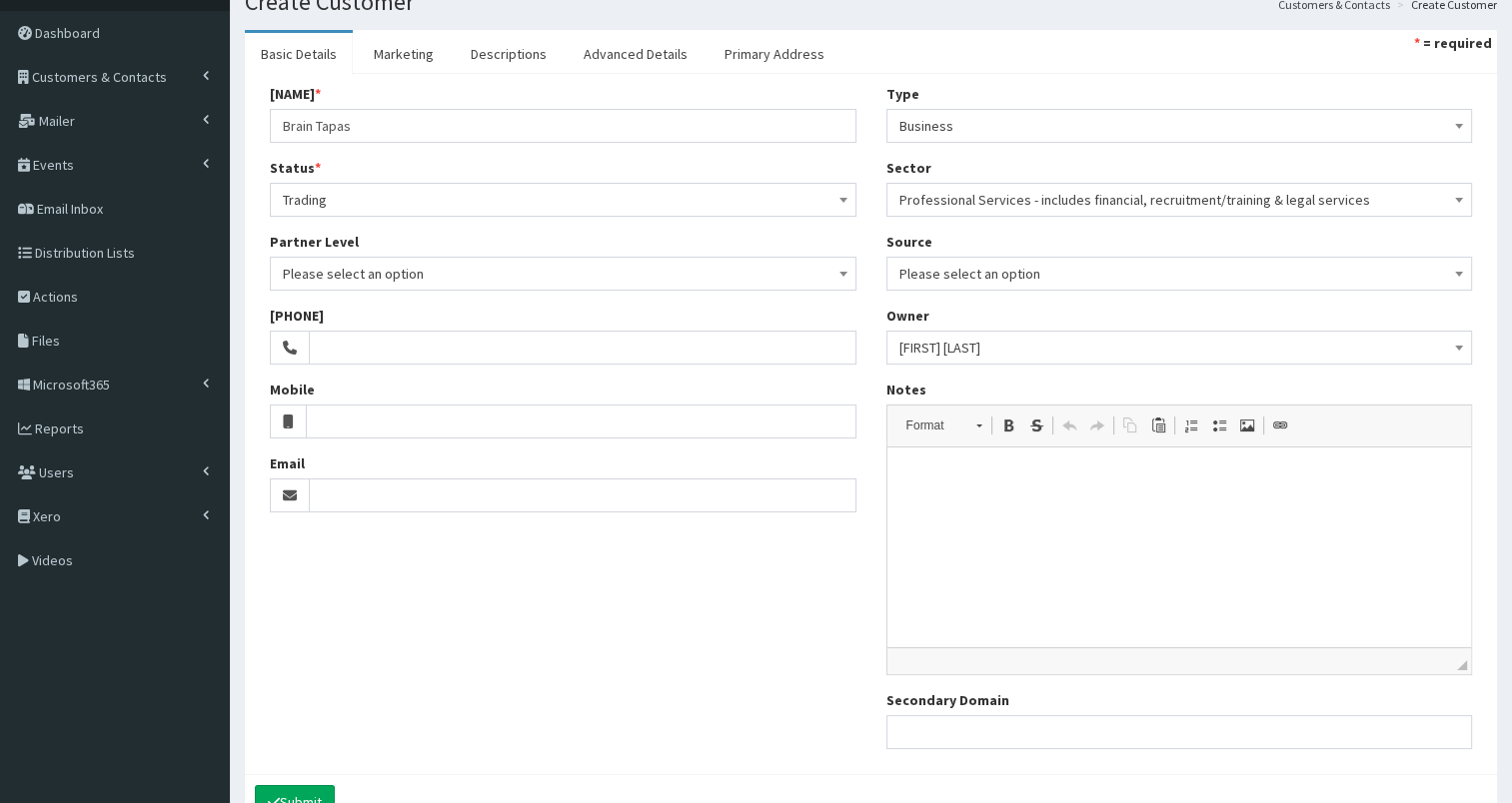 scroll, scrollTop: 165, scrollLeft: 0, axis: vertical 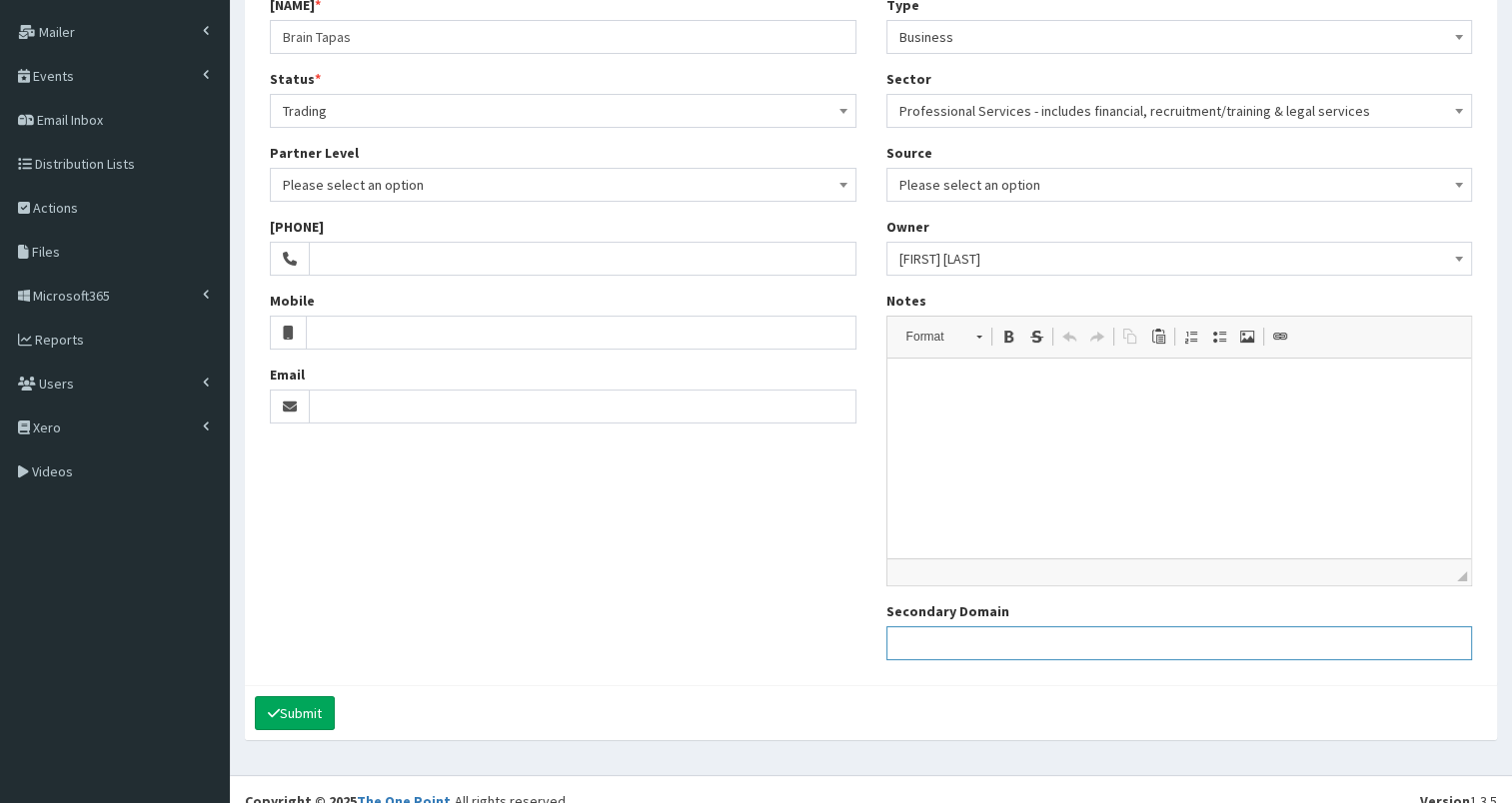 click on "Secondary Domain" at bounding box center (1179, 643) 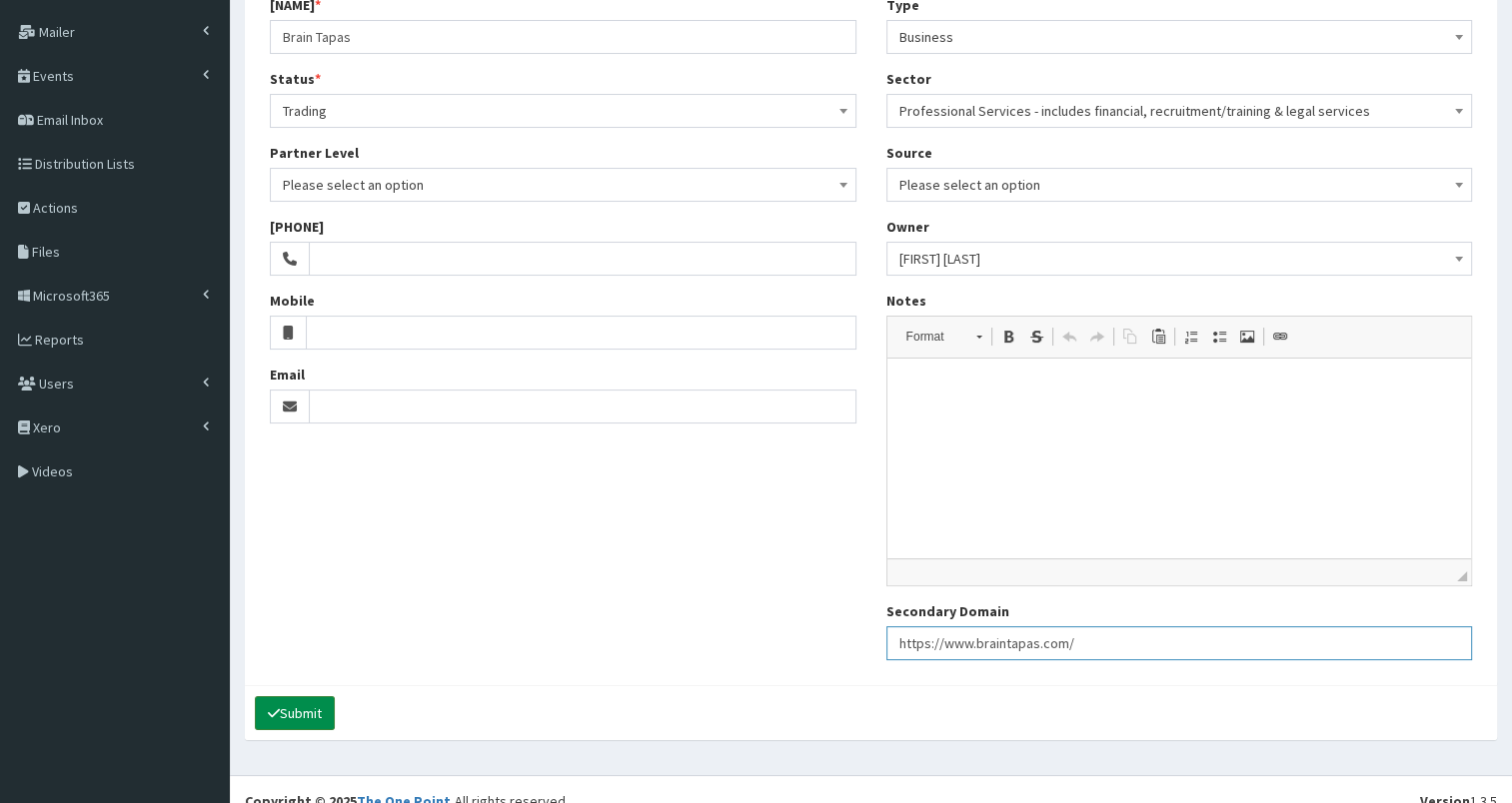 type on "https://www.braintapas.com/" 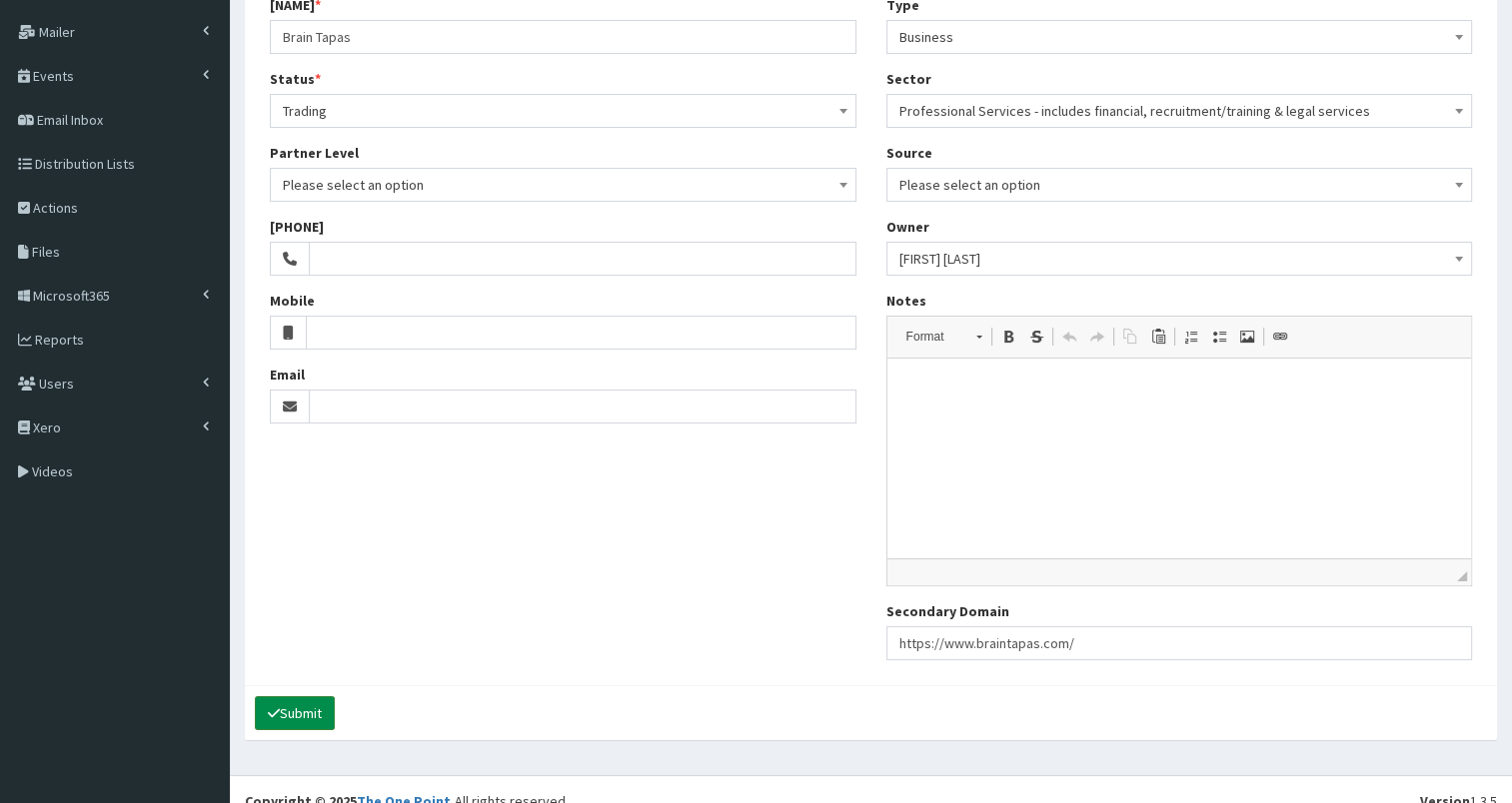 click on "Submit" at bounding box center [295, 713] 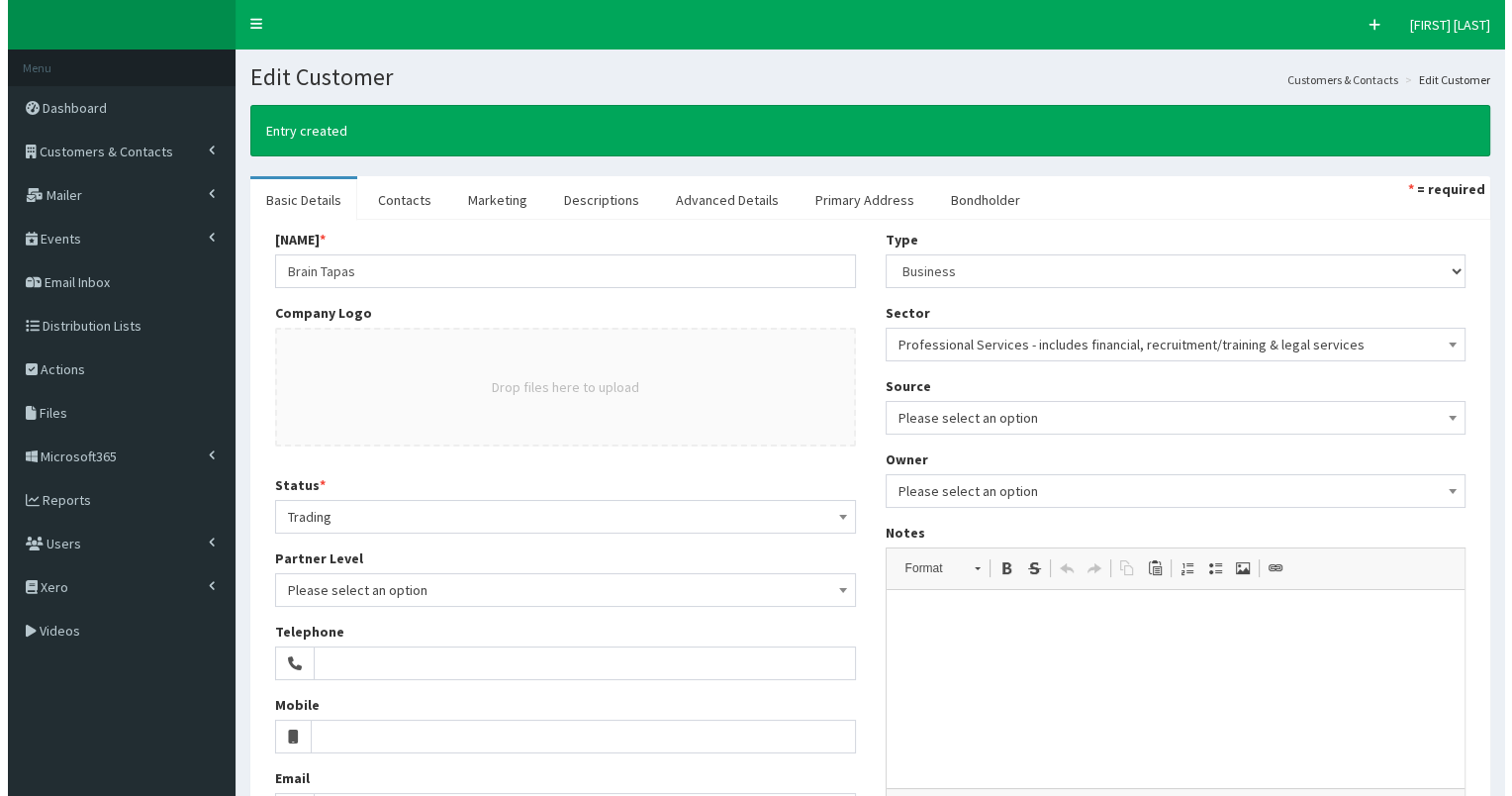 scroll, scrollTop: 0, scrollLeft: 0, axis: both 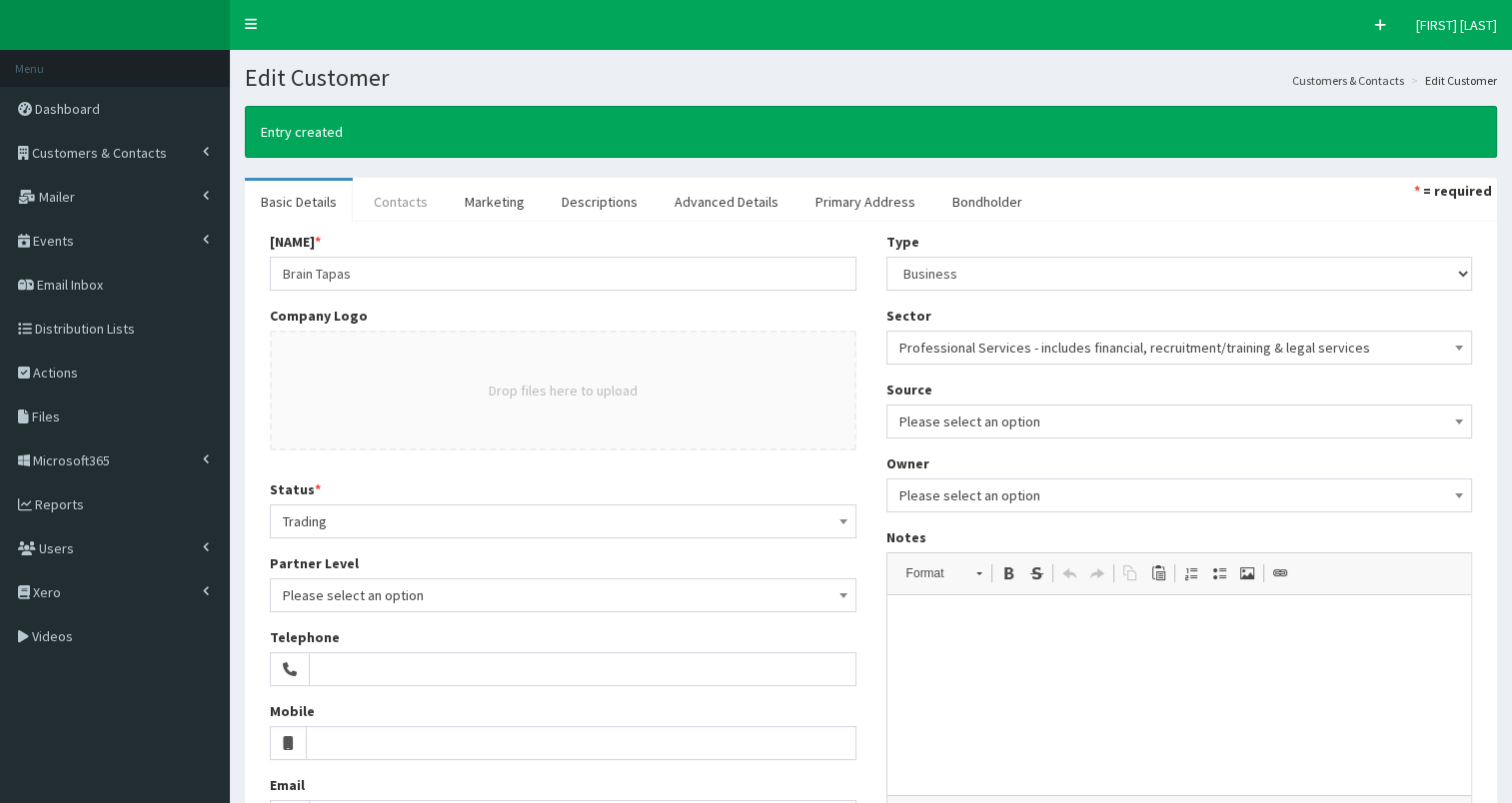 click on "Contacts" at bounding box center [401, 202] 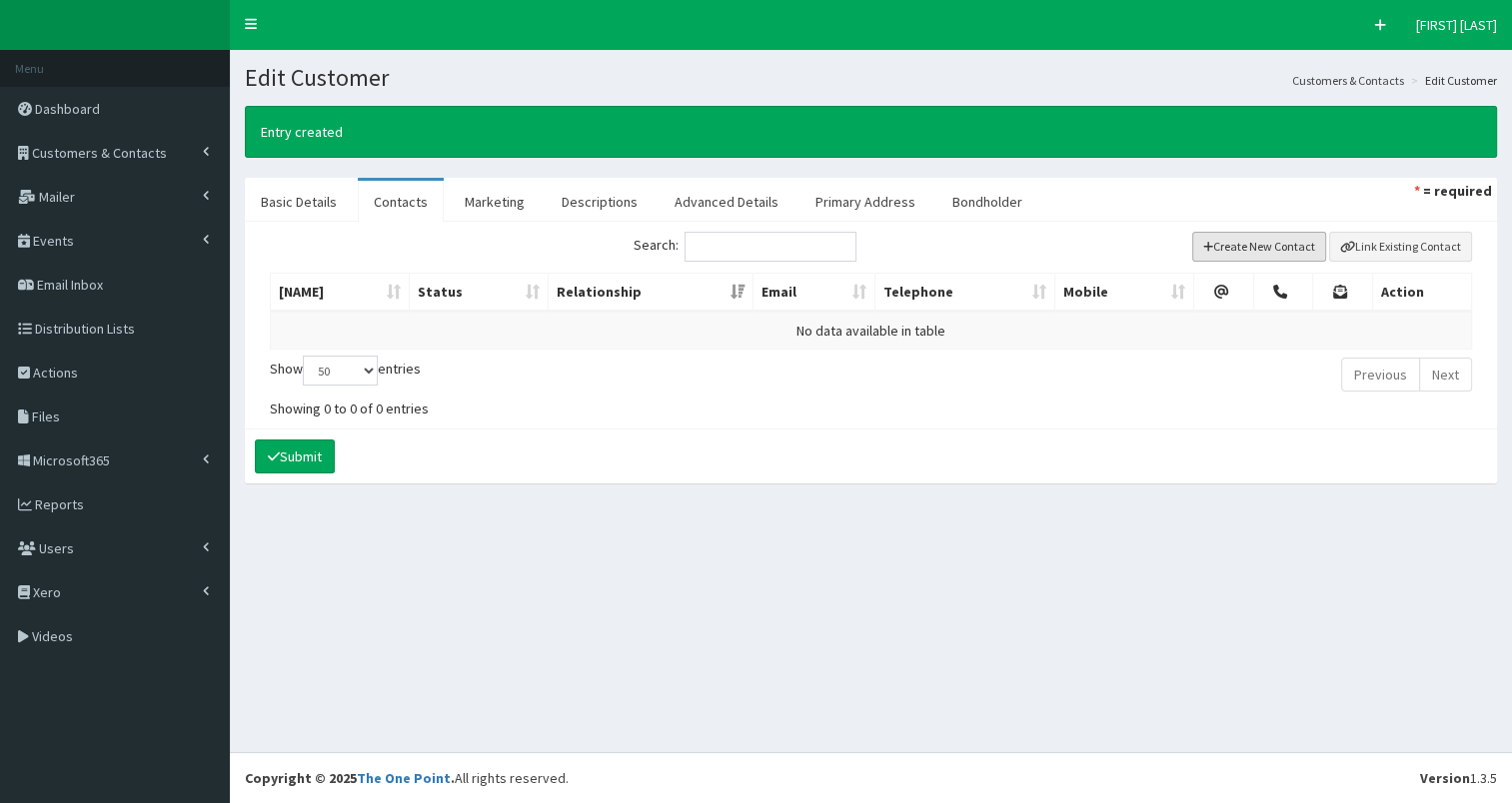 click on "Create New Contact" at bounding box center (1259, 247) 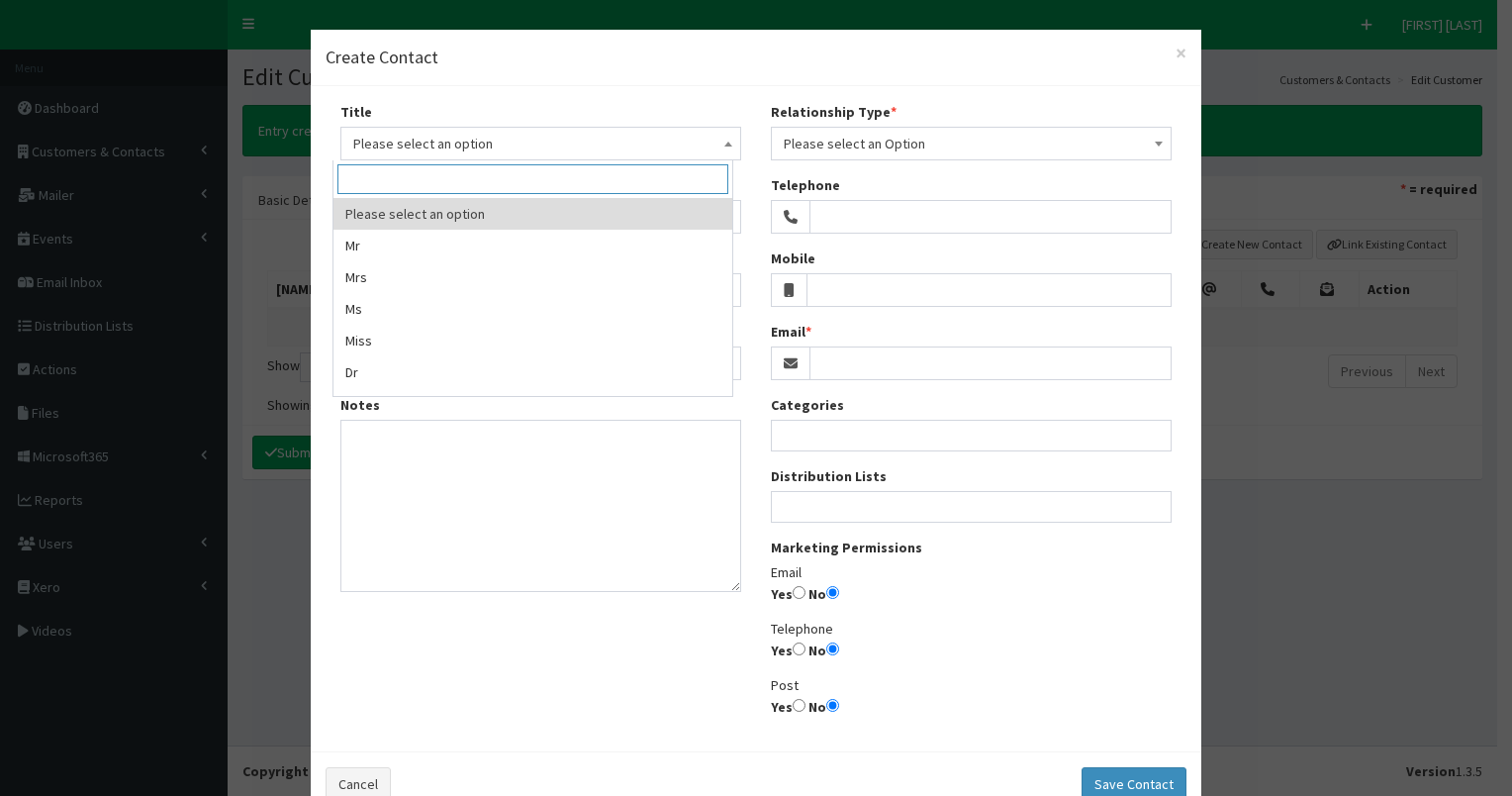 click on "Please select an option" at bounding box center (540, 144) 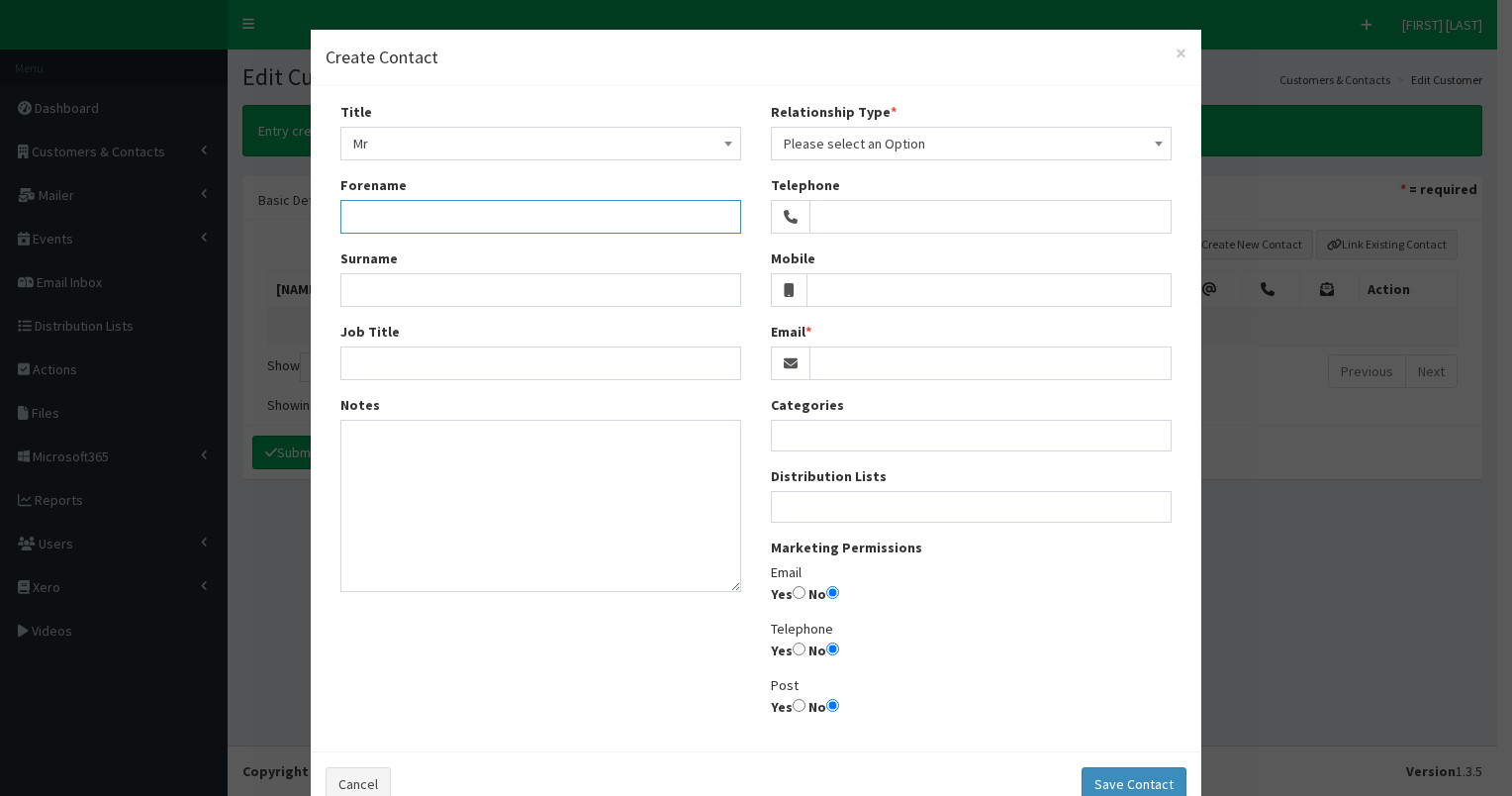 click on "Forename" at bounding box center (540, 217) 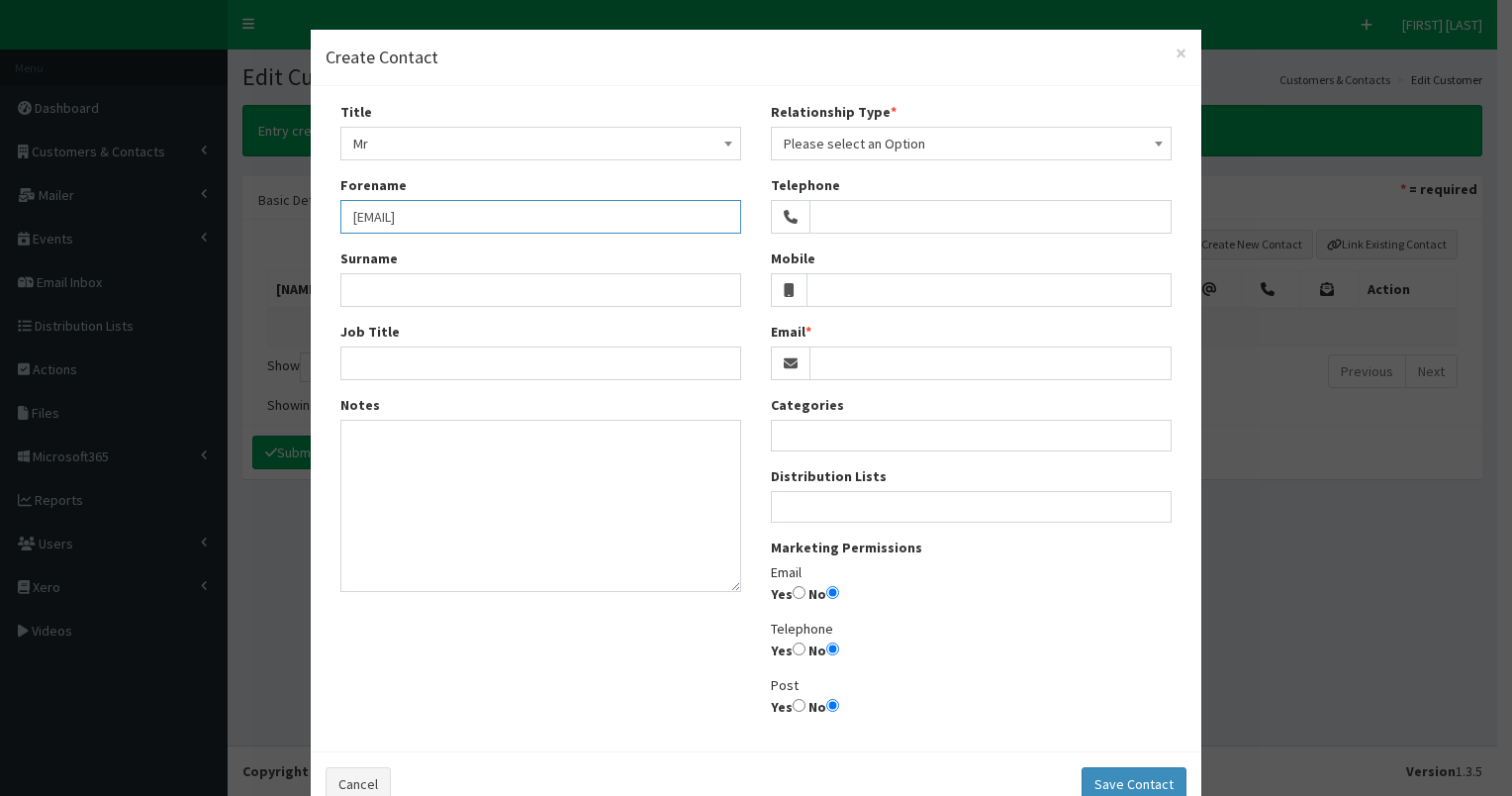 type on "kristian.bromley@gmail.com" 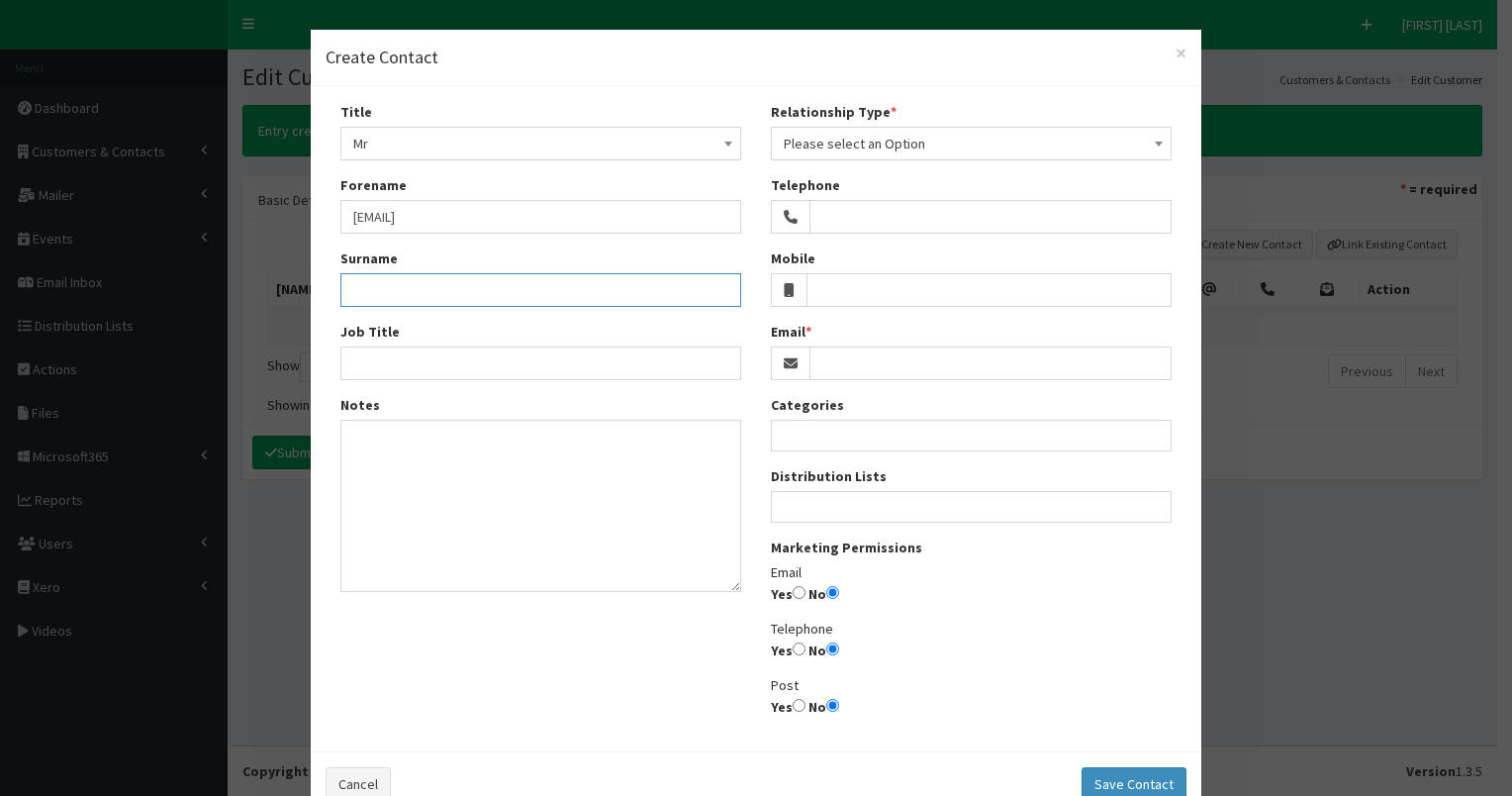 click on "Surname" at bounding box center (540, 290) 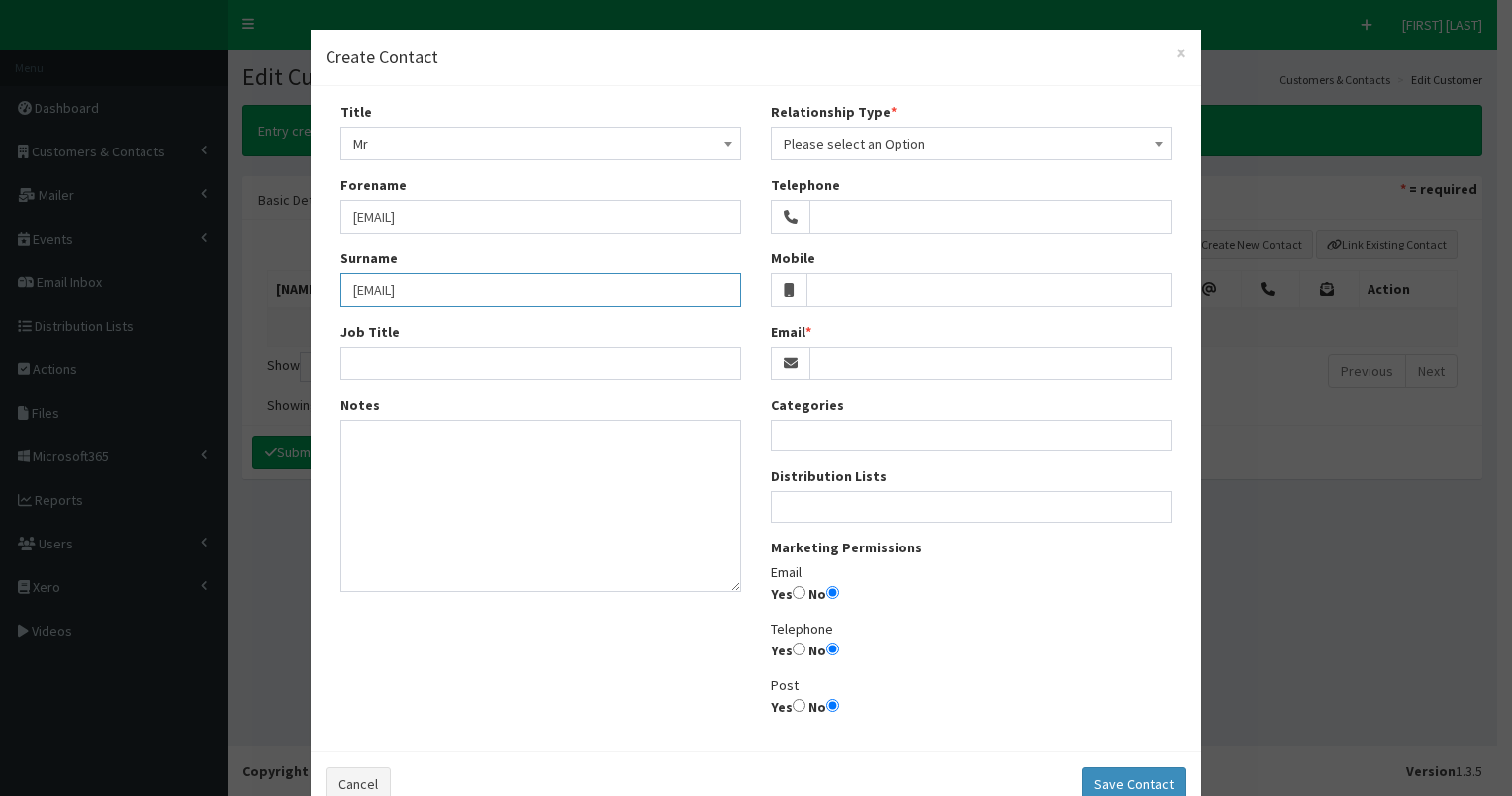 type on "kristian.bromley@gmail.com" 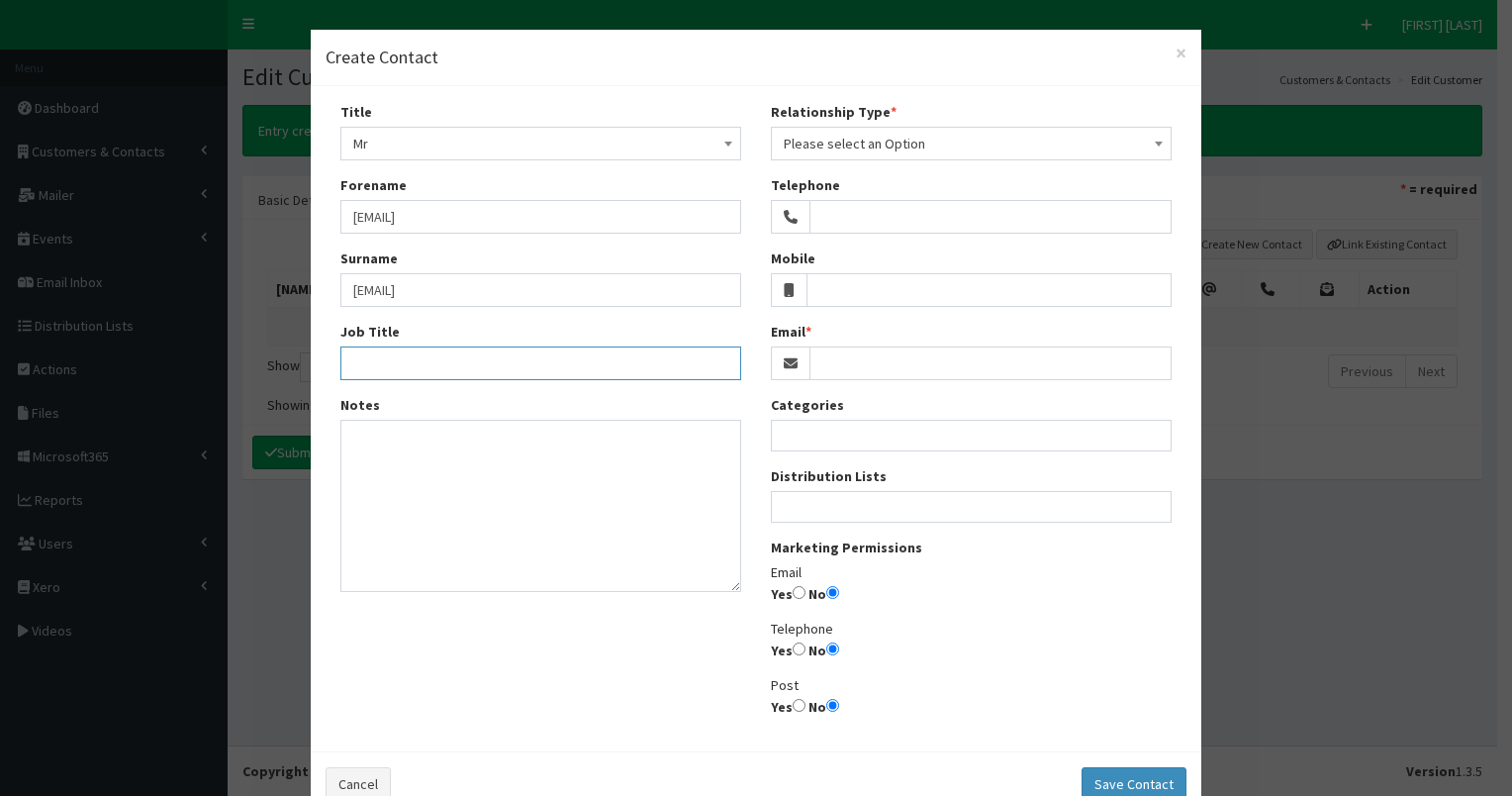click on "Job Title" at bounding box center [540, 363] 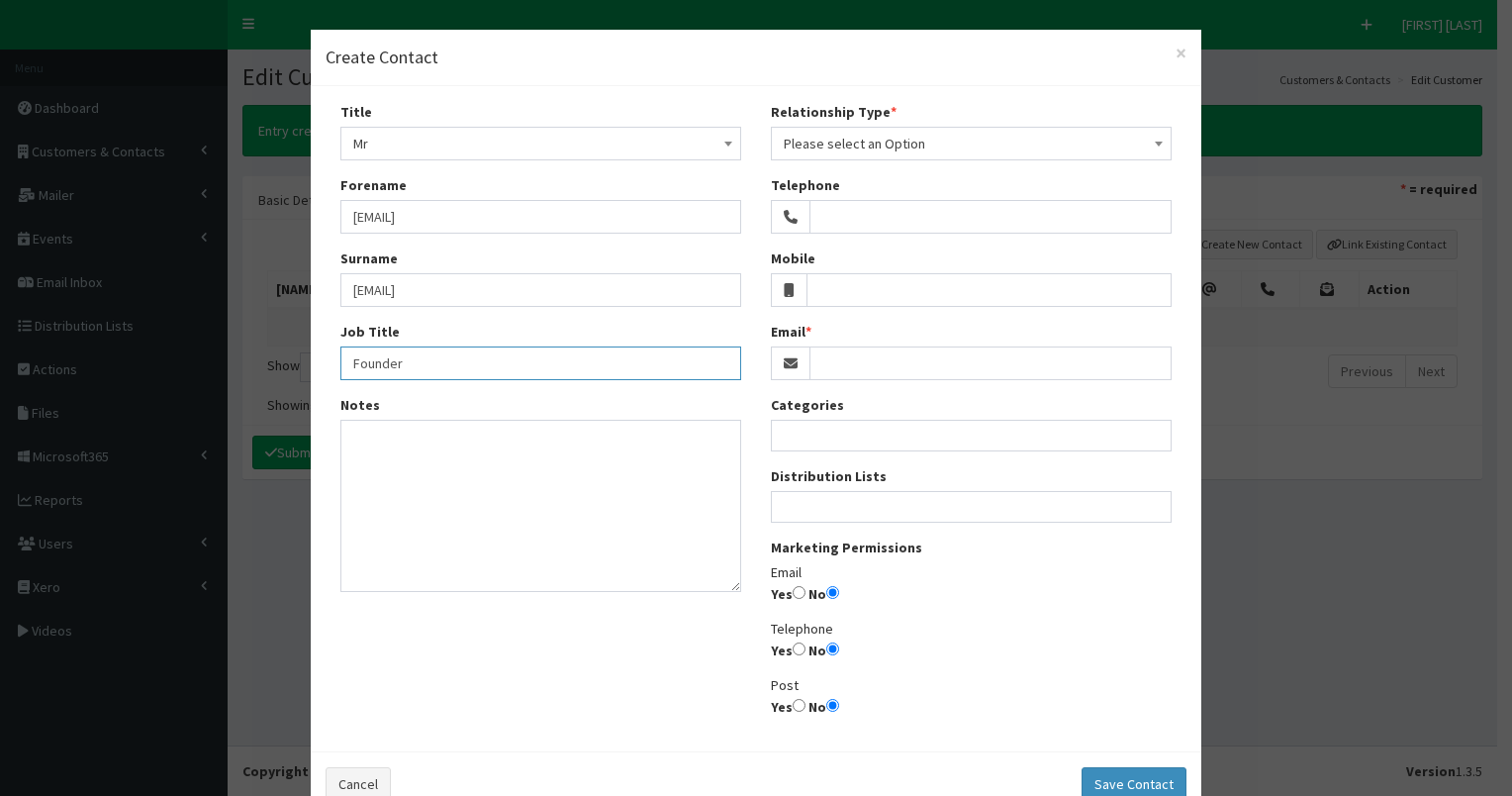 type on "Founder" 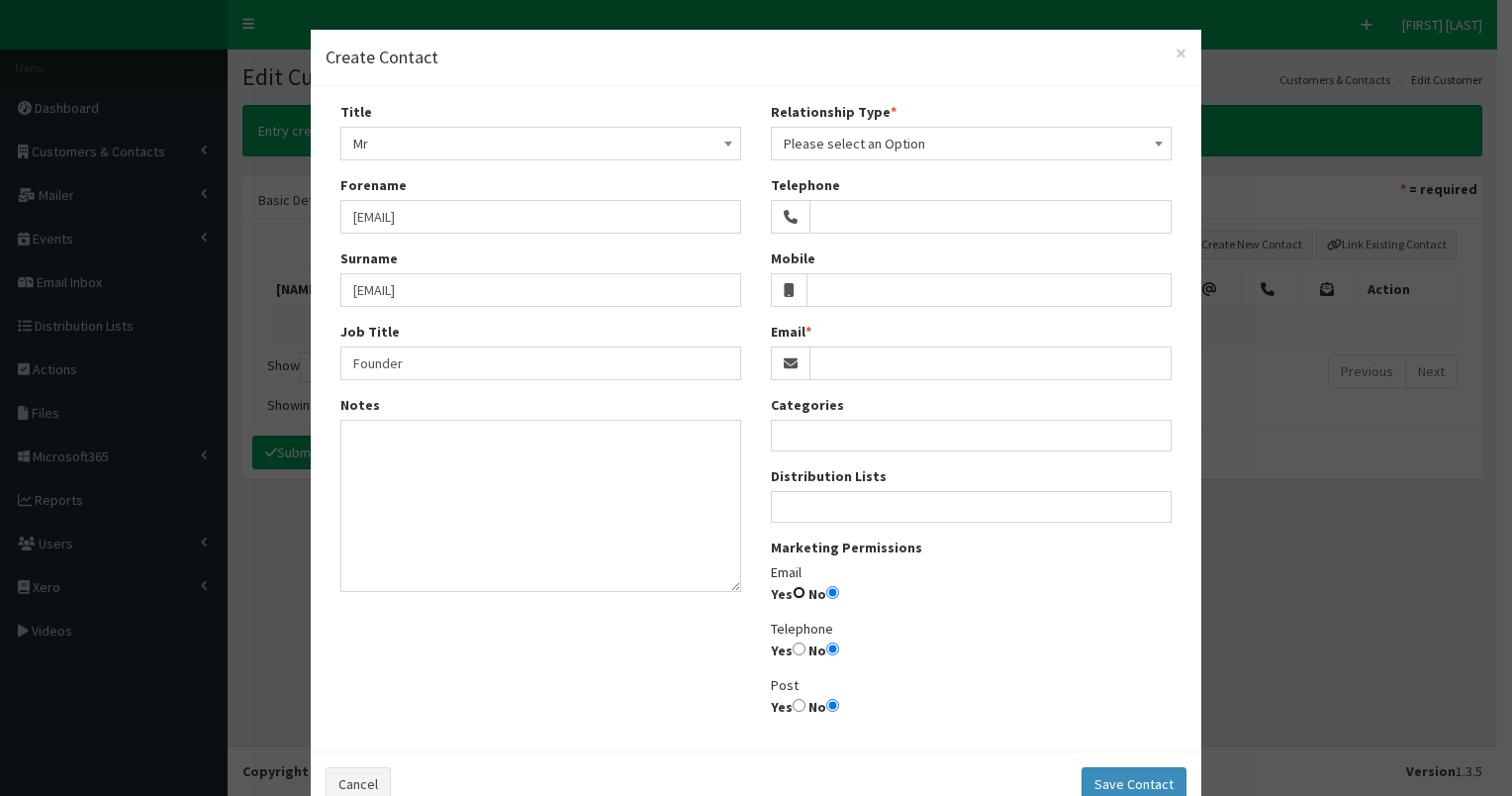 click on "Yes" at bounding box center [799, 592] 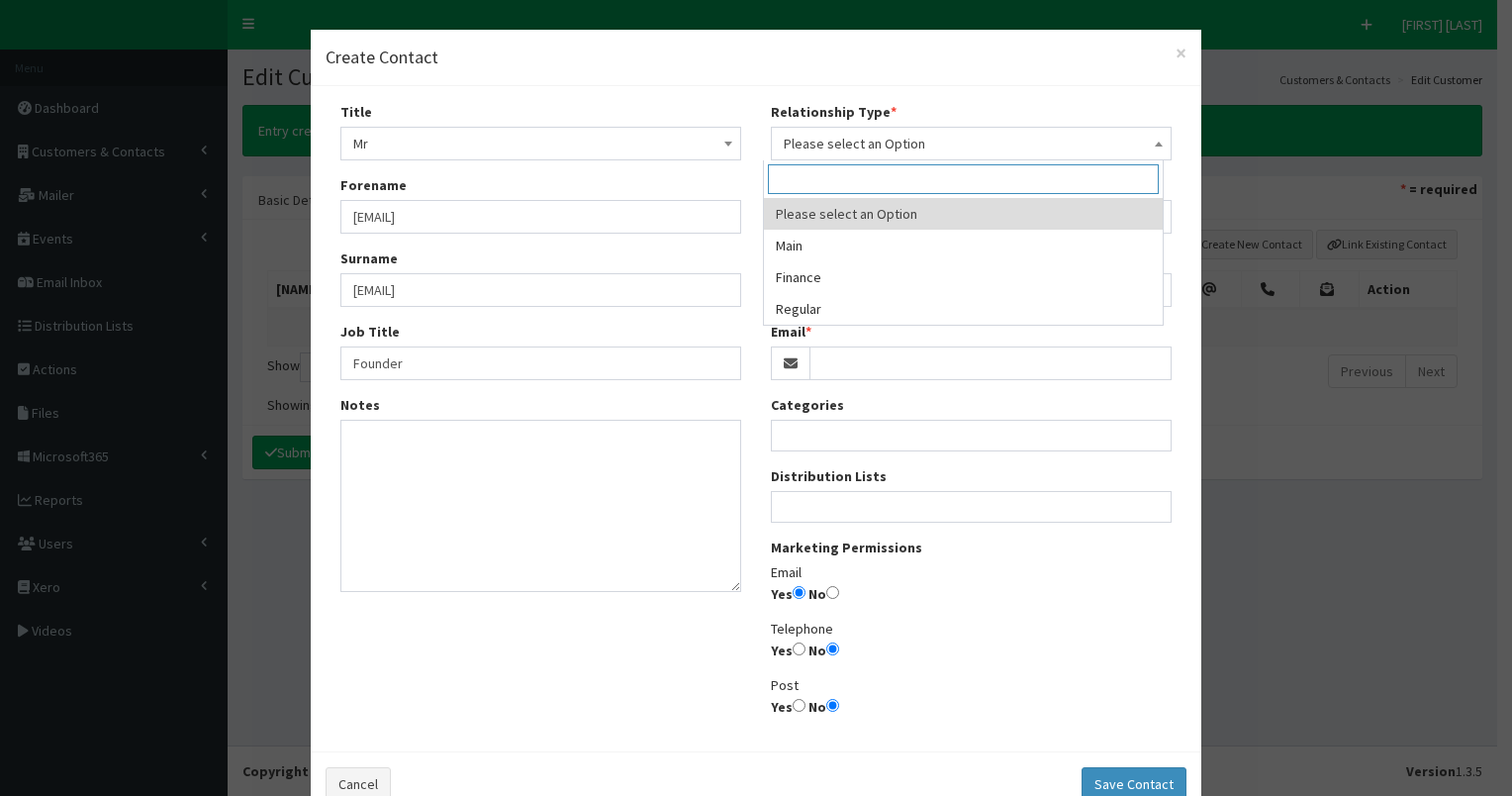 click on "Please select an Option" at bounding box center [971, 144] 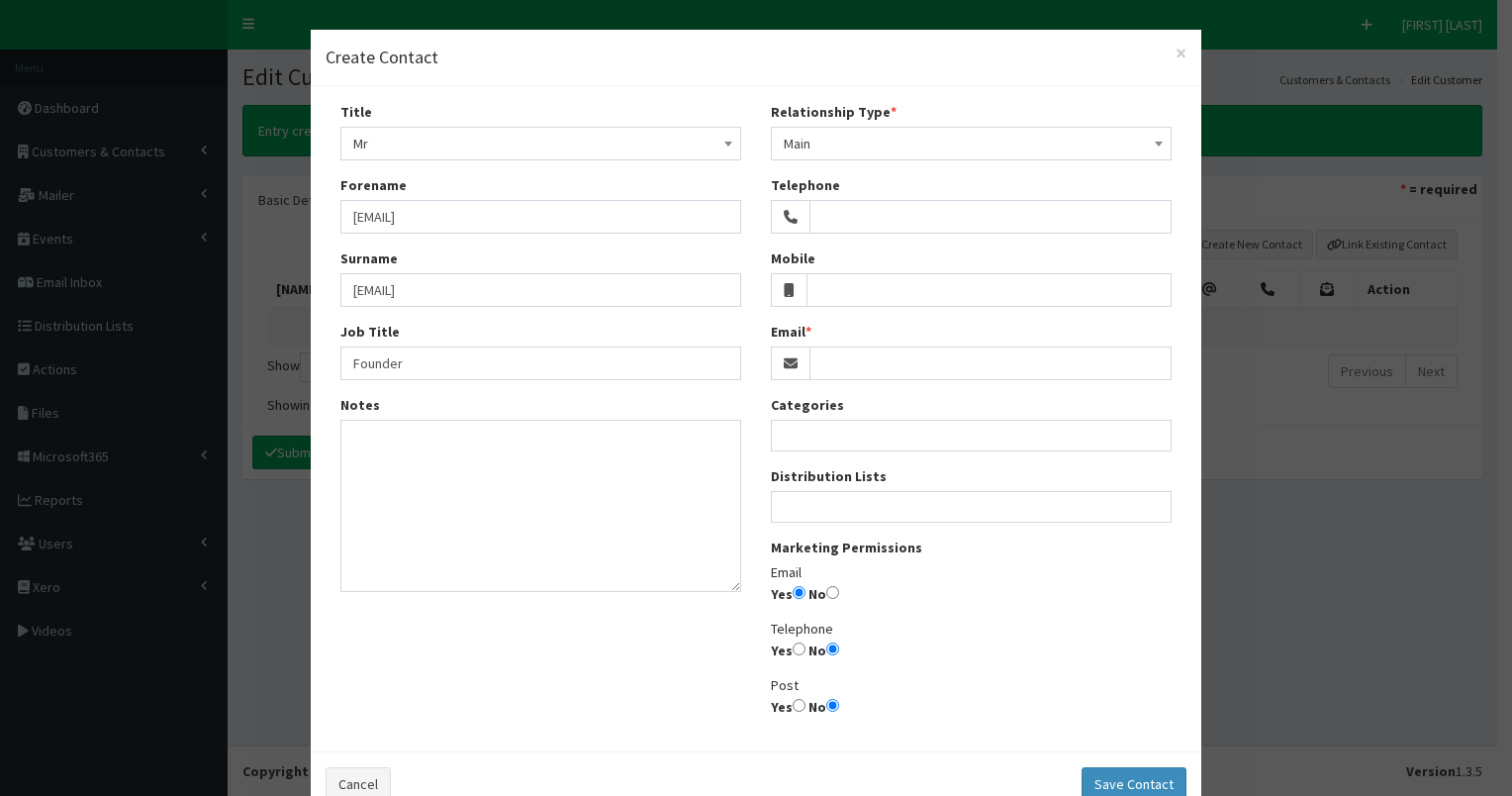 click at bounding box center [971, 433] 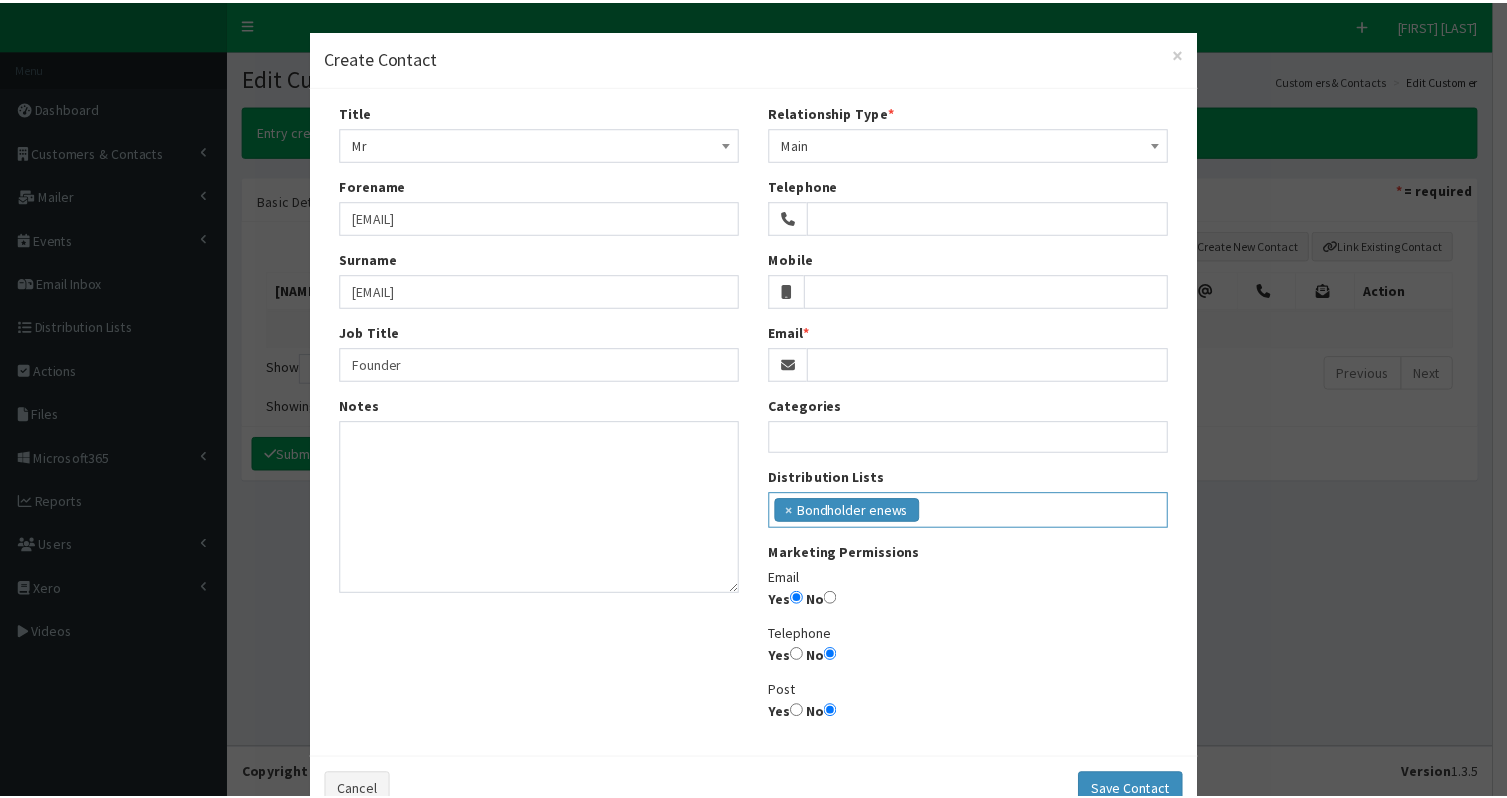 scroll, scrollTop: 56, scrollLeft: 0, axis: vertical 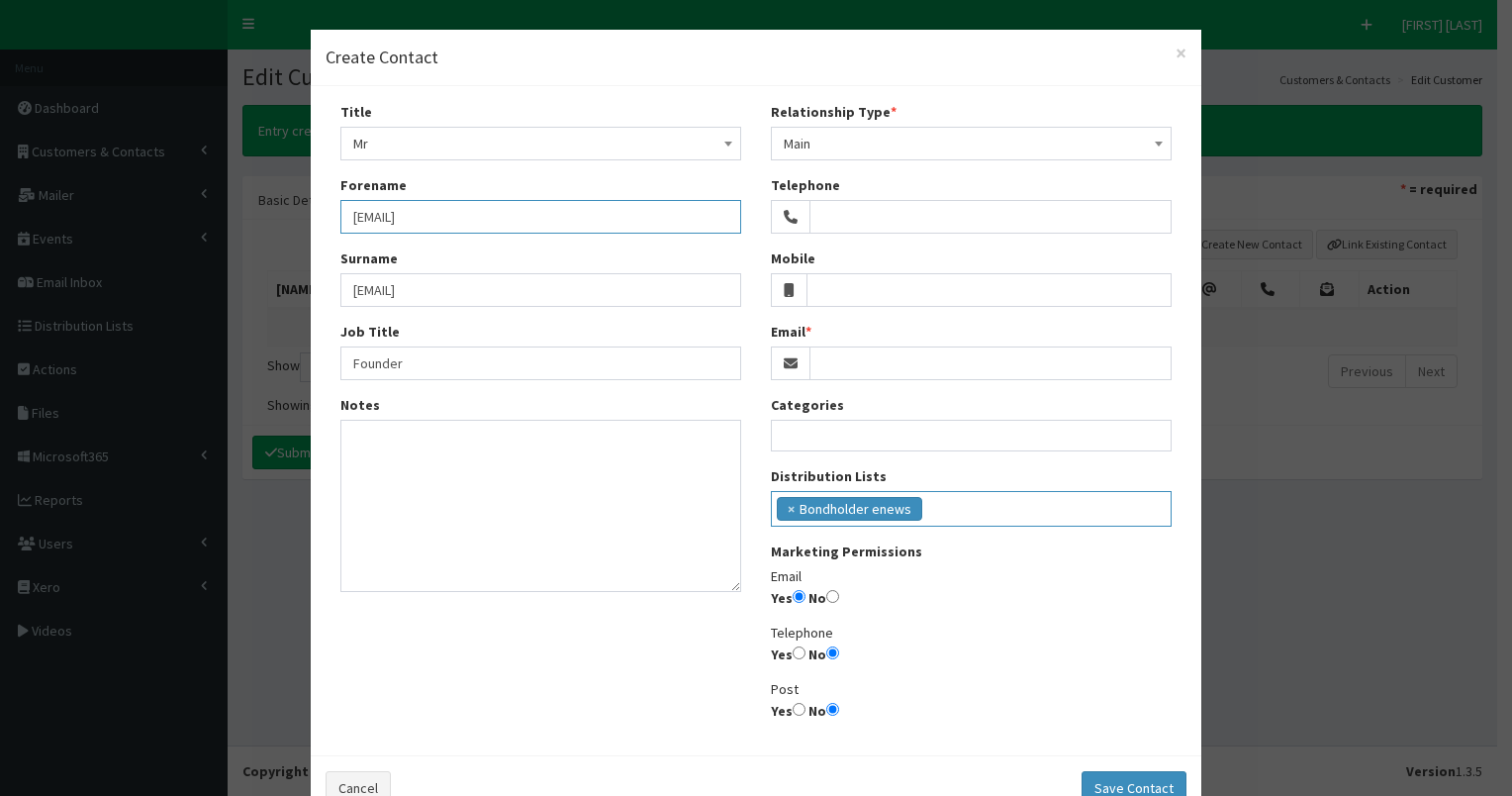 click on "kristian.bromley@gmail.com" at bounding box center [540, 217] 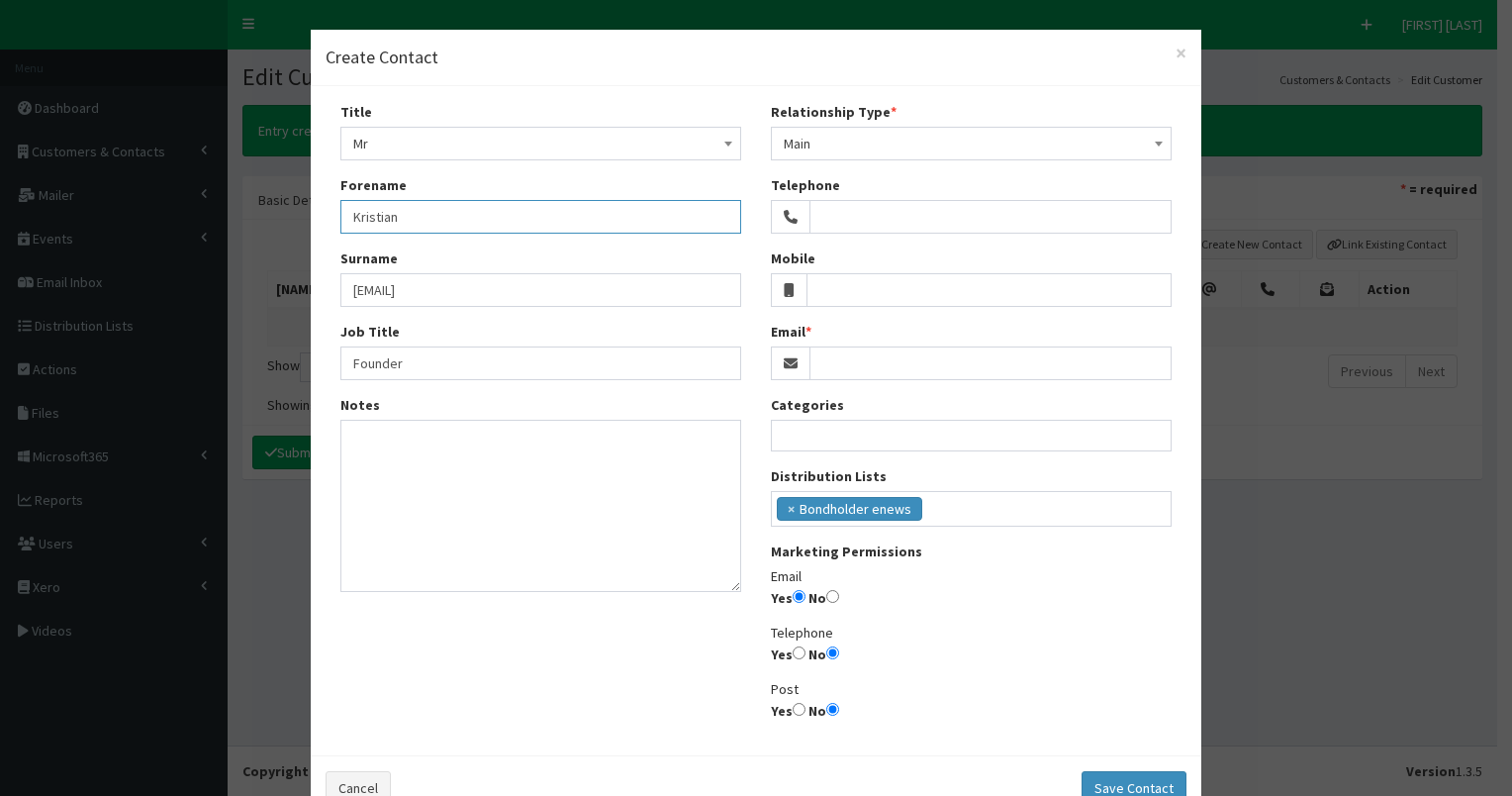type on "Kristian" 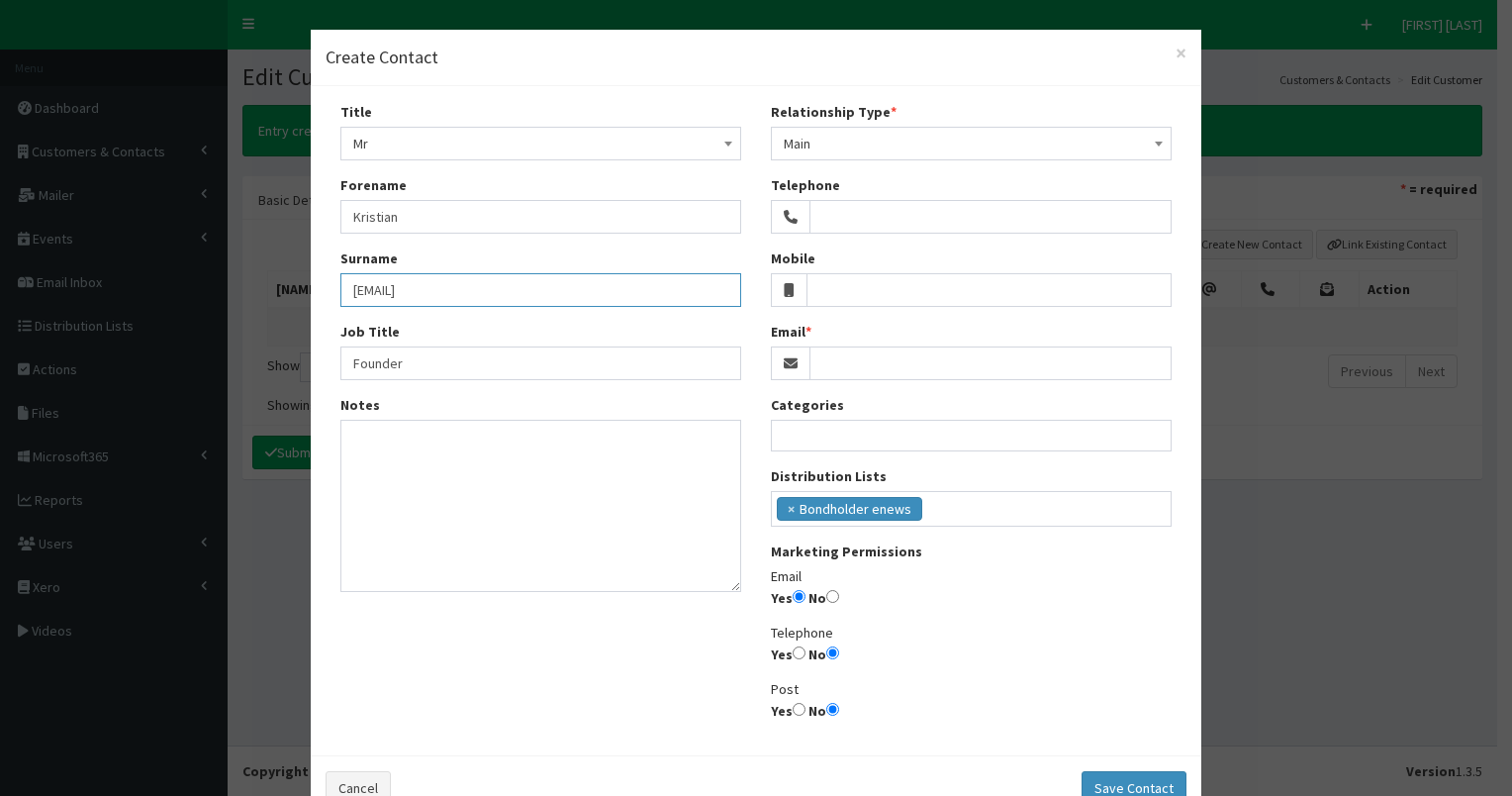 click on "kristian.bromley@gmail.com" at bounding box center (540, 290) 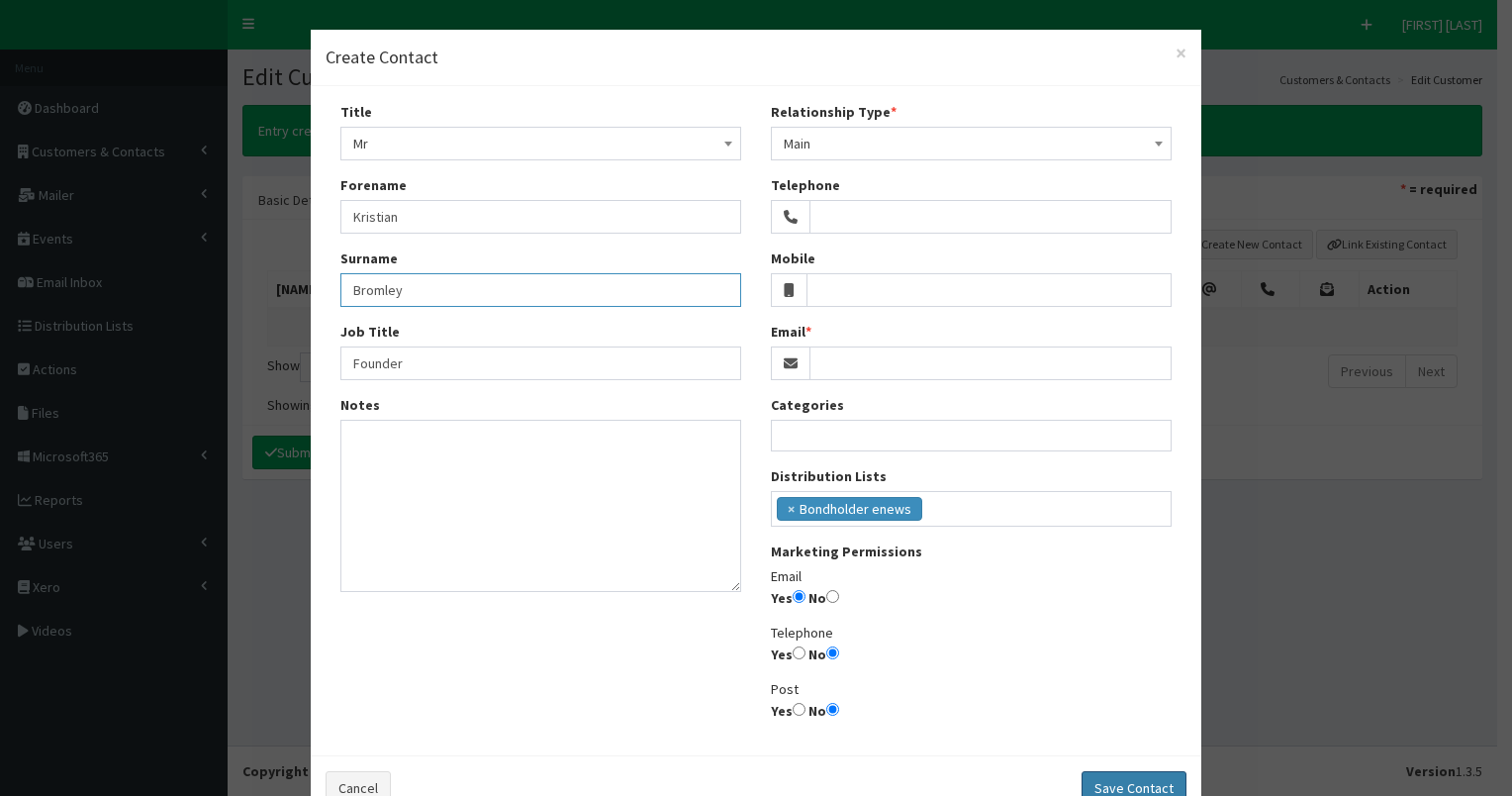 type on "Bromley" 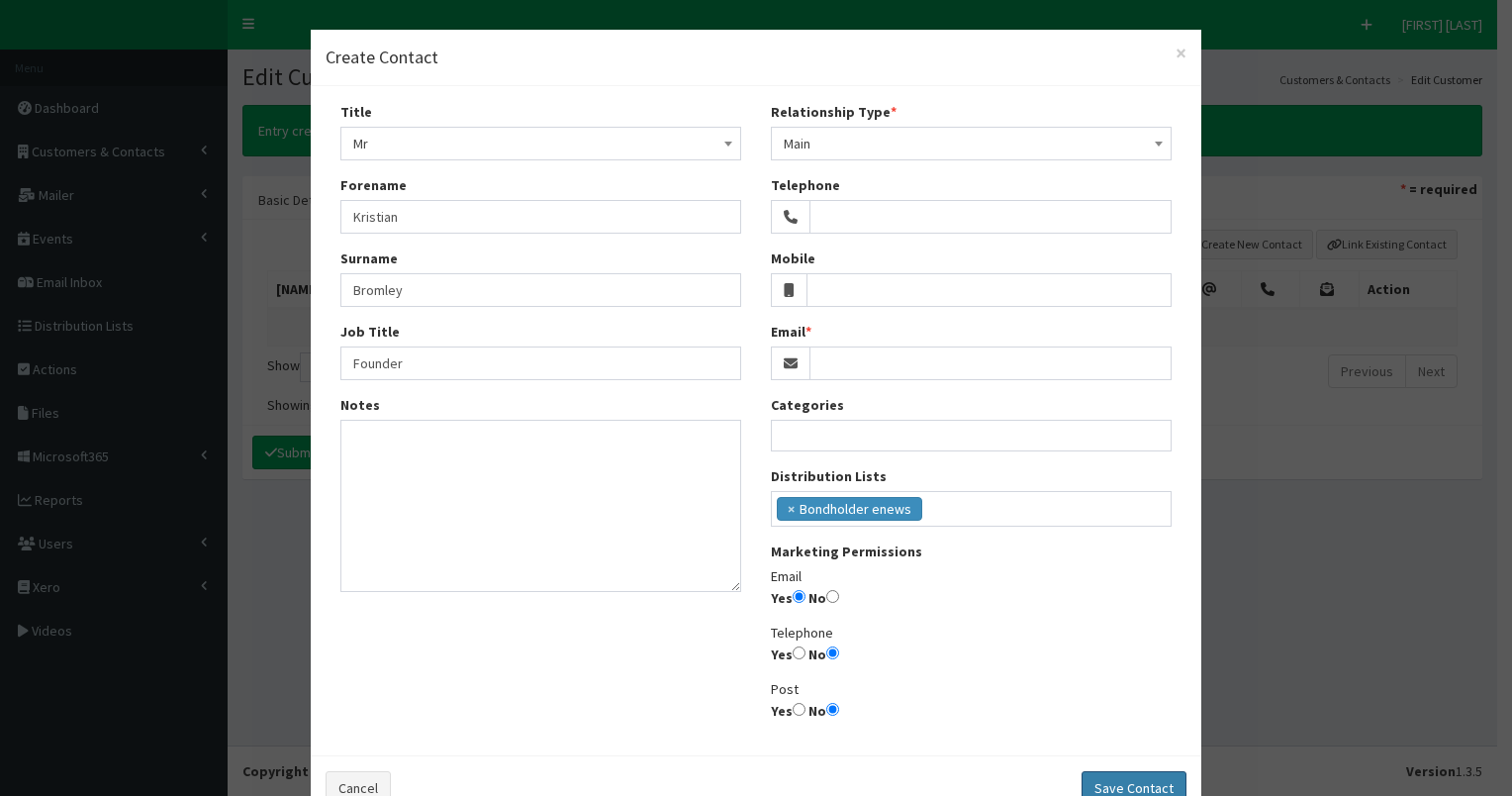 click on "Save Contact" at bounding box center [1134, 788] 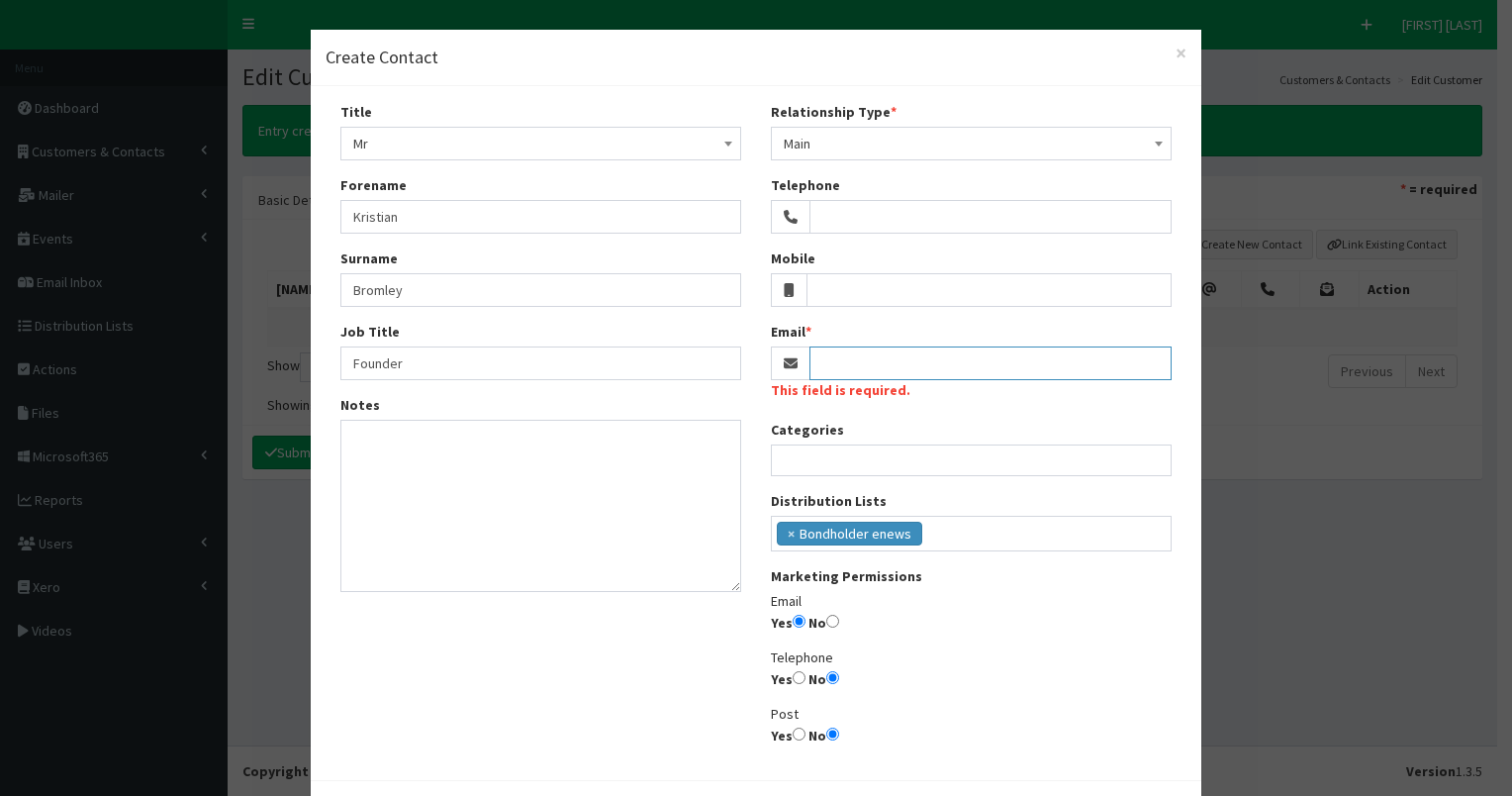 click on "Email" at bounding box center (991, 363) 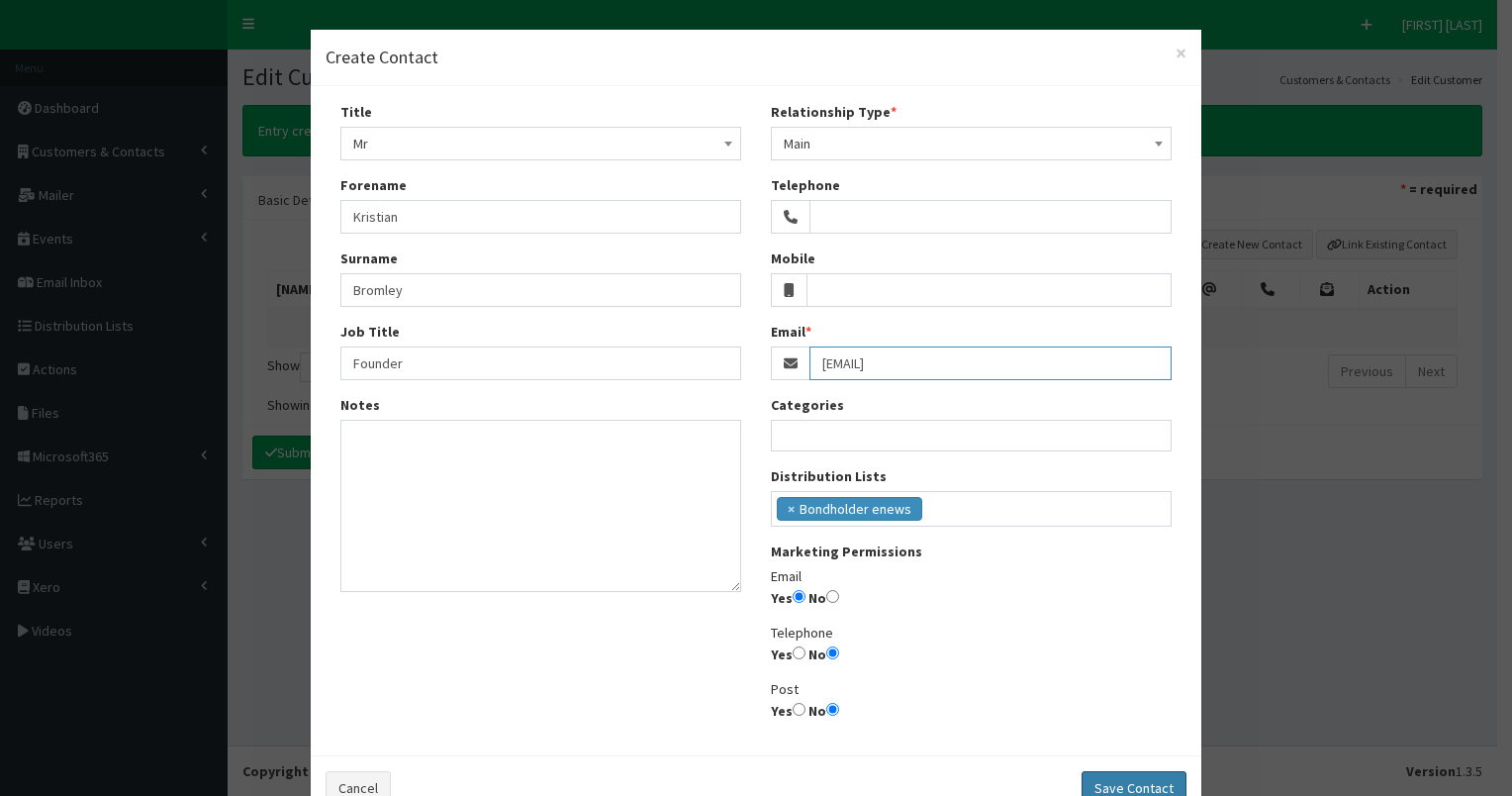 type on "kristian.bromley@gmail.com" 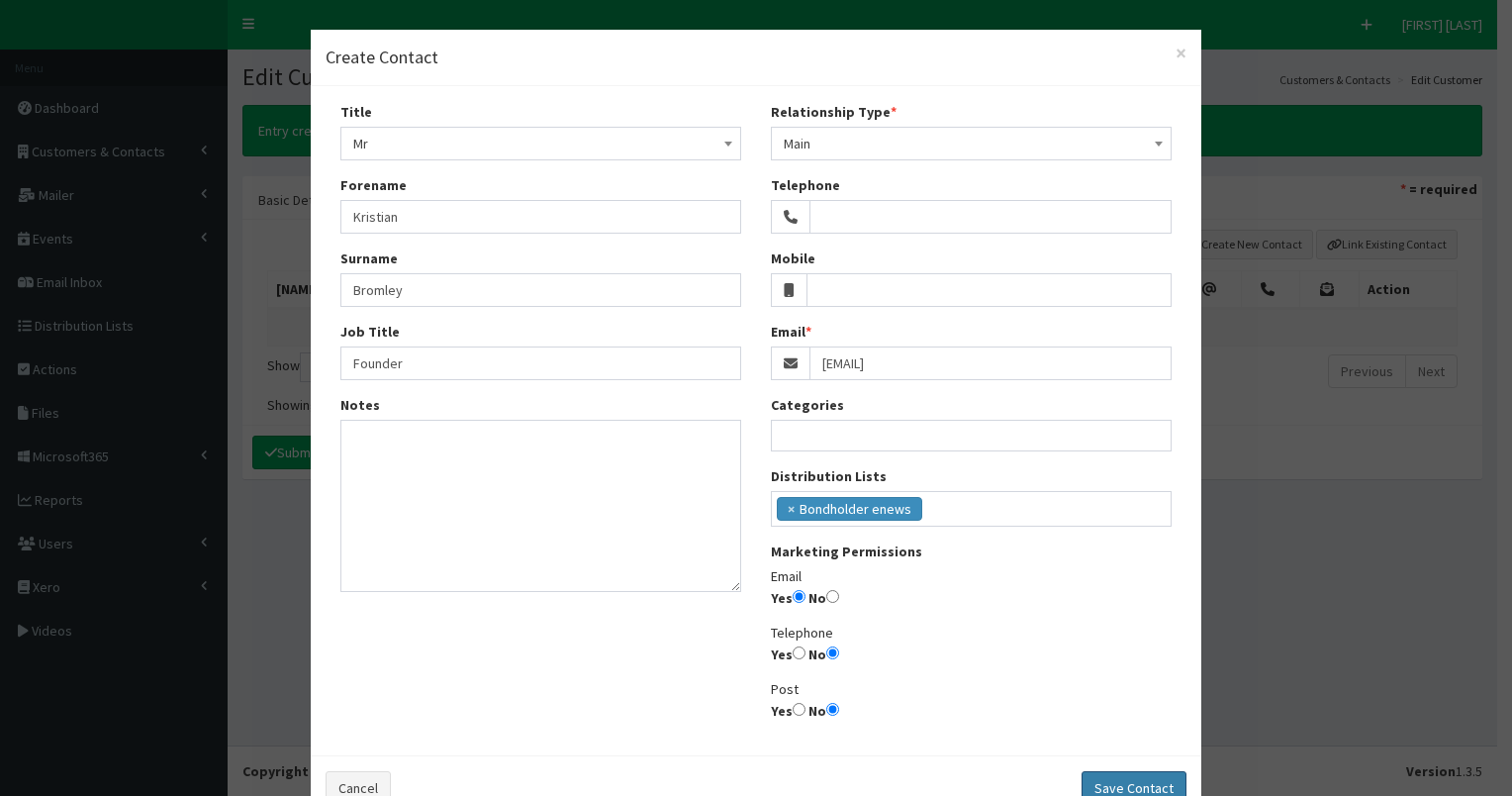 click on "Save Contact" at bounding box center [1134, 788] 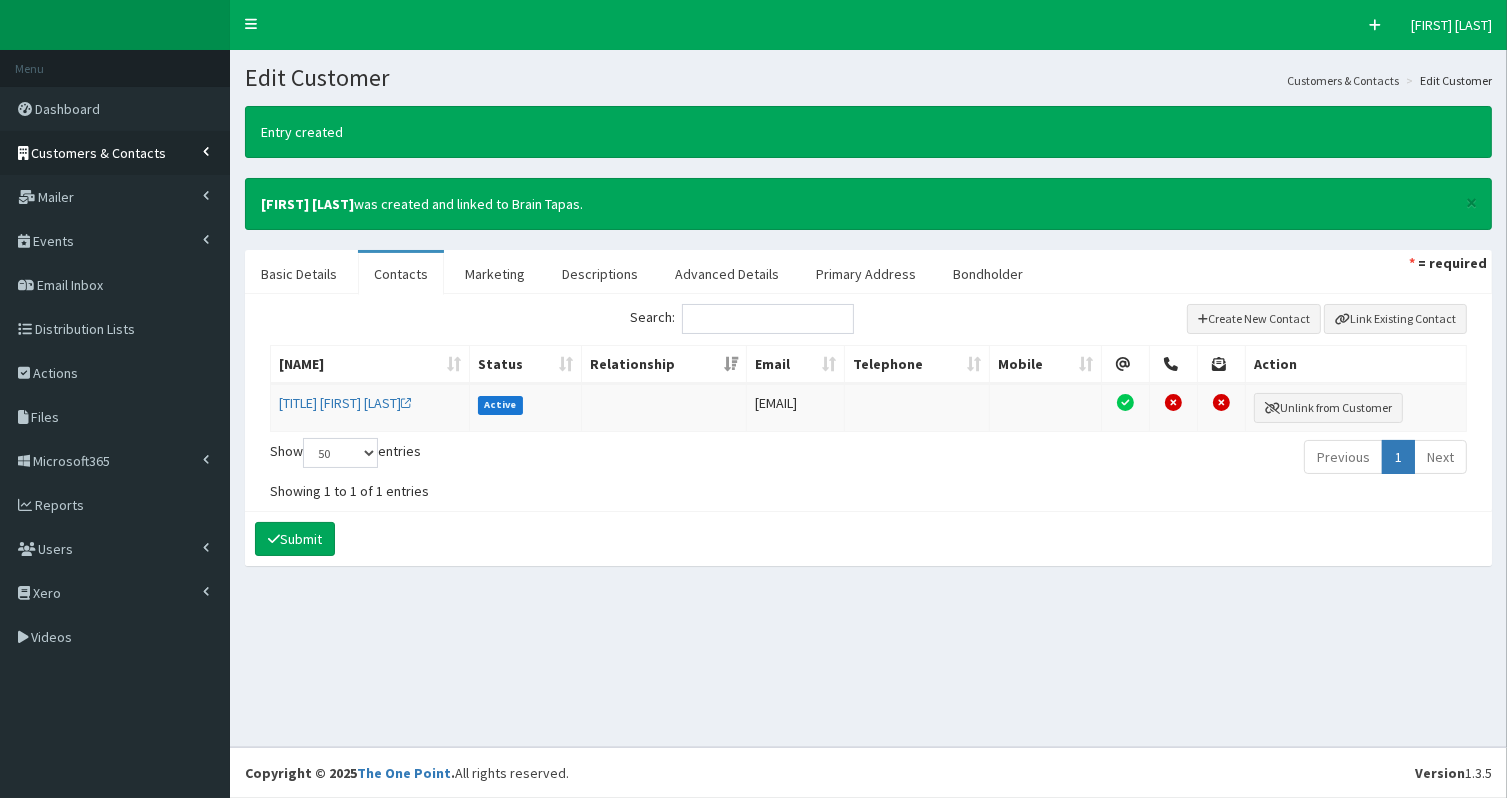 click on "Customers & Contacts" at bounding box center (99, 153) 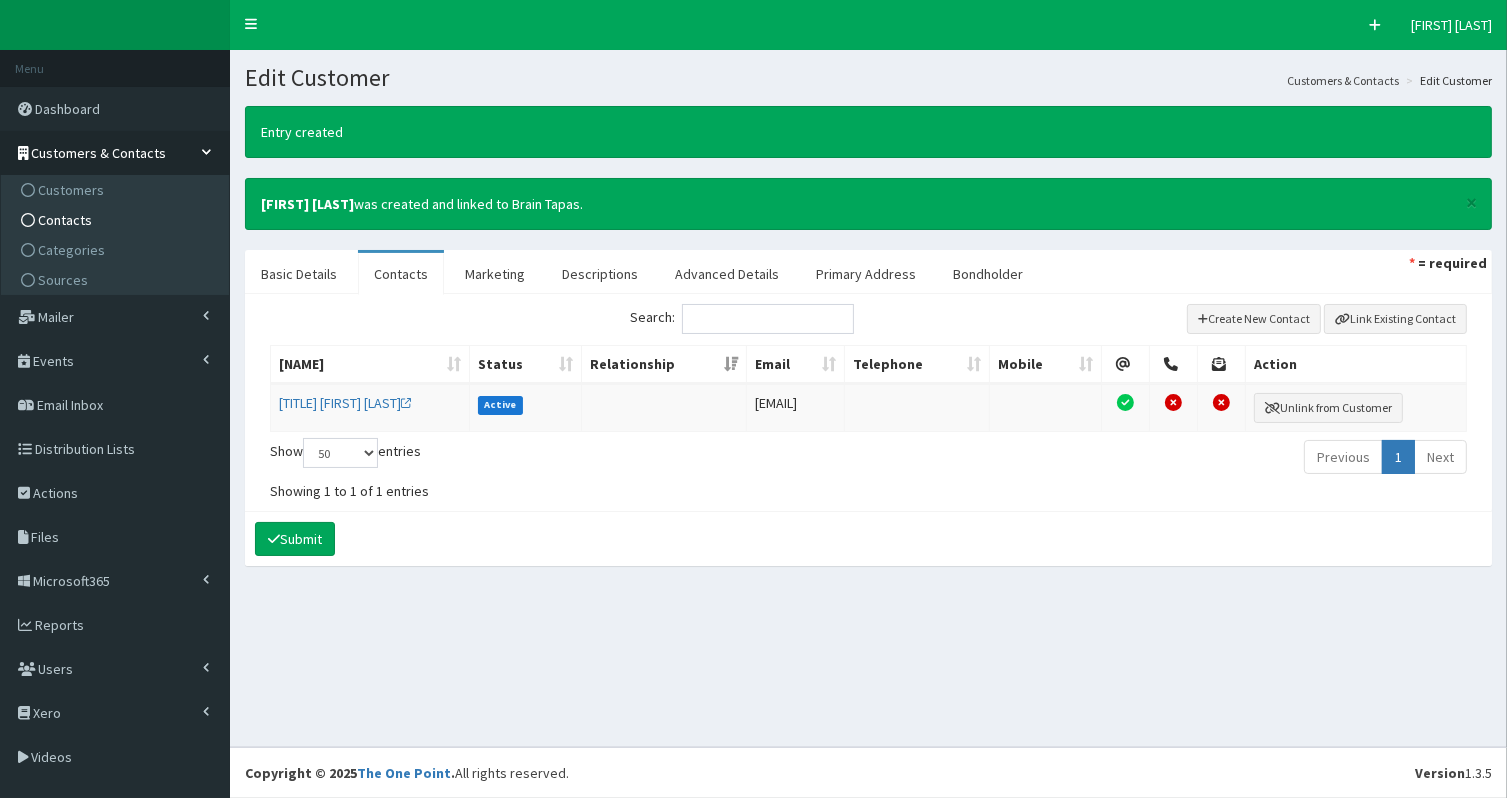 click on "Contacts" at bounding box center [65, 220] 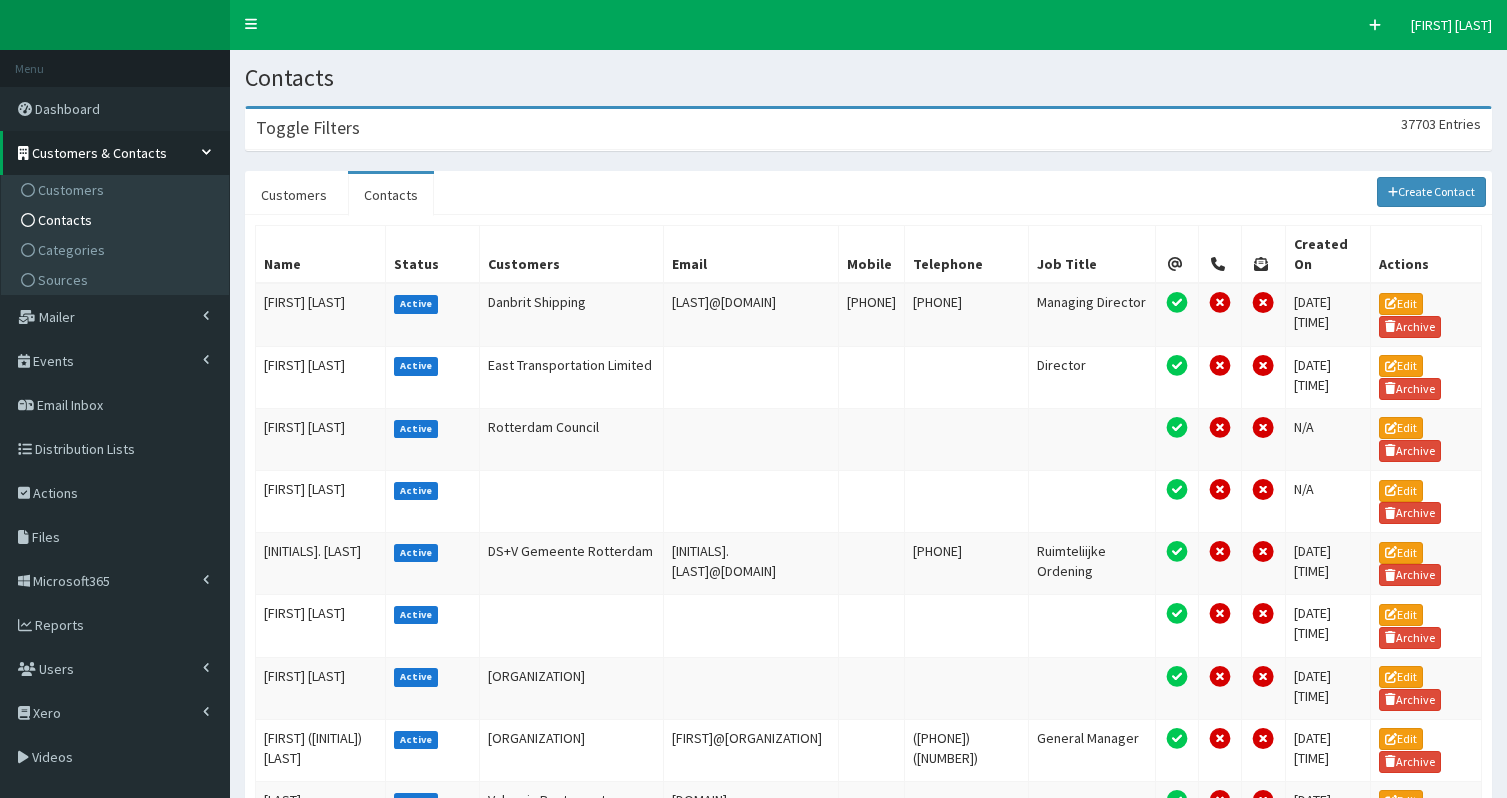 scroll, scrollTop: 0, scrollLeft: 0, axis: both 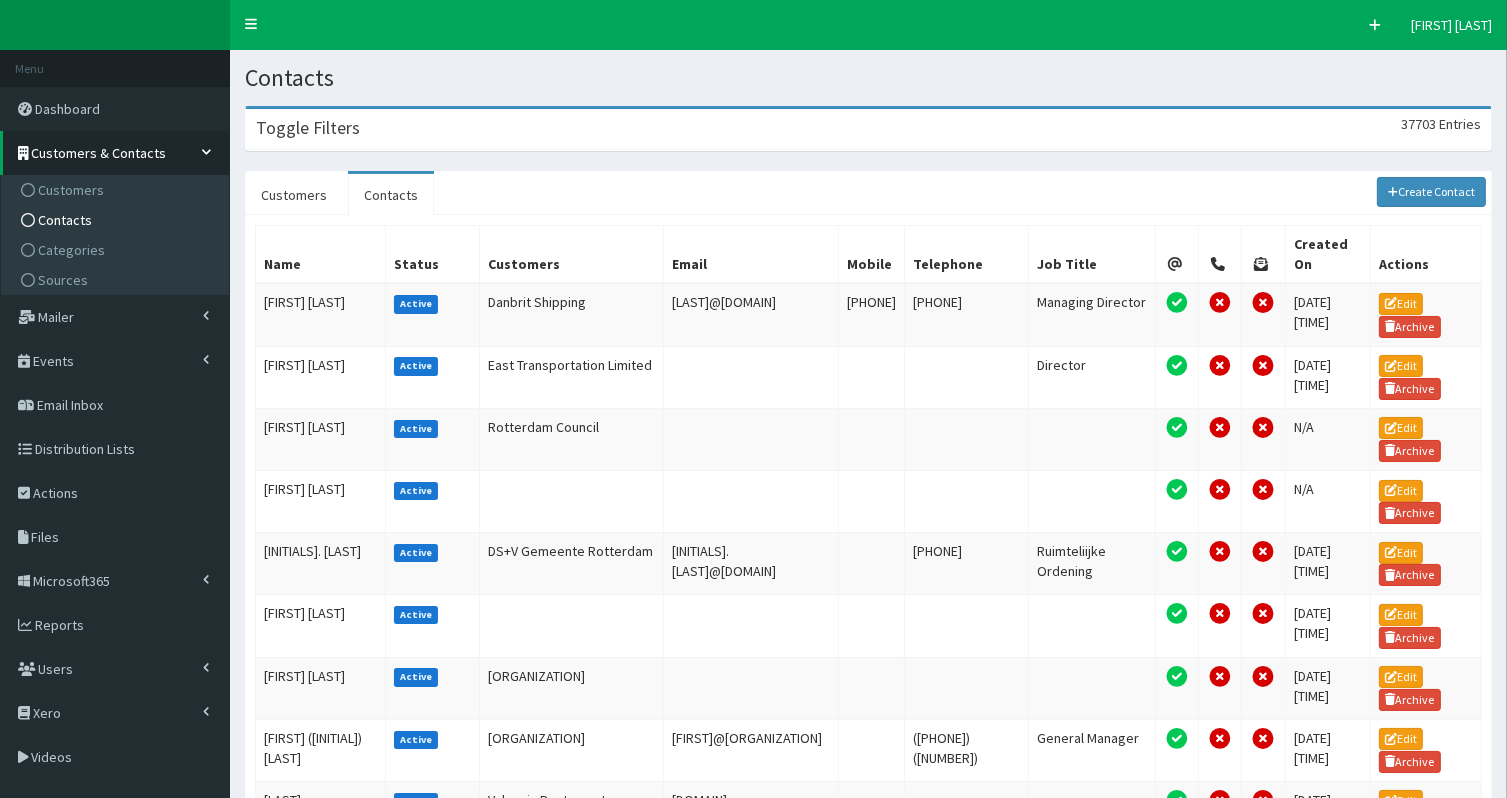 click on "Toggle Filters
37703   Entries" at bounding box center [868, 129] 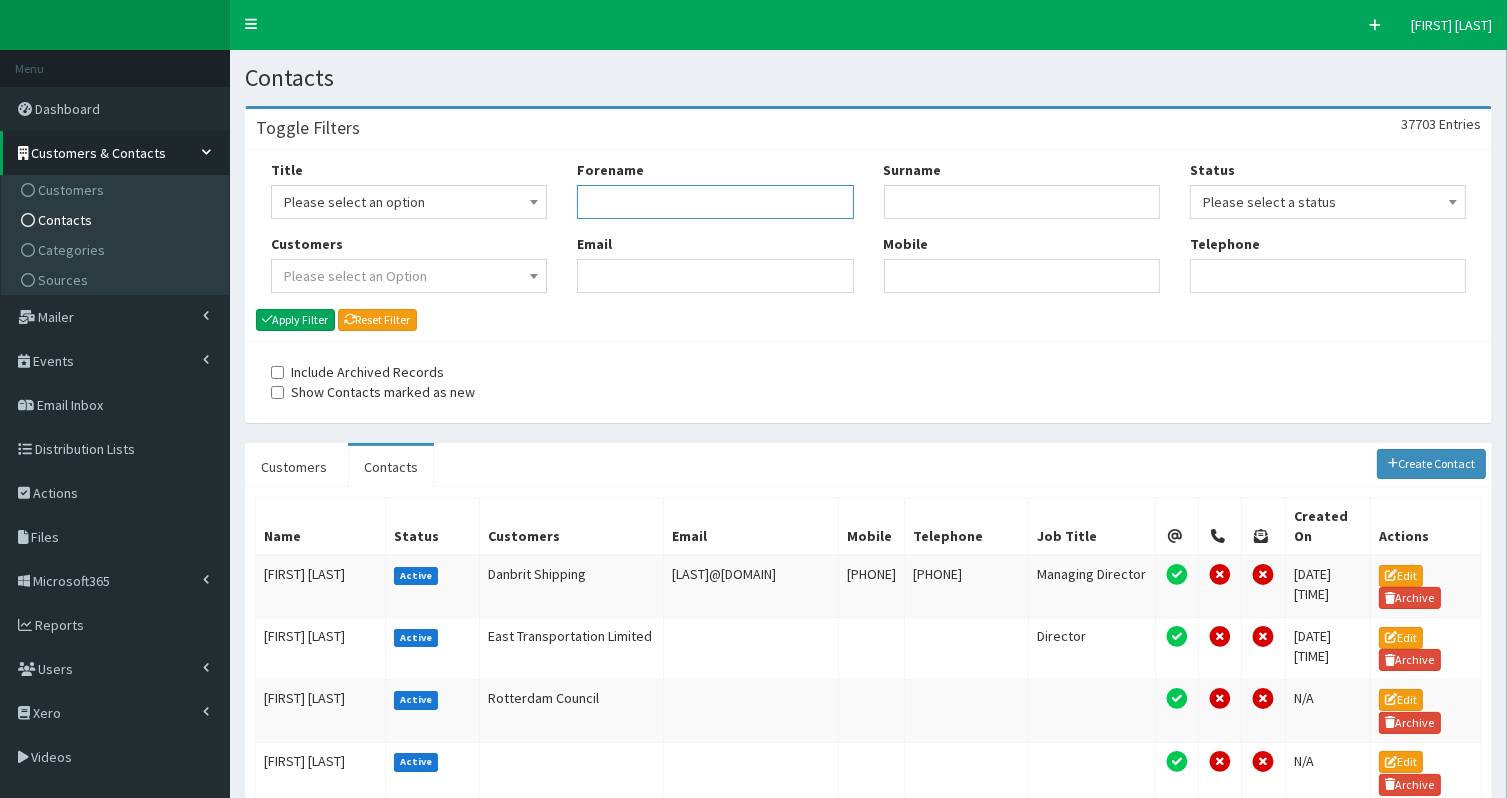 click on "Forename" at bounding box center (715, 202) 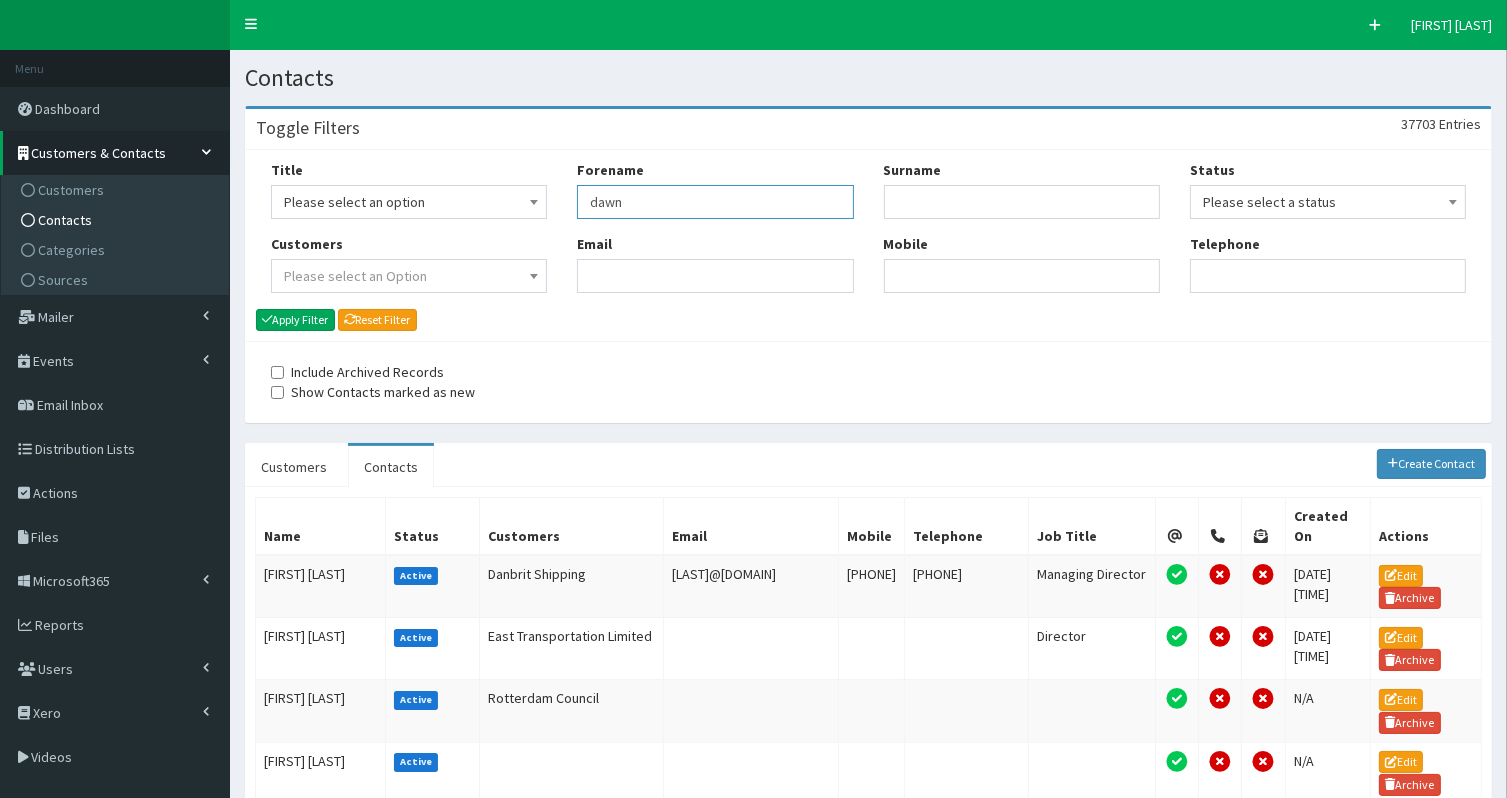 type on "[FIRST]" 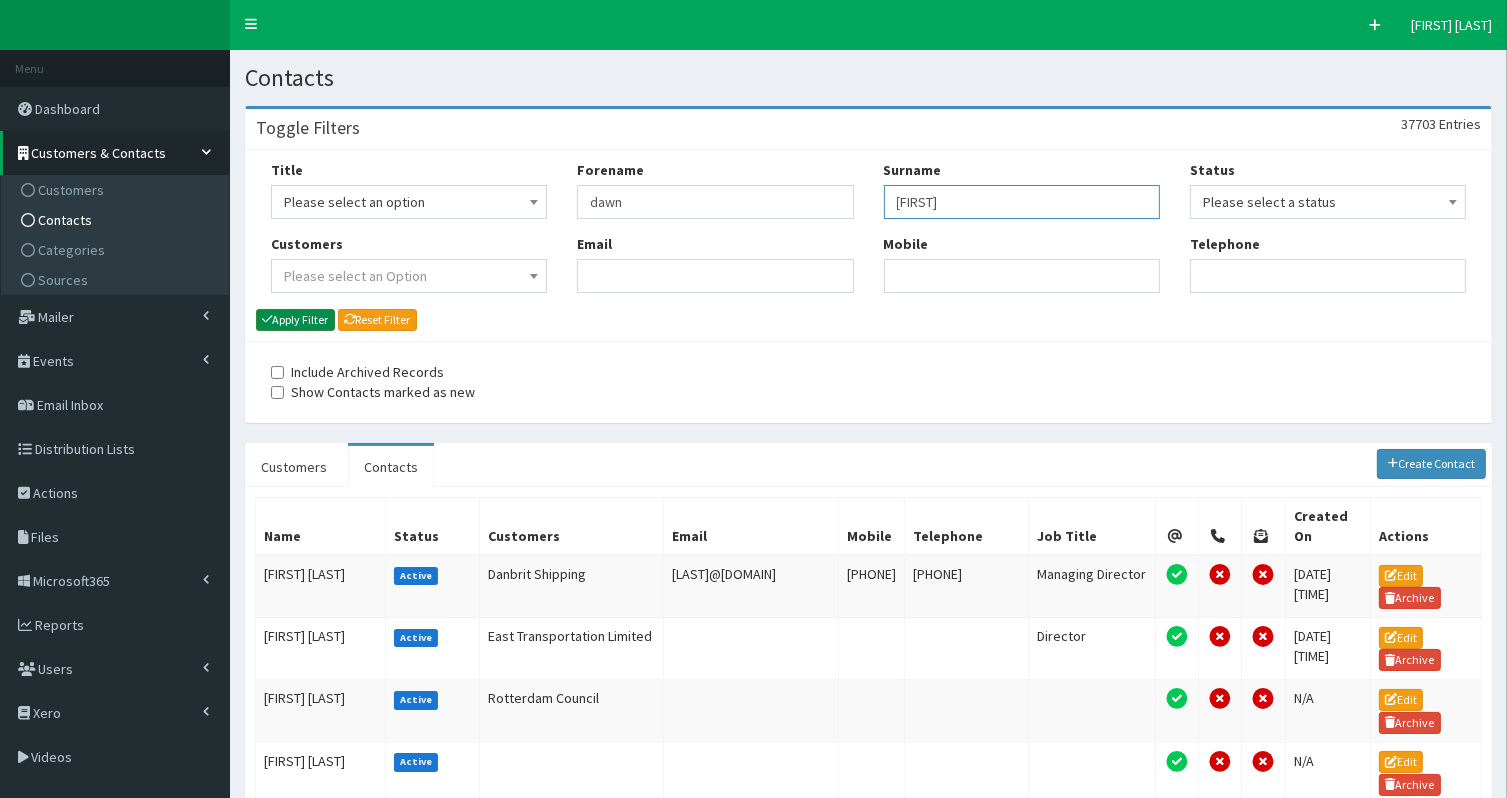 type on "[LAST]" 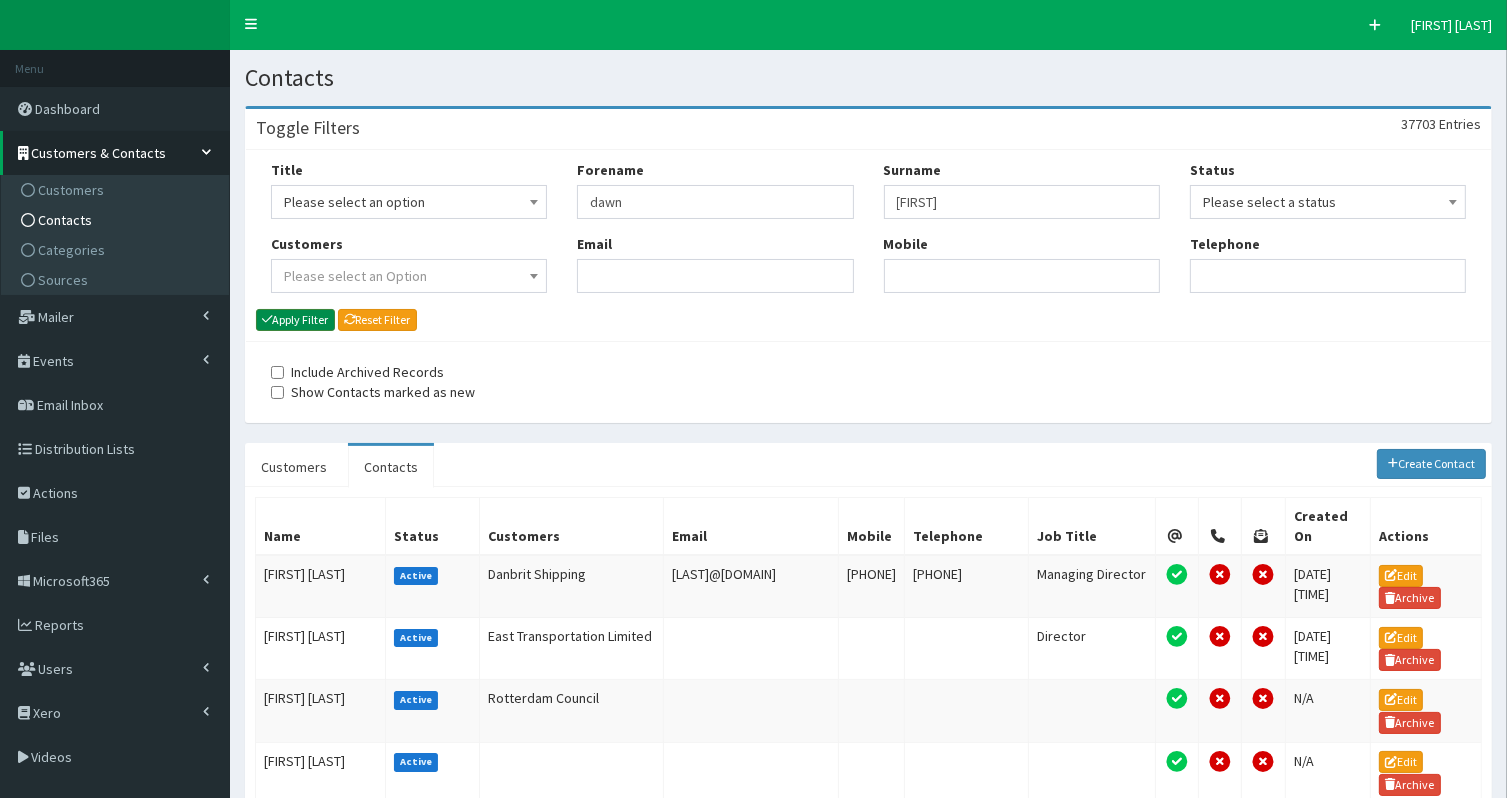 click on "Apply Filter" at bounding box center [295, 320] 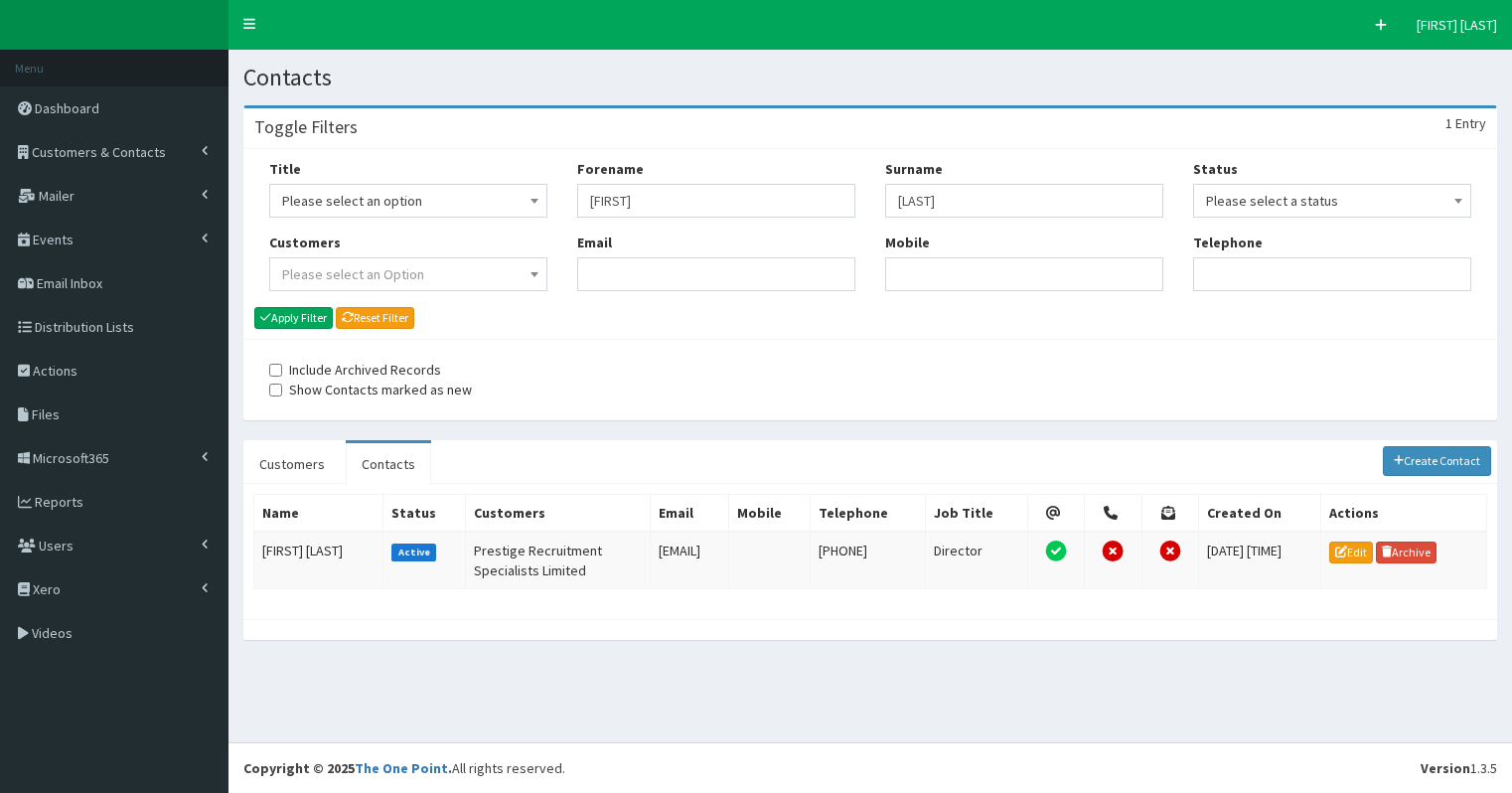 scroll, scrollTop: 0, scrollLeft: 0, axis: both 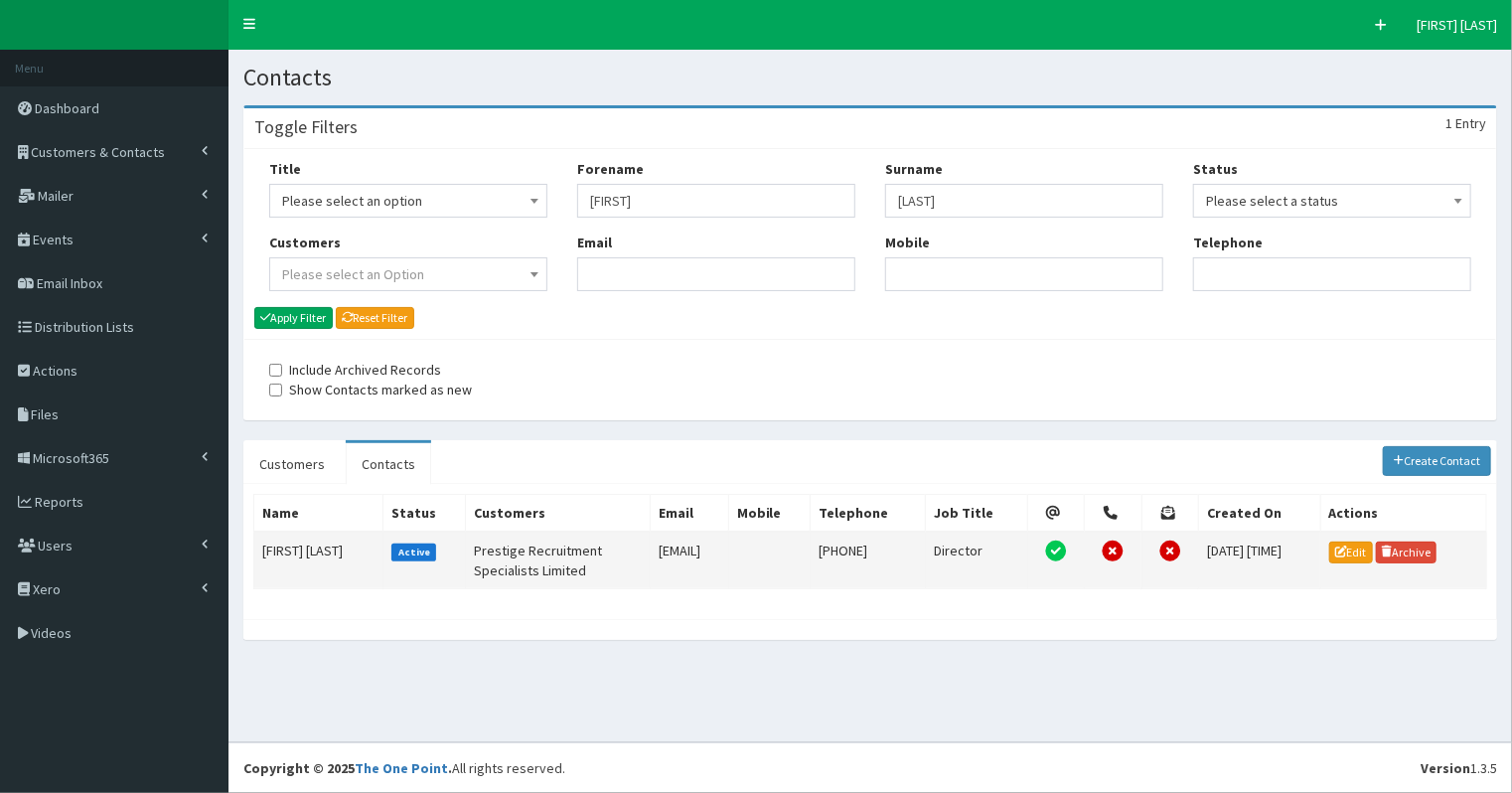 click on "[FIRST] [LAST]" at bounding box center [319, 560] 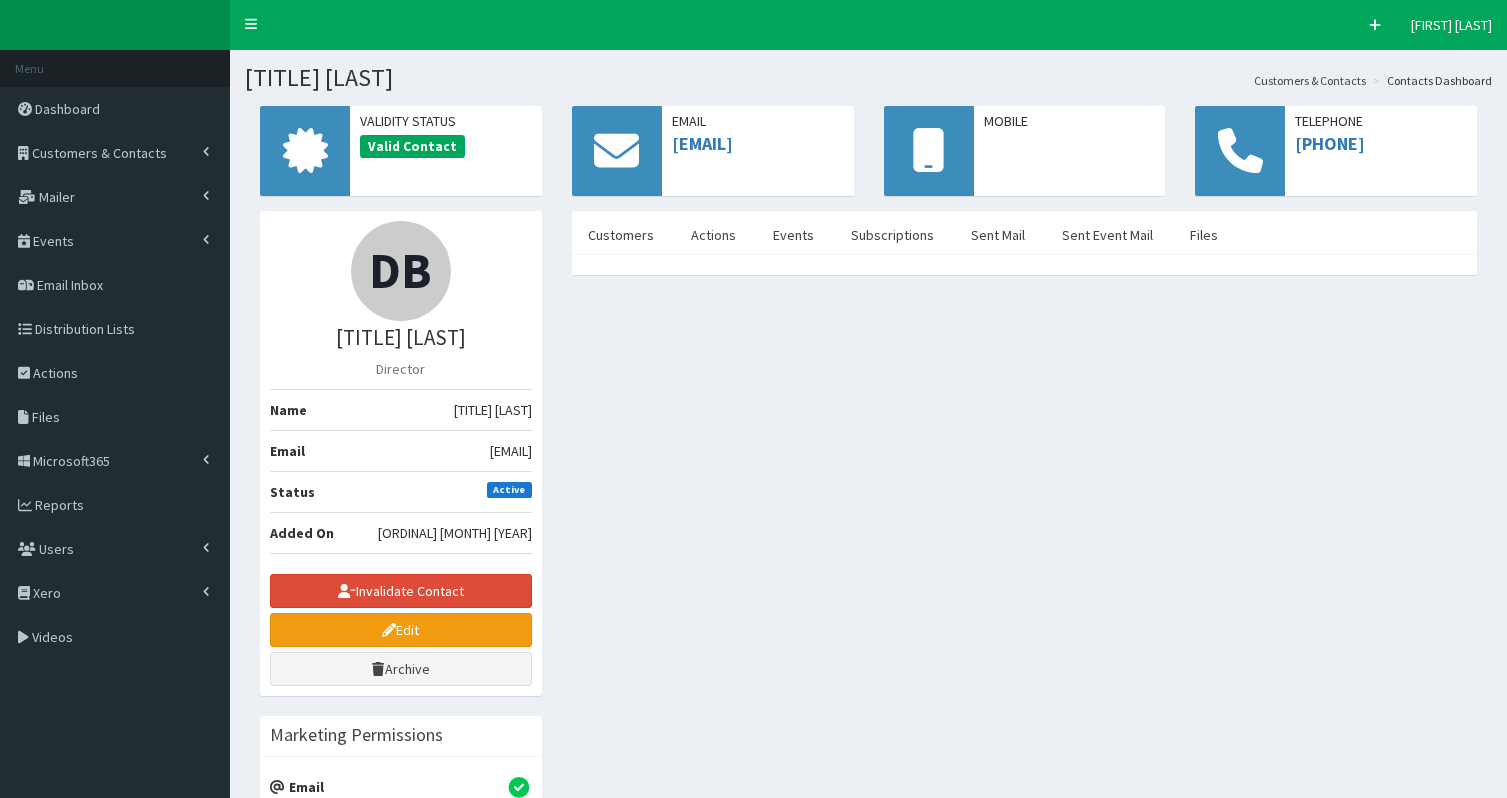 scroll, scrollTop: 0, scrollLeft: 0, axis: both 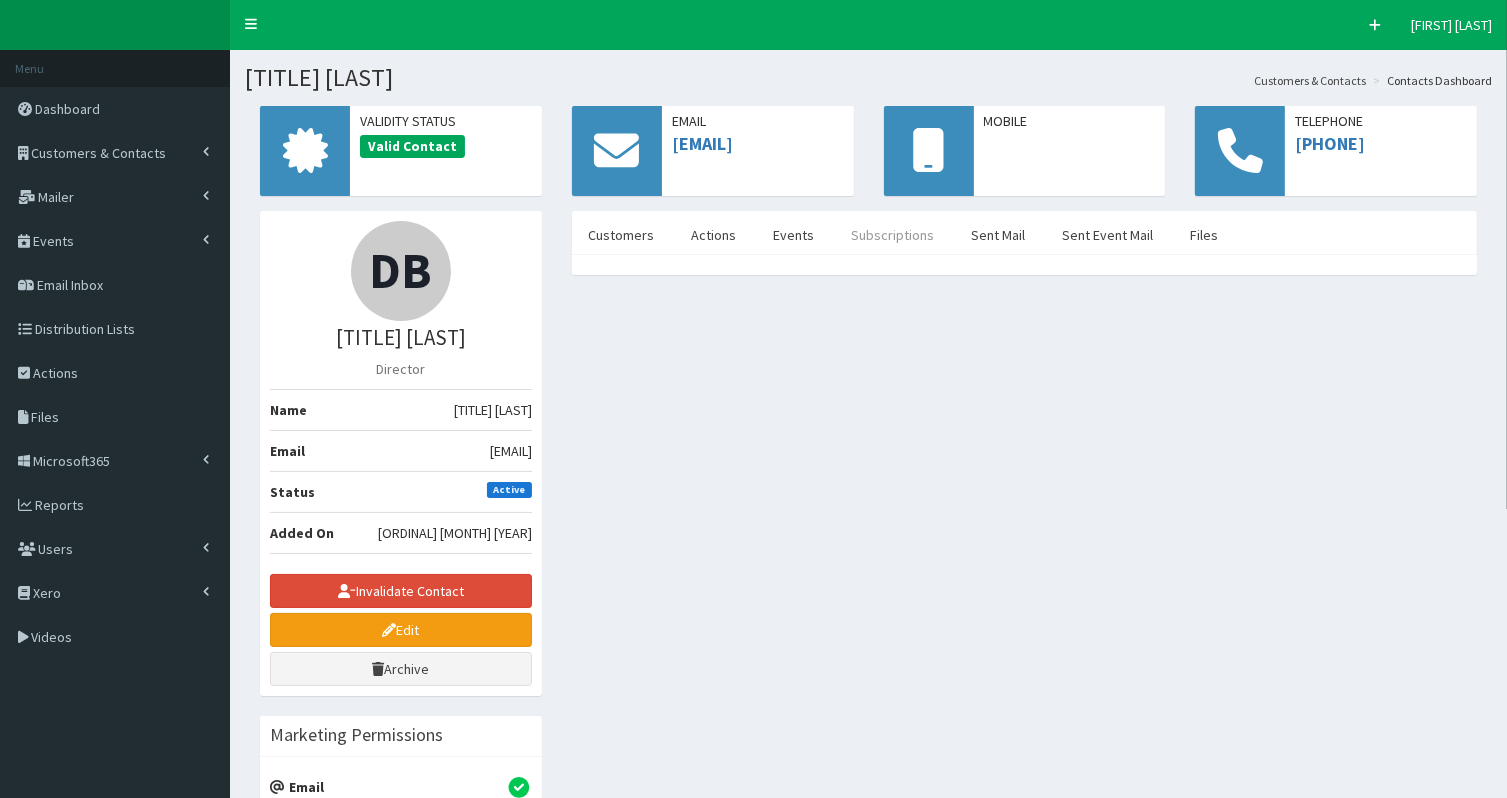 click on "Subscriptions" at bounding box center (892, 235) 